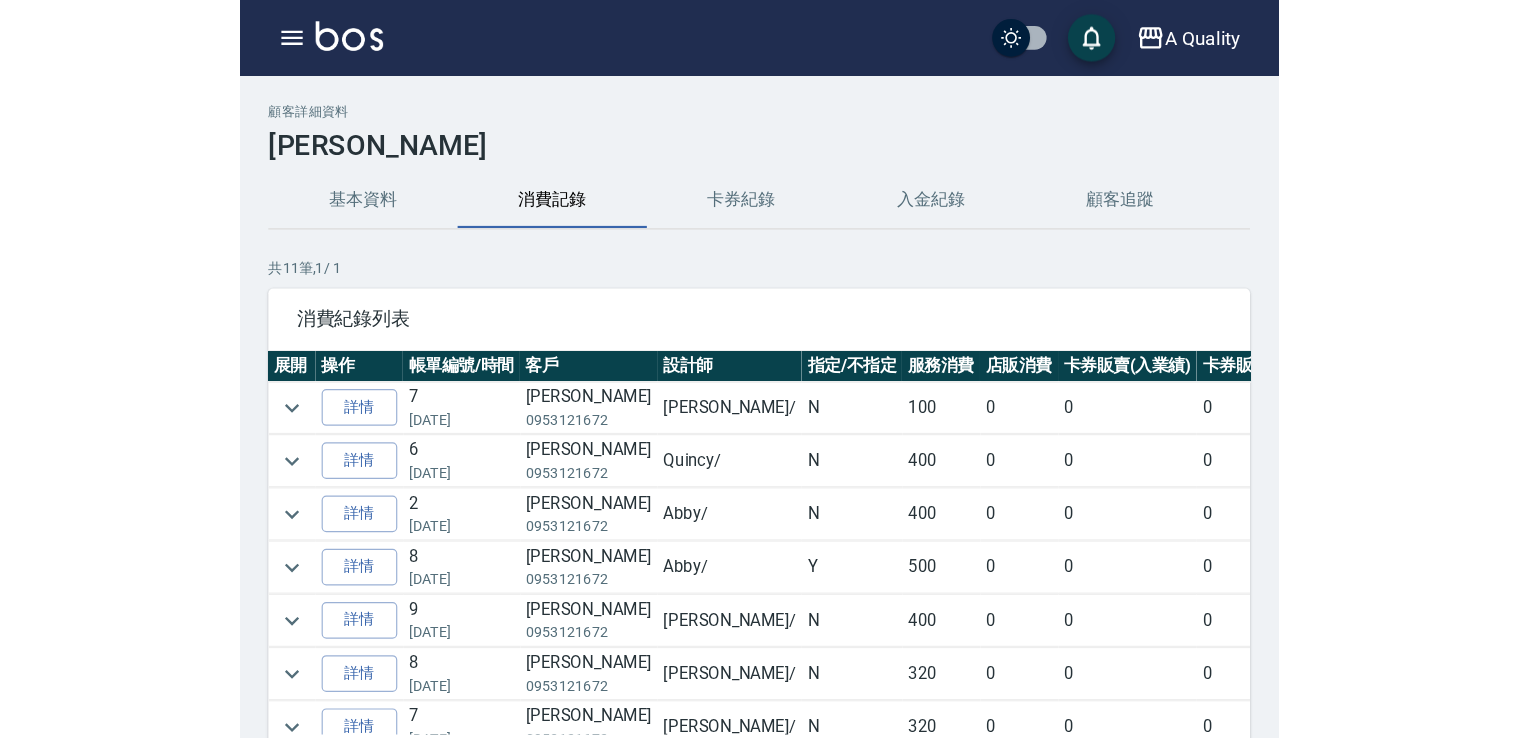 scroll, scrollTop: 0, scrollLeft: 0, axis: both 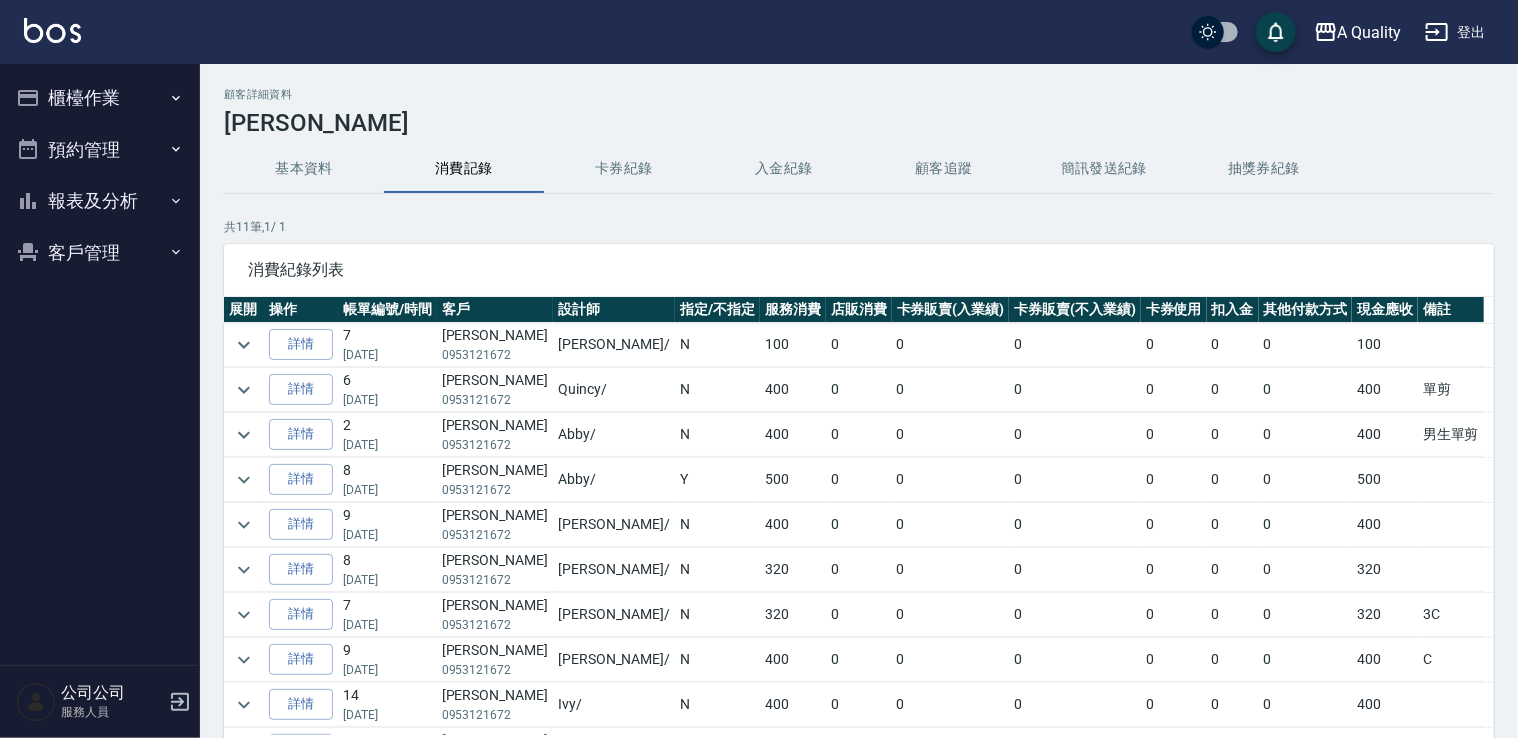 click on "預約管理" at bounding box center [100, 150] 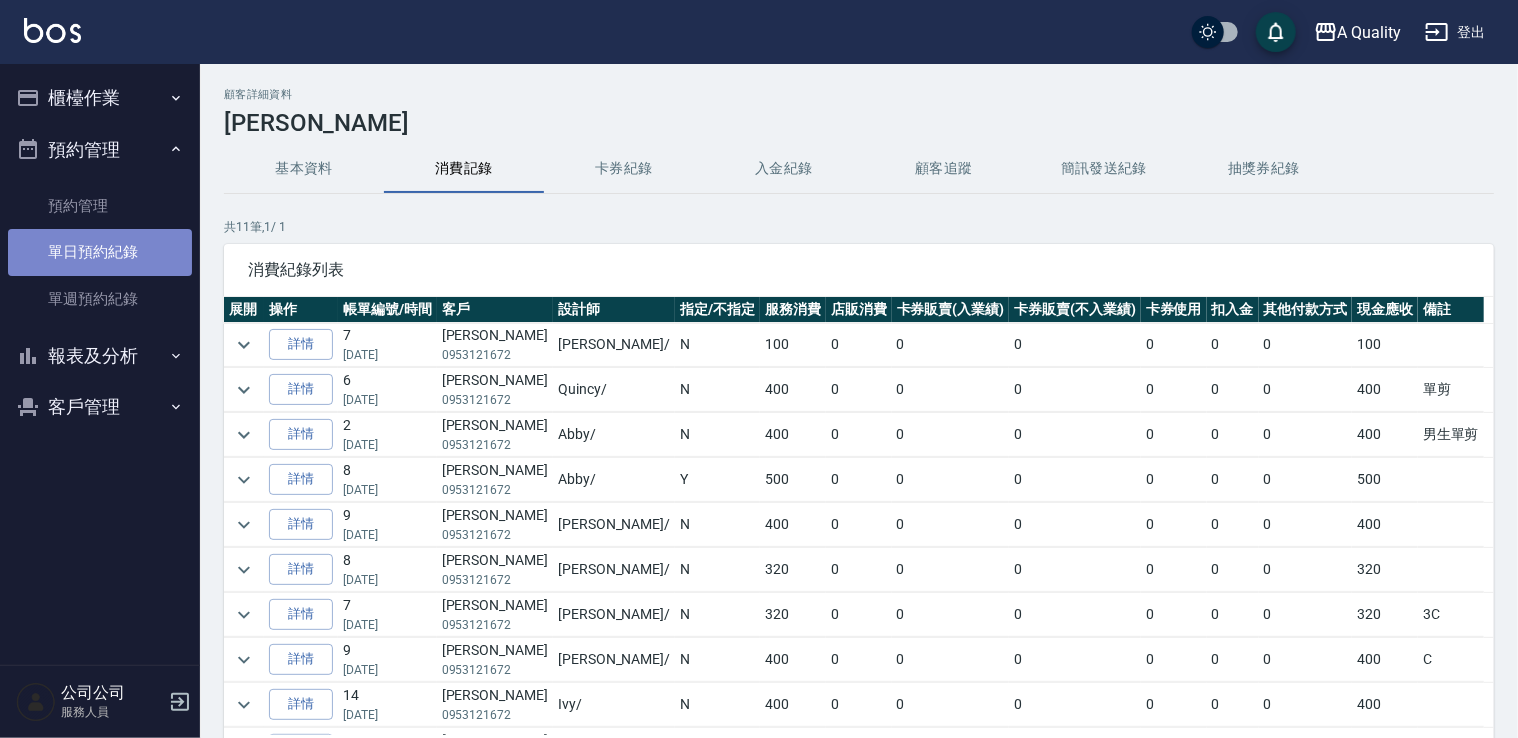 drag, startPoint x: 107, startPoint y: 247, endPoint x: 124, endPoint y: 137, distance: 111.305885 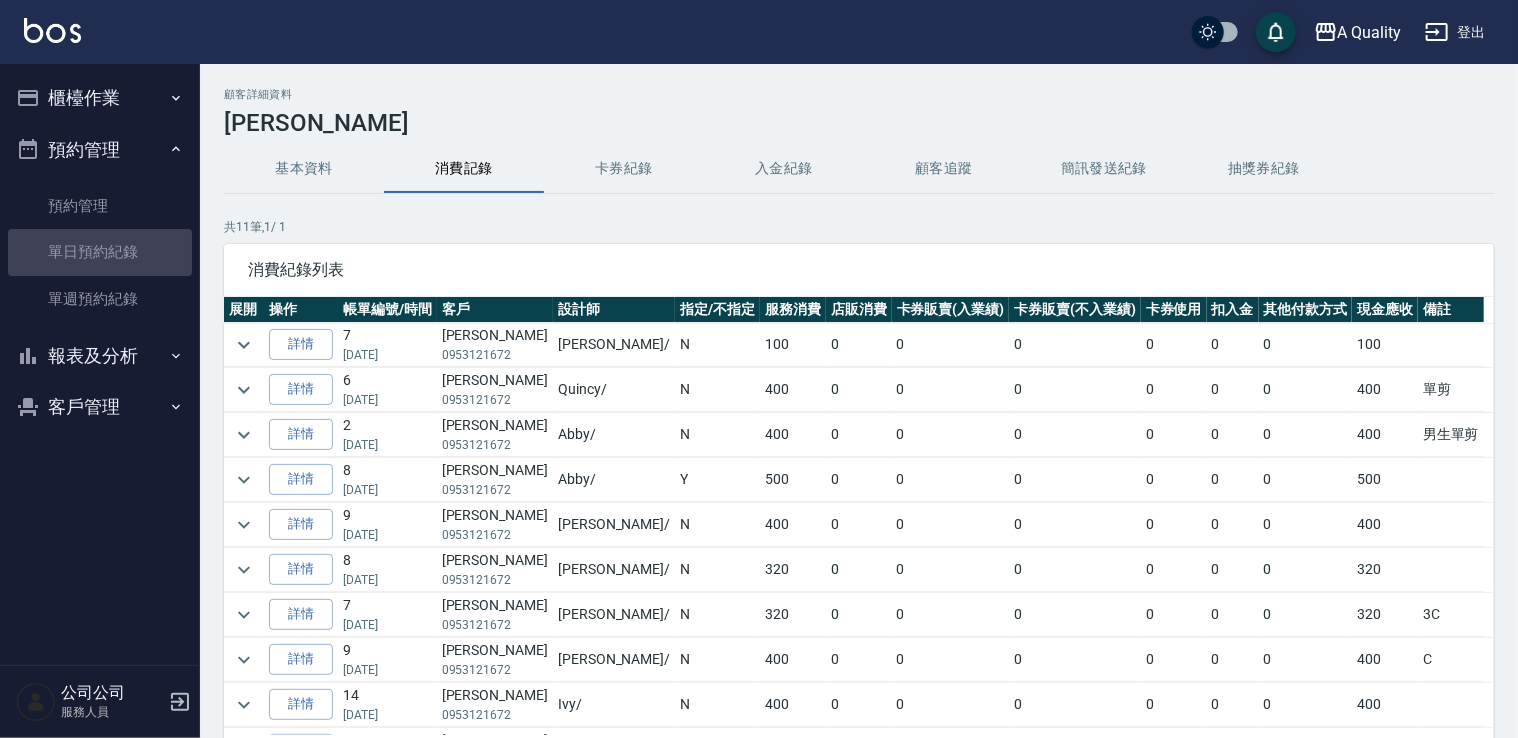 click on "單日預約紀錄" at bounding box center (100, 252) 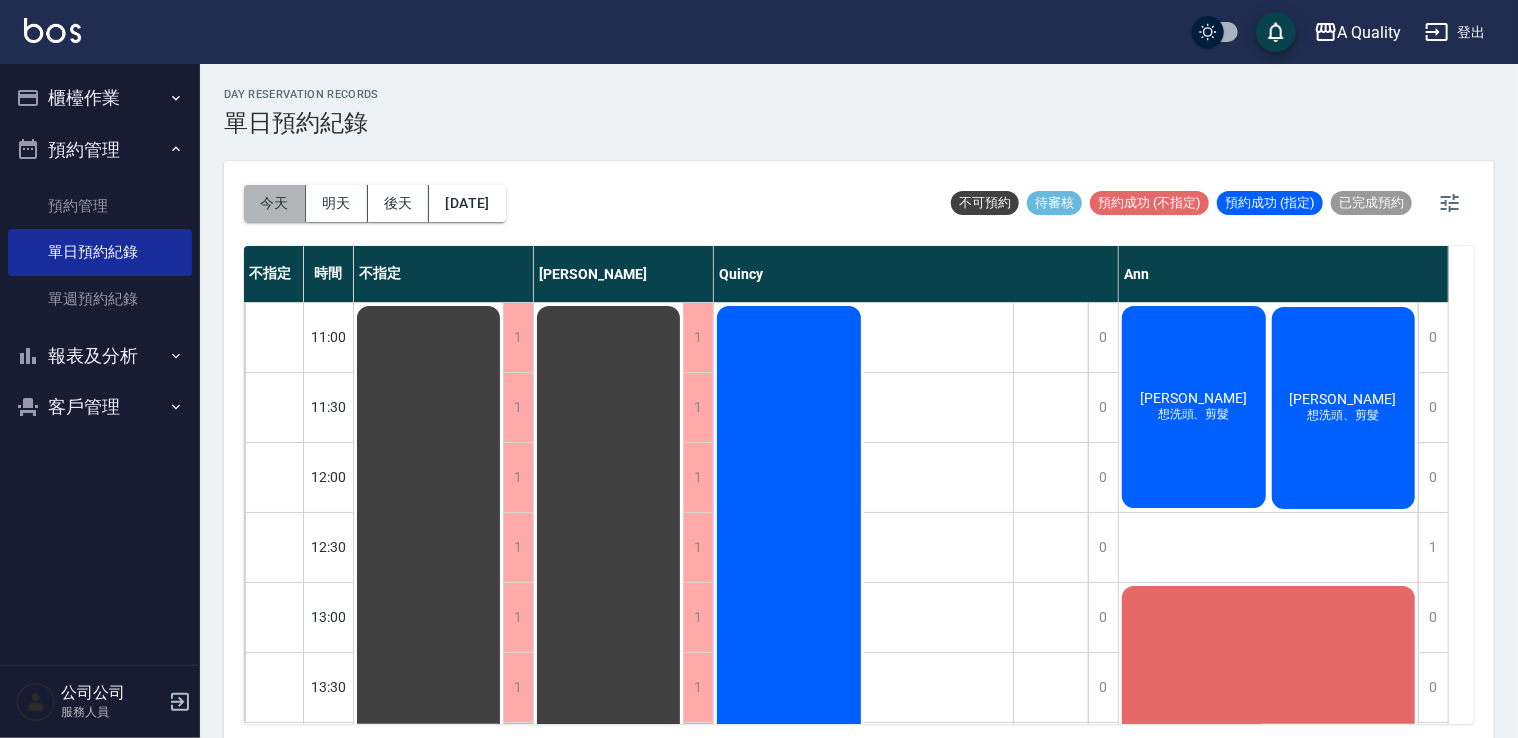 click on "今天" at bounding box center (275, 203) 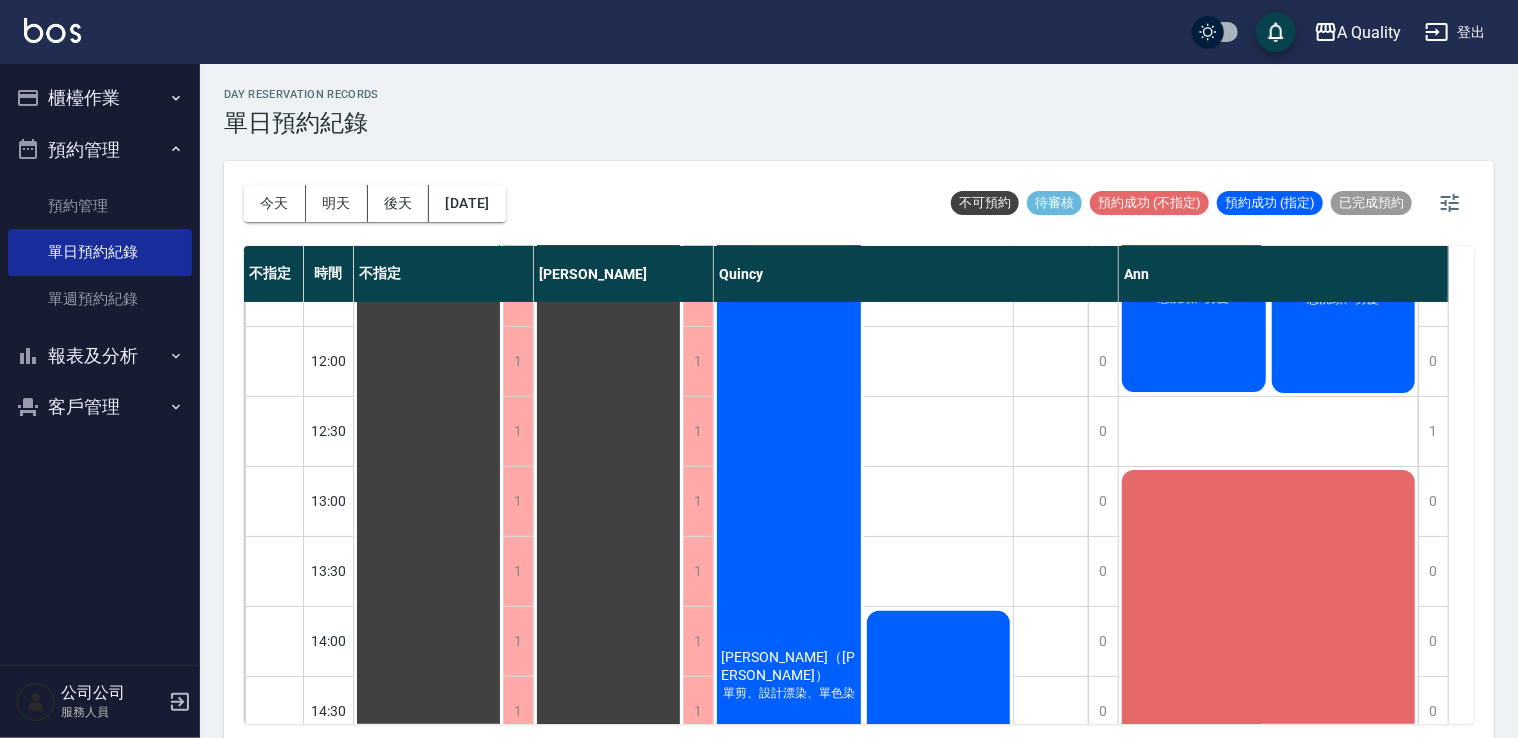 scroll, scrollTop: 300, scrollLeft: 0, axis: vertical 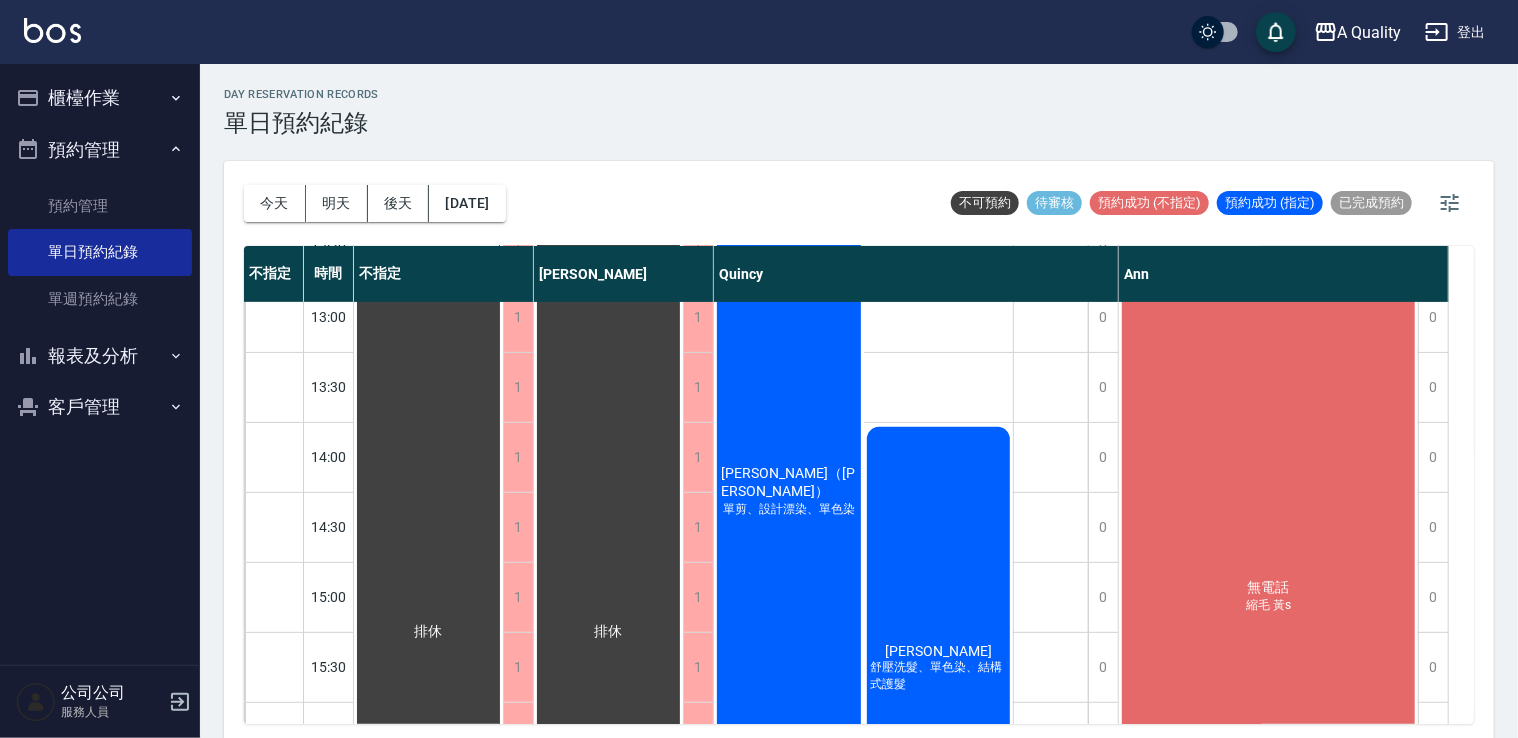 click on "陳梅子（風吹屁屁涼） 單剪、設計漂染、單色染" at bounding box center (428, 632) 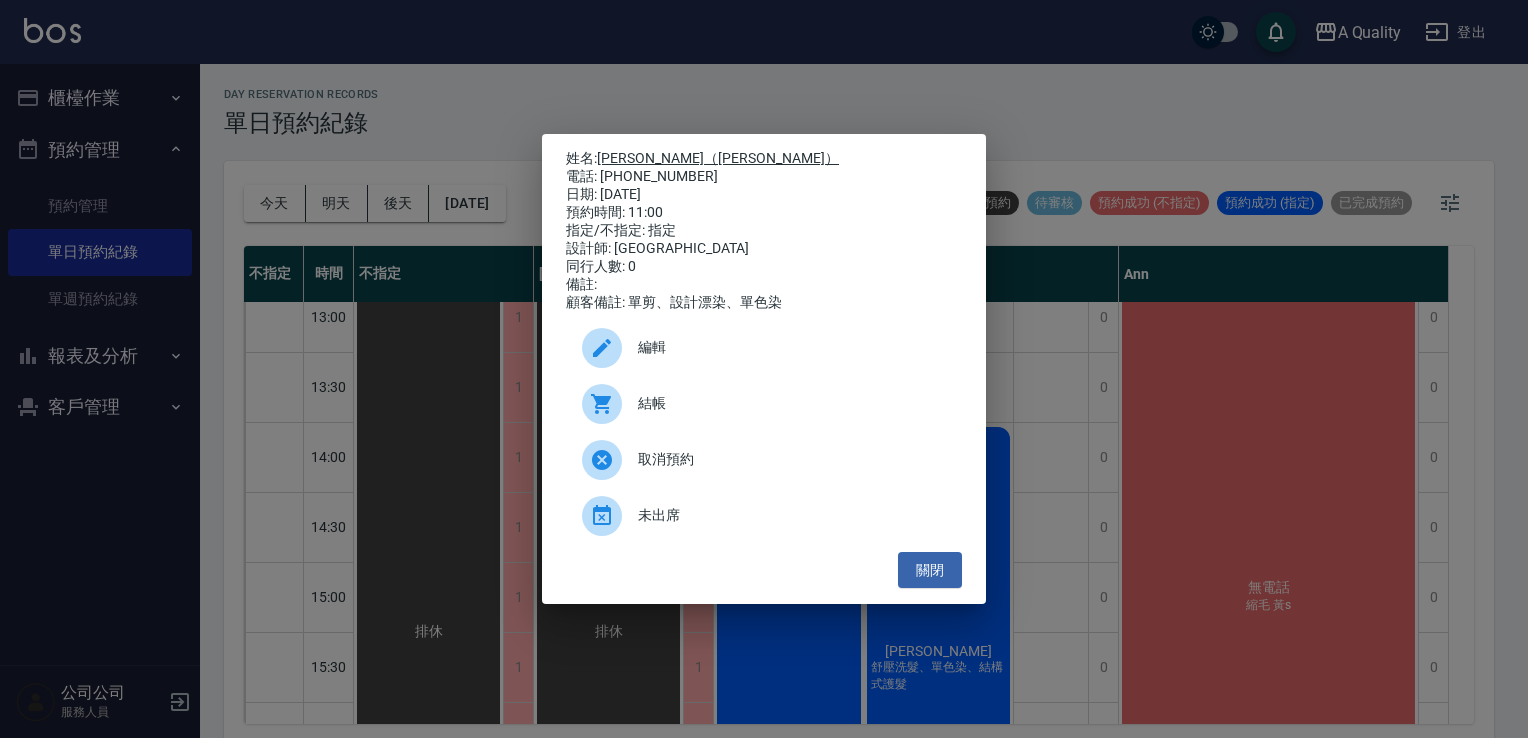 click on "陳梅子（風吹屁屁涼）" at bounding box center (718, 158) 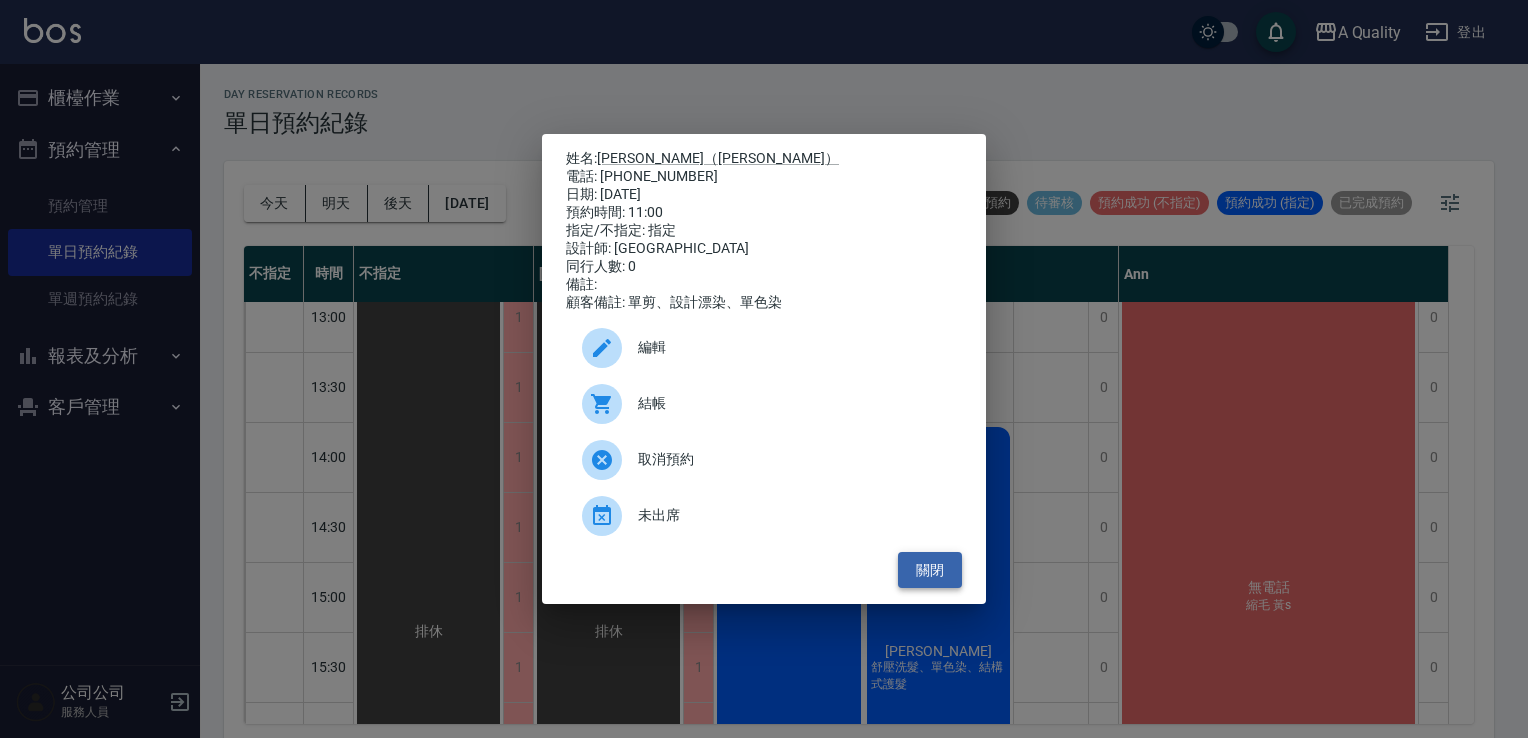 click on "關閉" at bounding box center (930, 570) 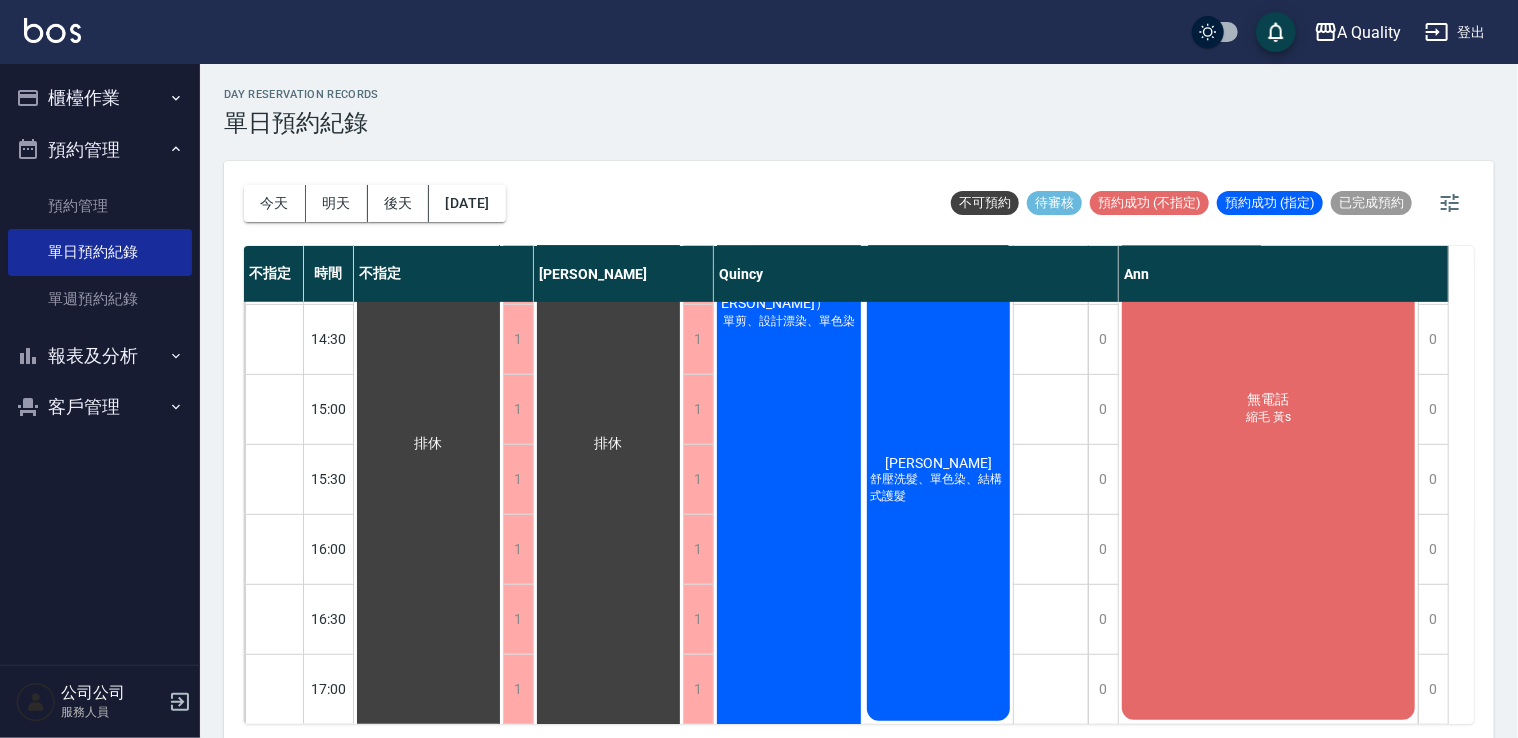 scroll, scrollTop: 500, scrollLeft: 0, axis: vertical 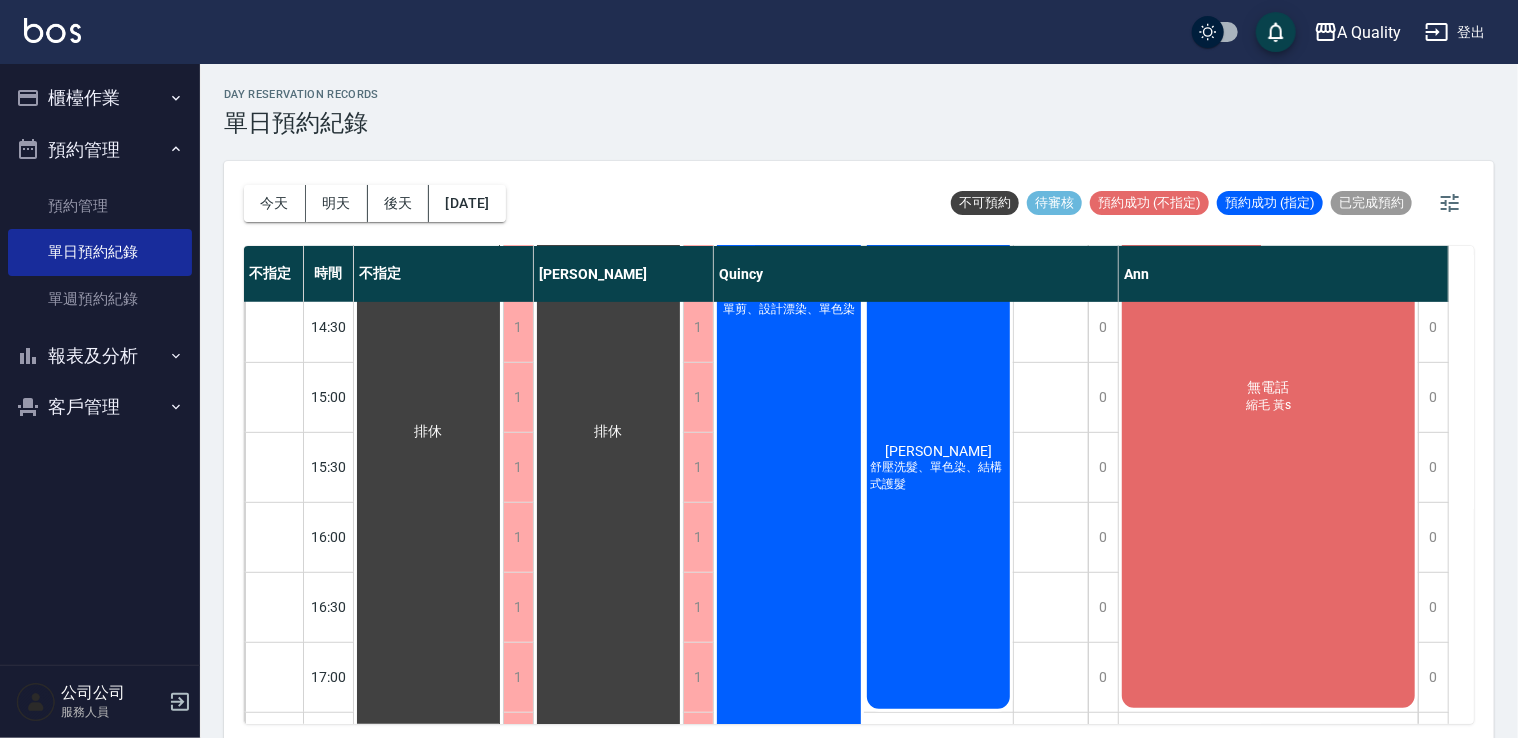click on "無電話 縮毛 黃s" at bounding box center [428, 432] 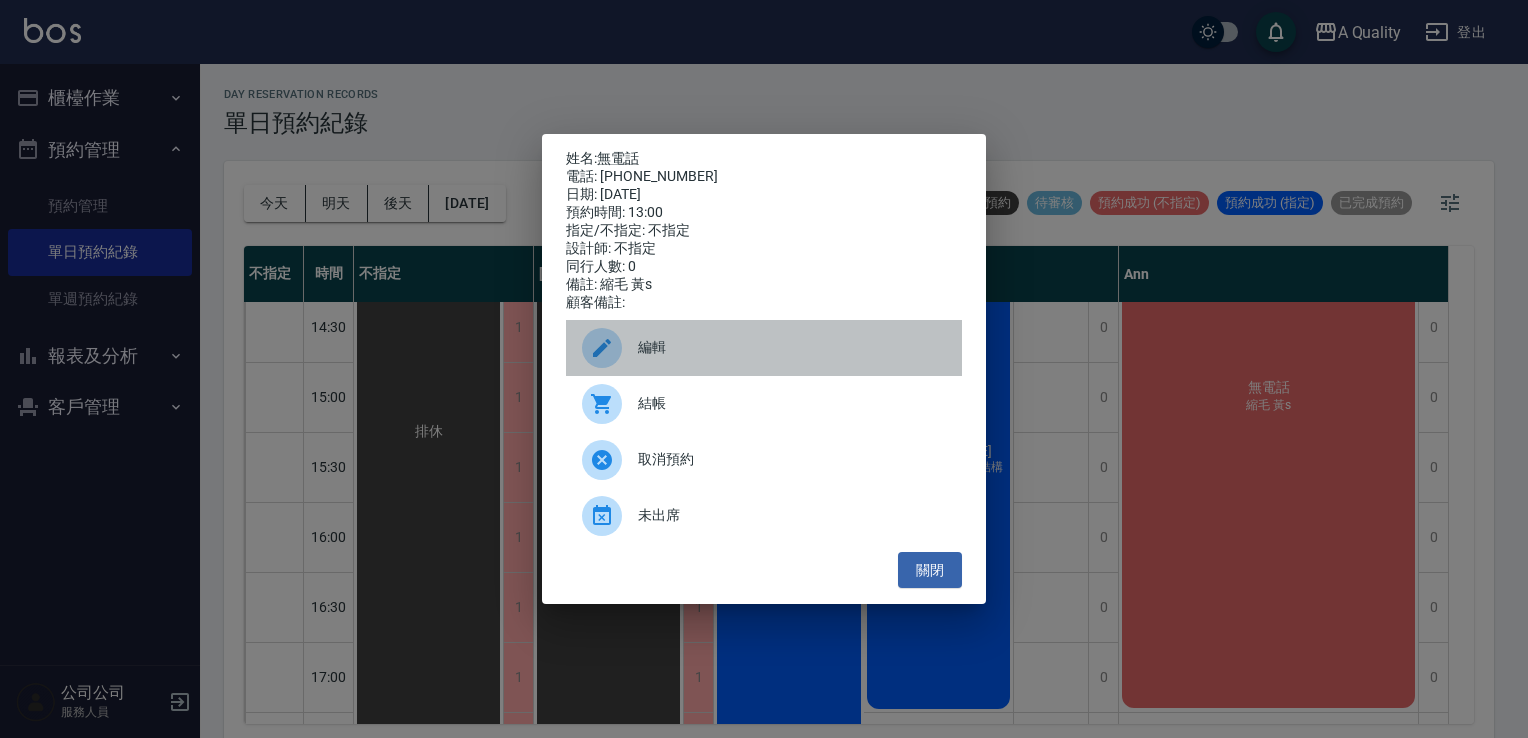 click on "編輯" at bounding box center (764, 348) 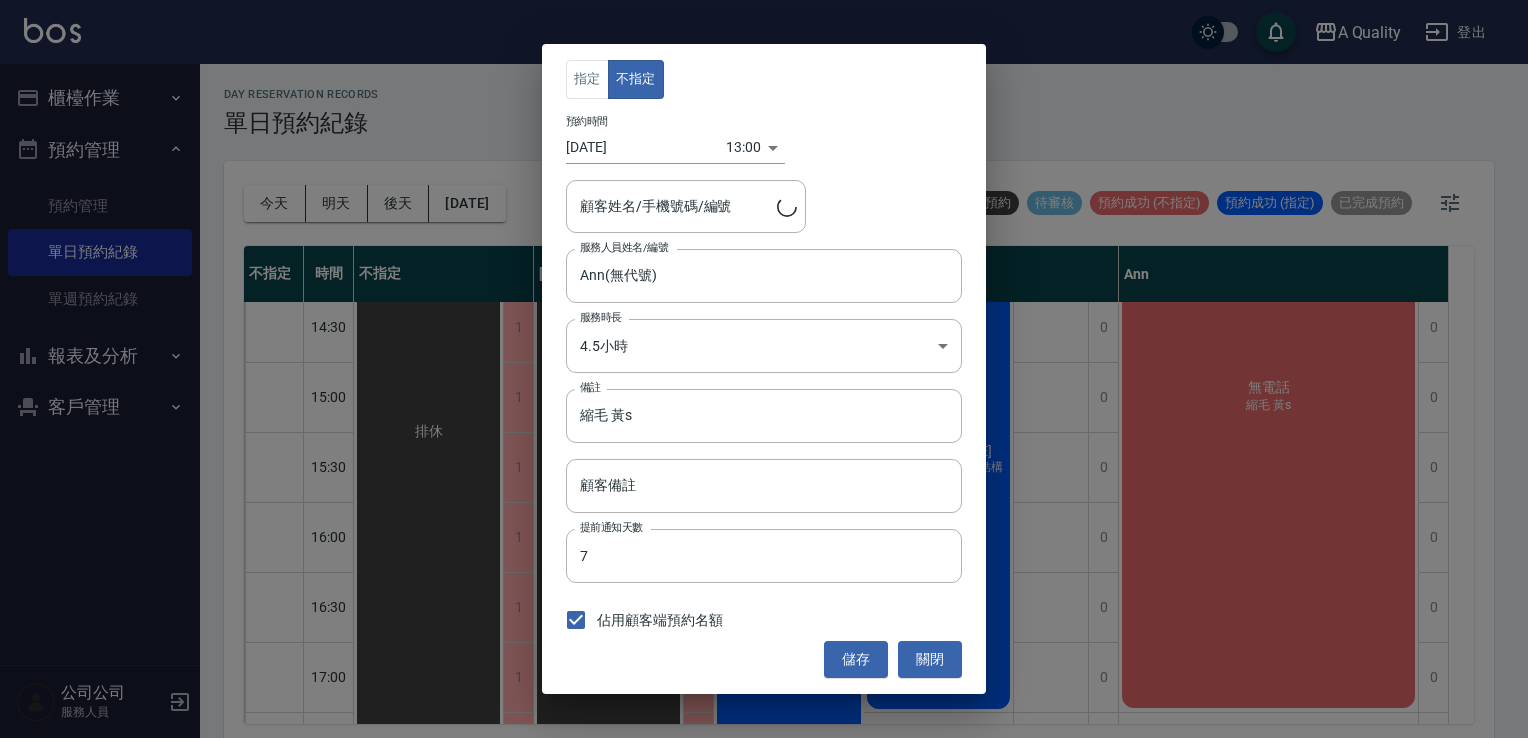 type on "無電話/0228915771/" 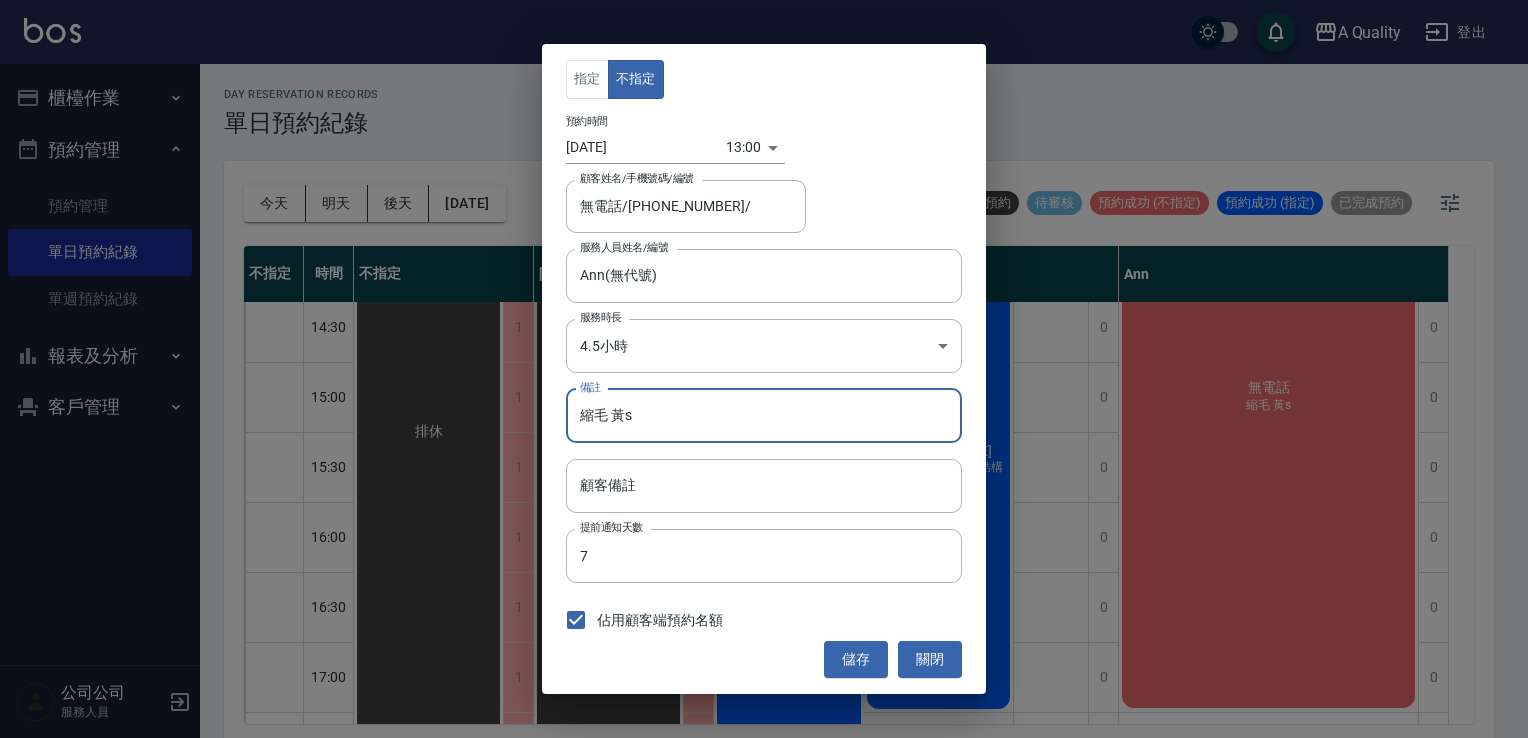 click on "縮毛 黃s" at bounding box center (764, 416) 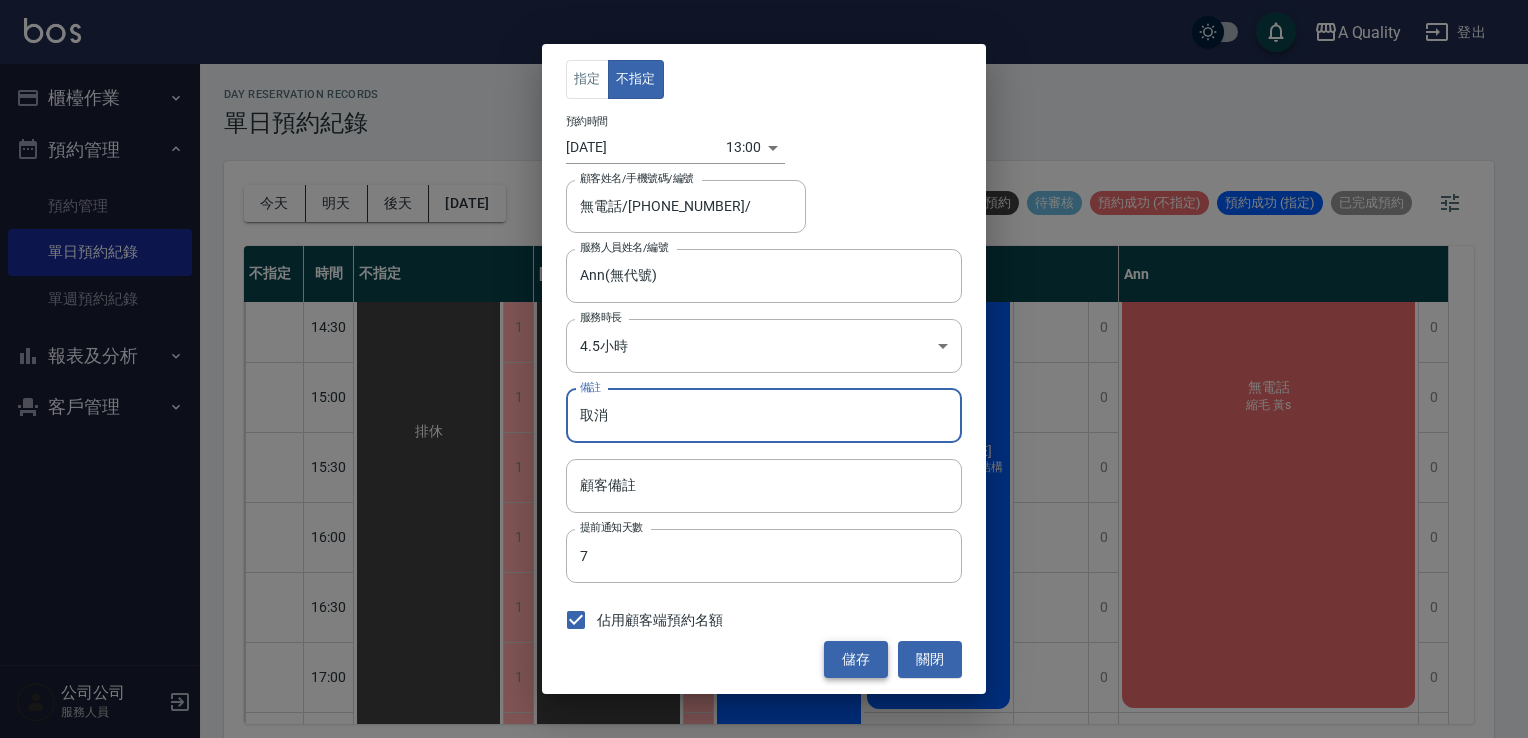 type on "取消" 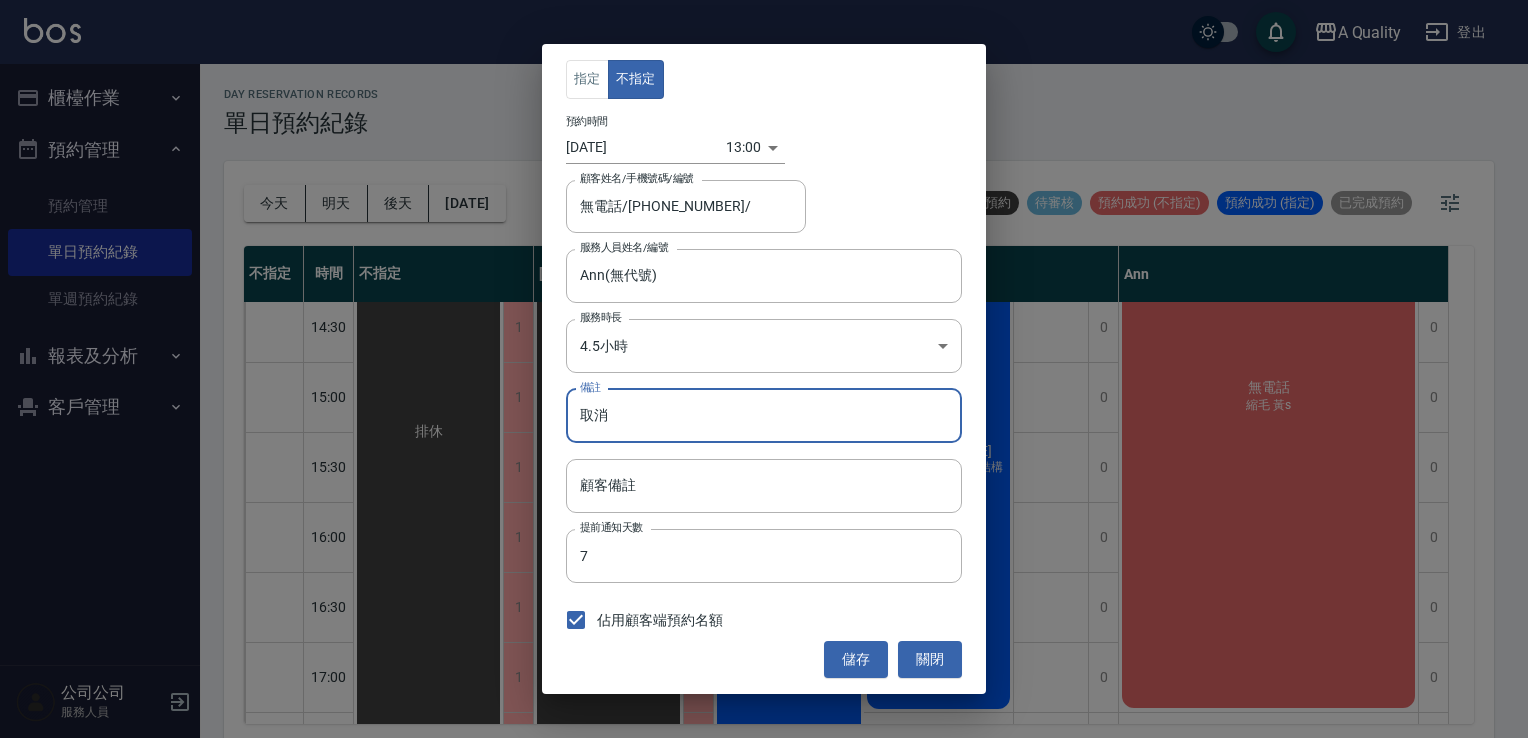 click on "儲存" at bounding box center [856, 659] 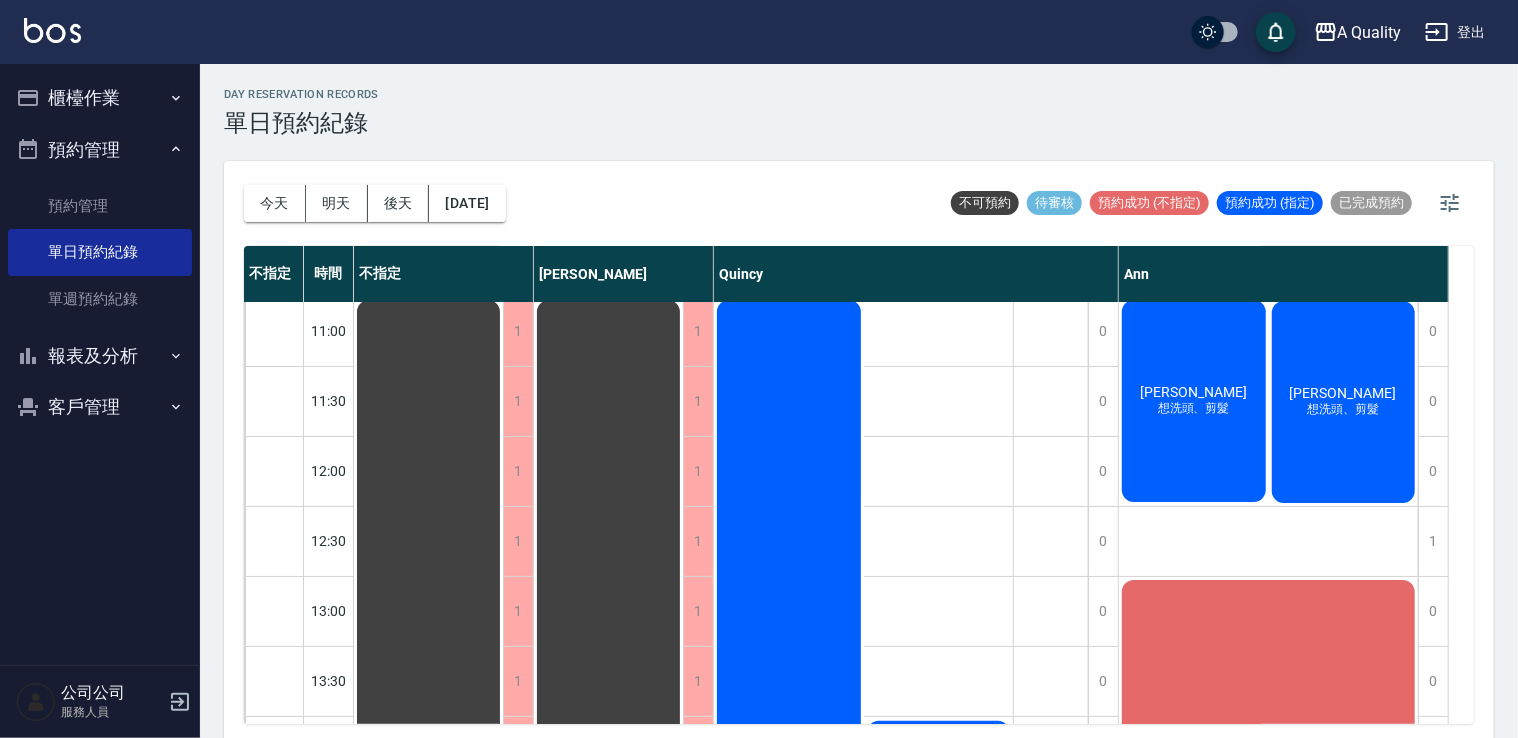 scroll, scrollTop: 0, scrollLeft: 0, axis: both 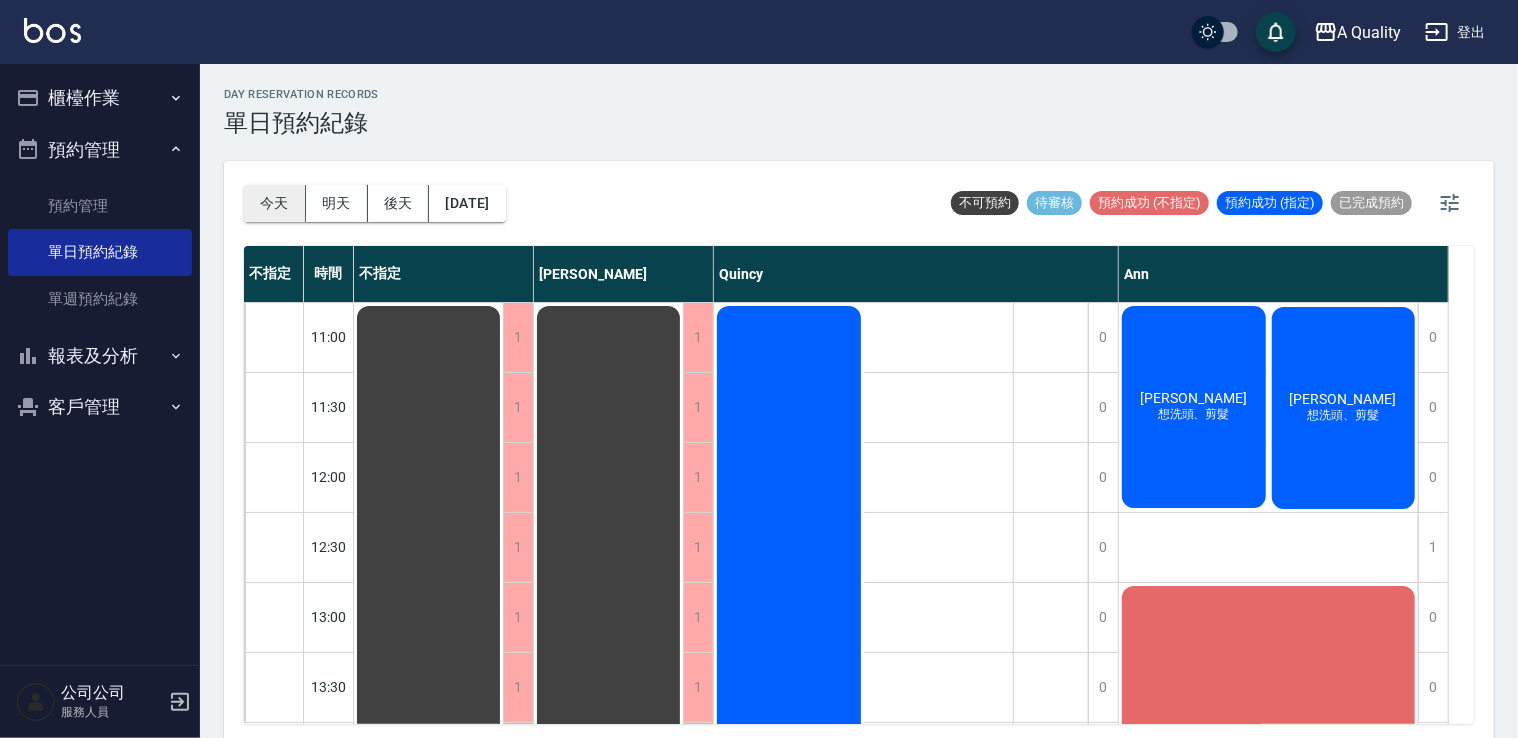 click on "今天" at bounding box center (275, 203) 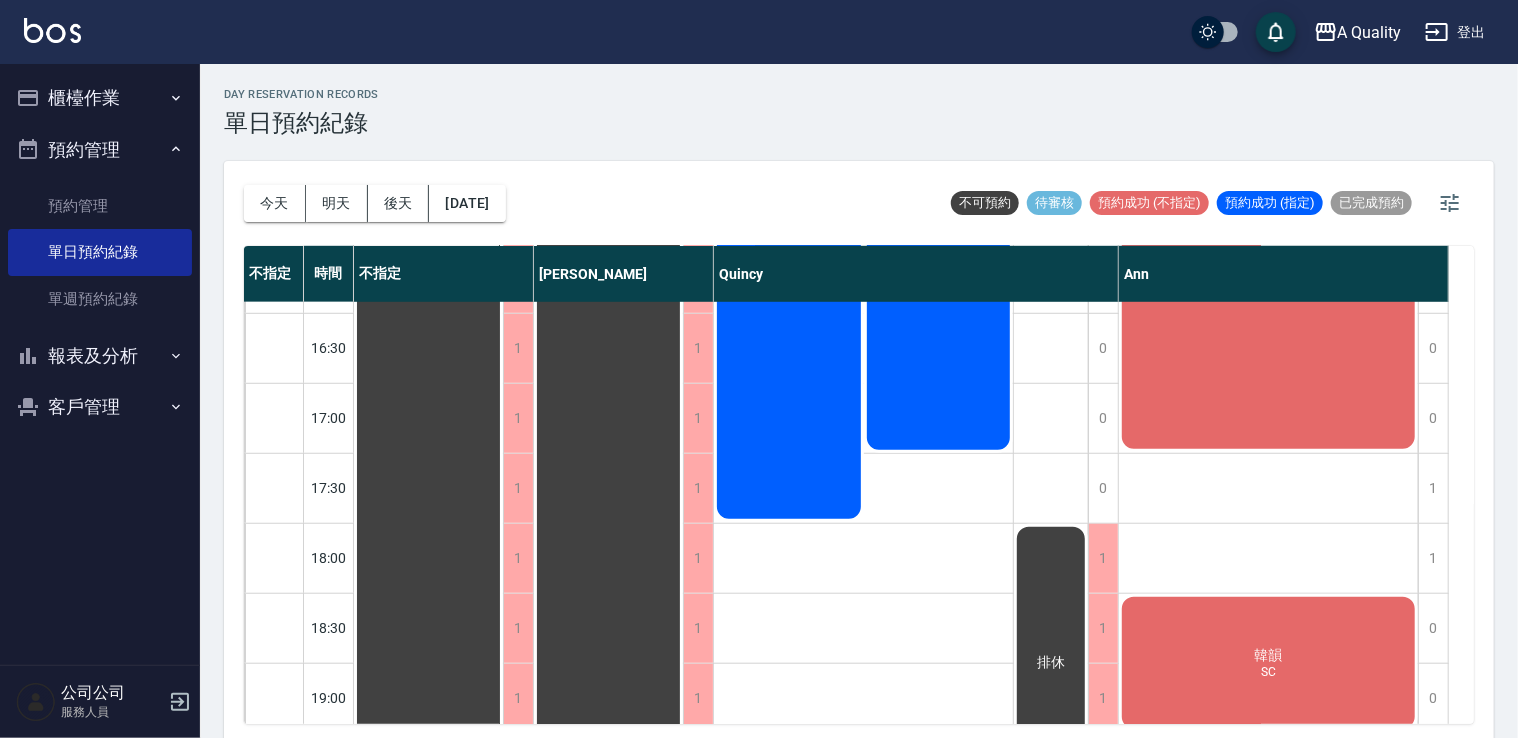 scroll, scrollTop: 853, scrollLeft: 0, axis: vertical 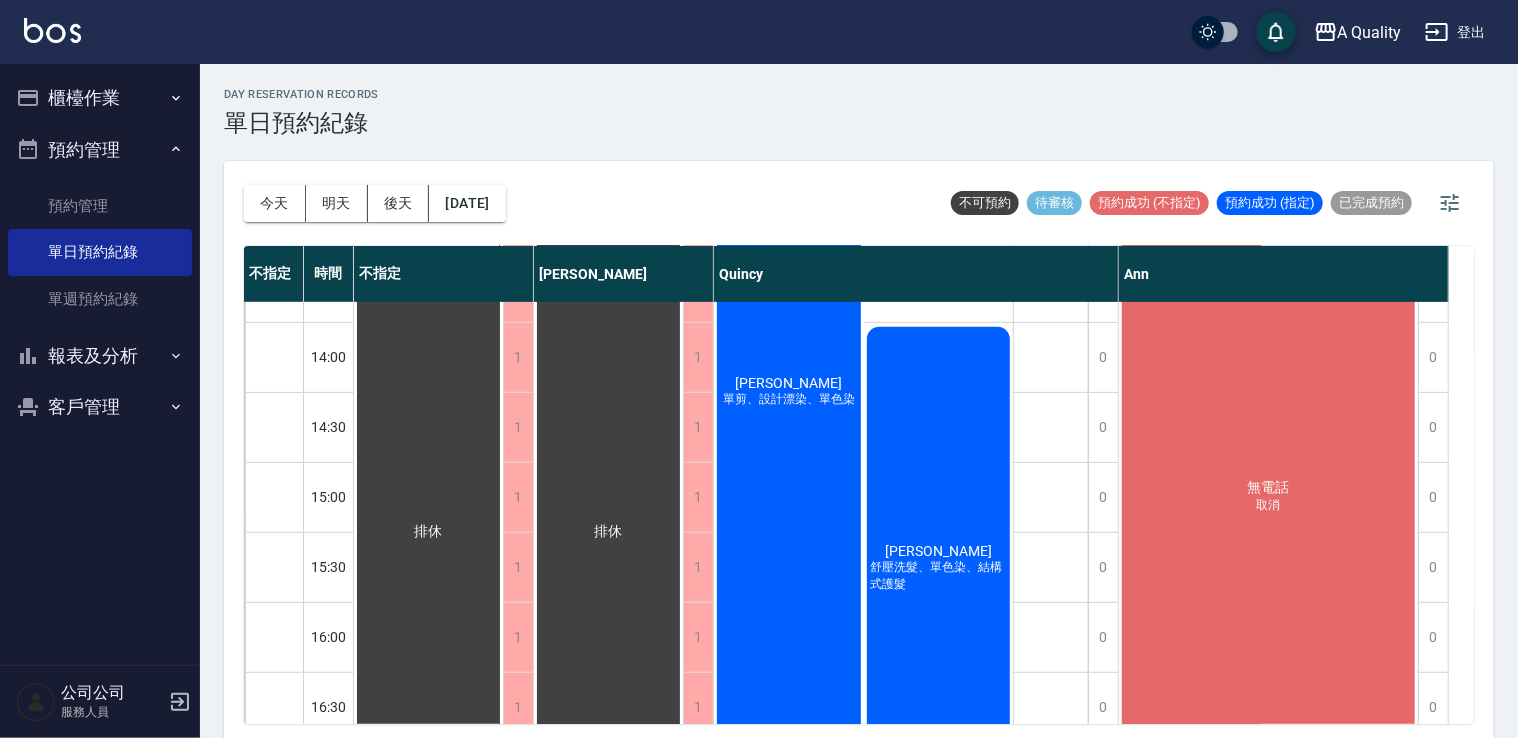 click on "無電話 取消" at bounding box center [428, 532] 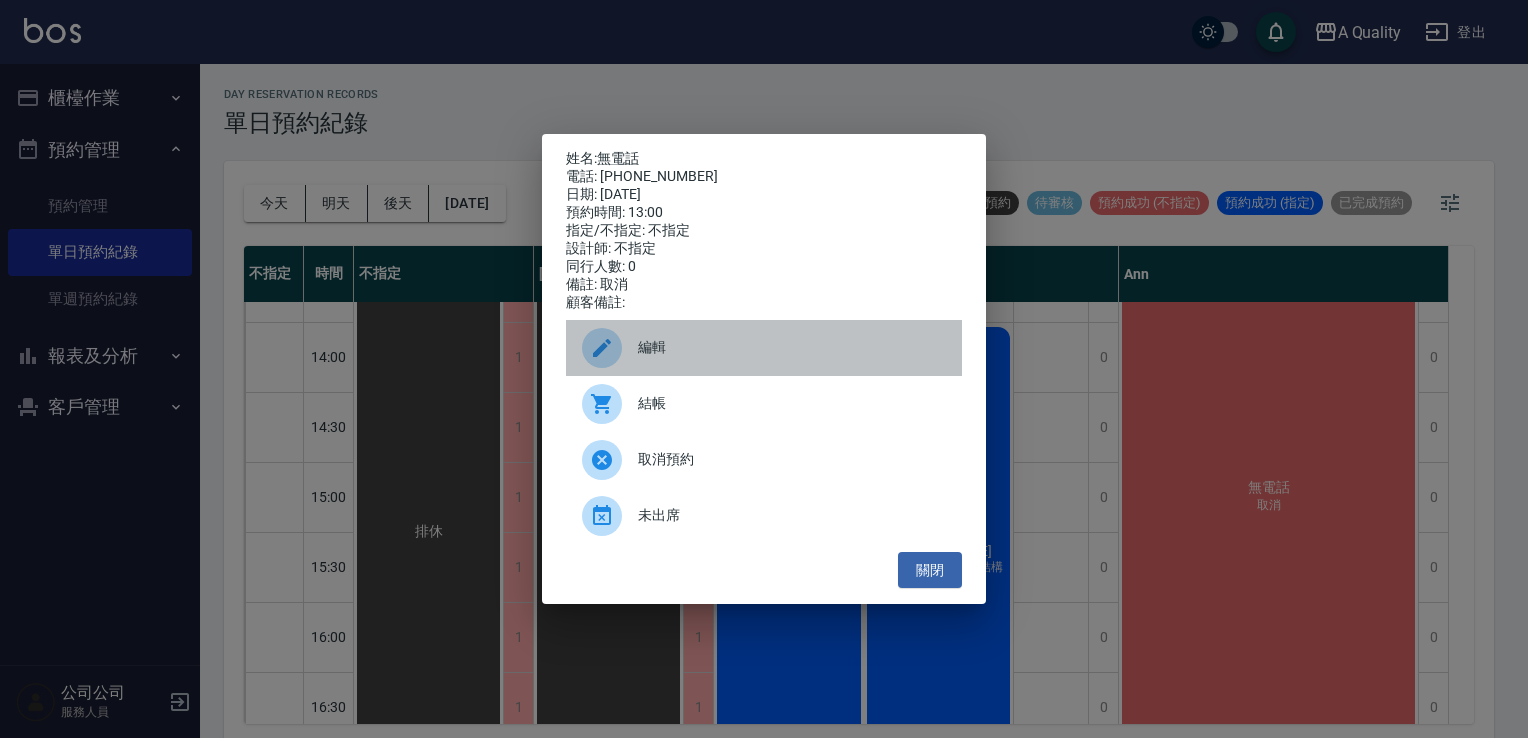 click on "編輯" at bounding box center (792, 347) 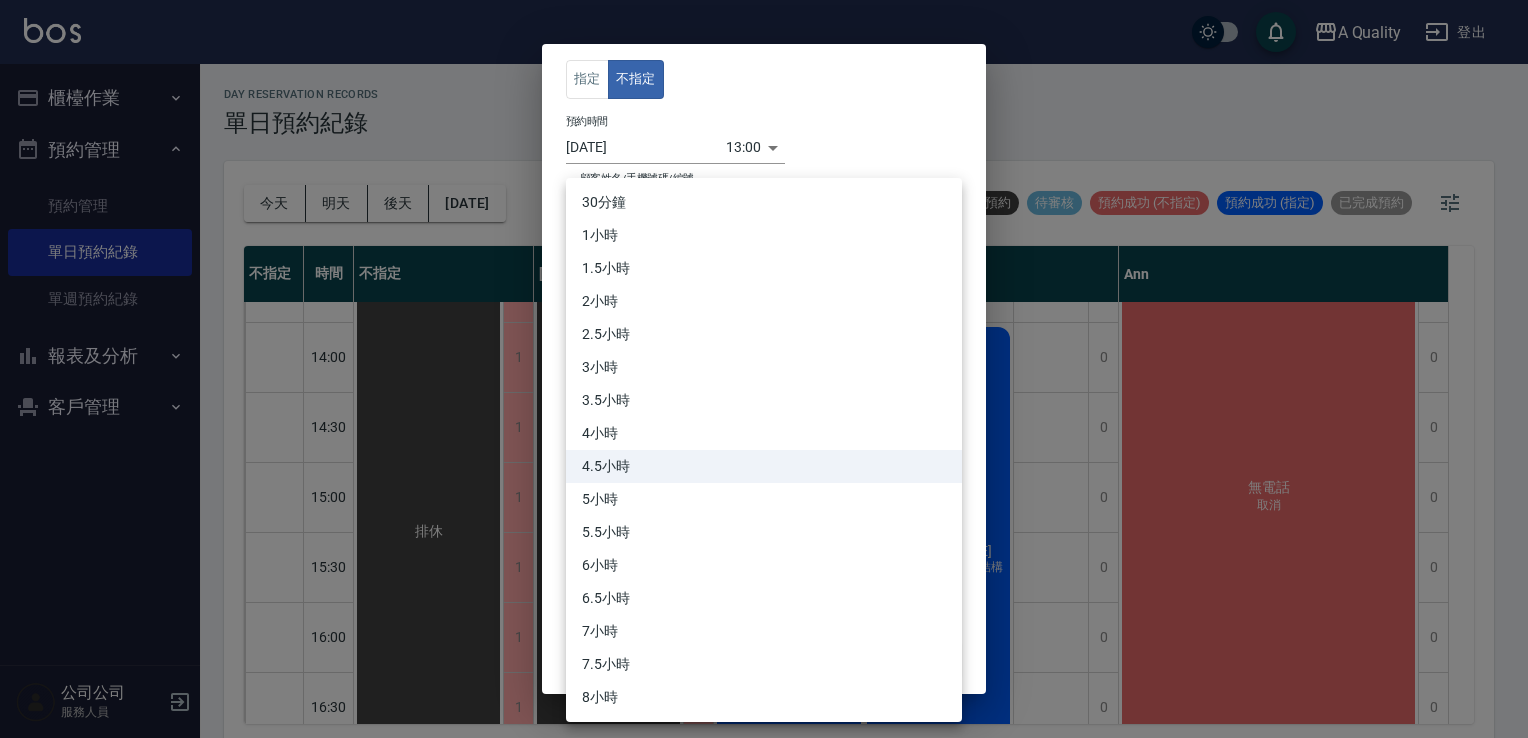 click on "A Quality 登出 櫃檯作業 打帳單 帳單列表 營業儀表板 現金收支登錄 每日結帳 排班表 現場電腦打卡 預約管理 預約管理 單日預約紀錄 單週預約紀錄 報表及分析 報表目錄 店家日報表 互助日報表 互助排行榜 互助點數明細 設計師日報表 設計師業績分析表 設計師排行榜 店販抽成明細 每日非現金明細 客戶管理 客戶列表 卡券管理 入金管理 公司公司 服務人員 day Reservation records 單日預約紀錄 今天 明天 後天 2025/07/15 不可預約 待審核 預約成功 (不指定) 預約成功 (指定) 已完成預約 不指定 時間 不指定 Taylor Quincy Ann 11:00 11:30 12:00 12:30 13:00 13:30 14:00 14:30 15:00 15:30 16:00 16:30 17:00 17:30 18:00 18:30 19:00 19:30 1 1 1 1 1 1 1 1 1 1 1 1 1 1 1 1 1 1 排休 1 1 1 1 1 1 1 1 1 1 1 1 1 1 1 1 1 1 排休 0 0 0 0 0 0 0 0 0 0 0 0 0 0 1 1 1 1 陳梅子 單剪、設計漂染、單色染  王靜儀 舒壓洗髮、單色染、結構式護髮  排休 0 0 0 1 0" at bounding box center [764, 372] 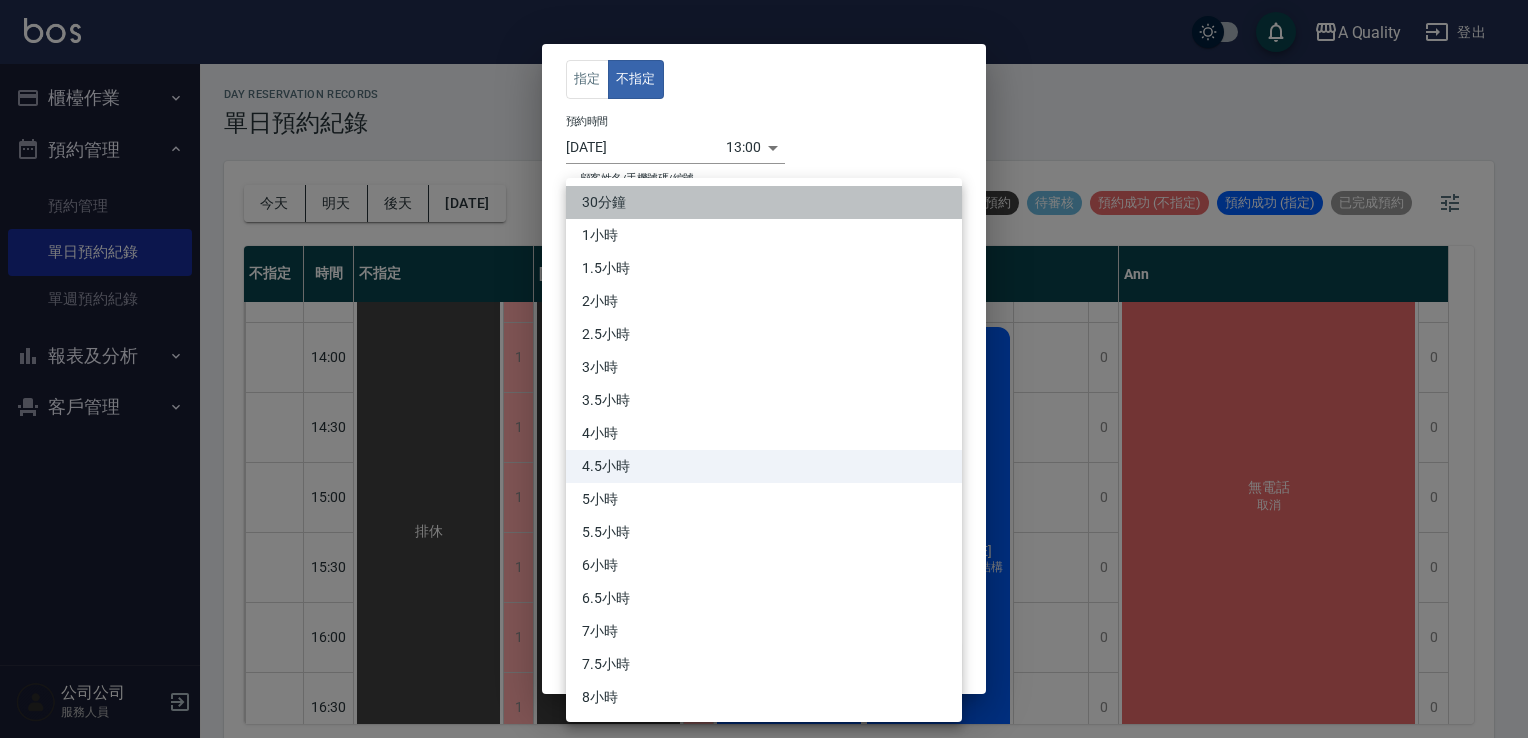 click on "30分鐘" at bounding box center (764, 202) 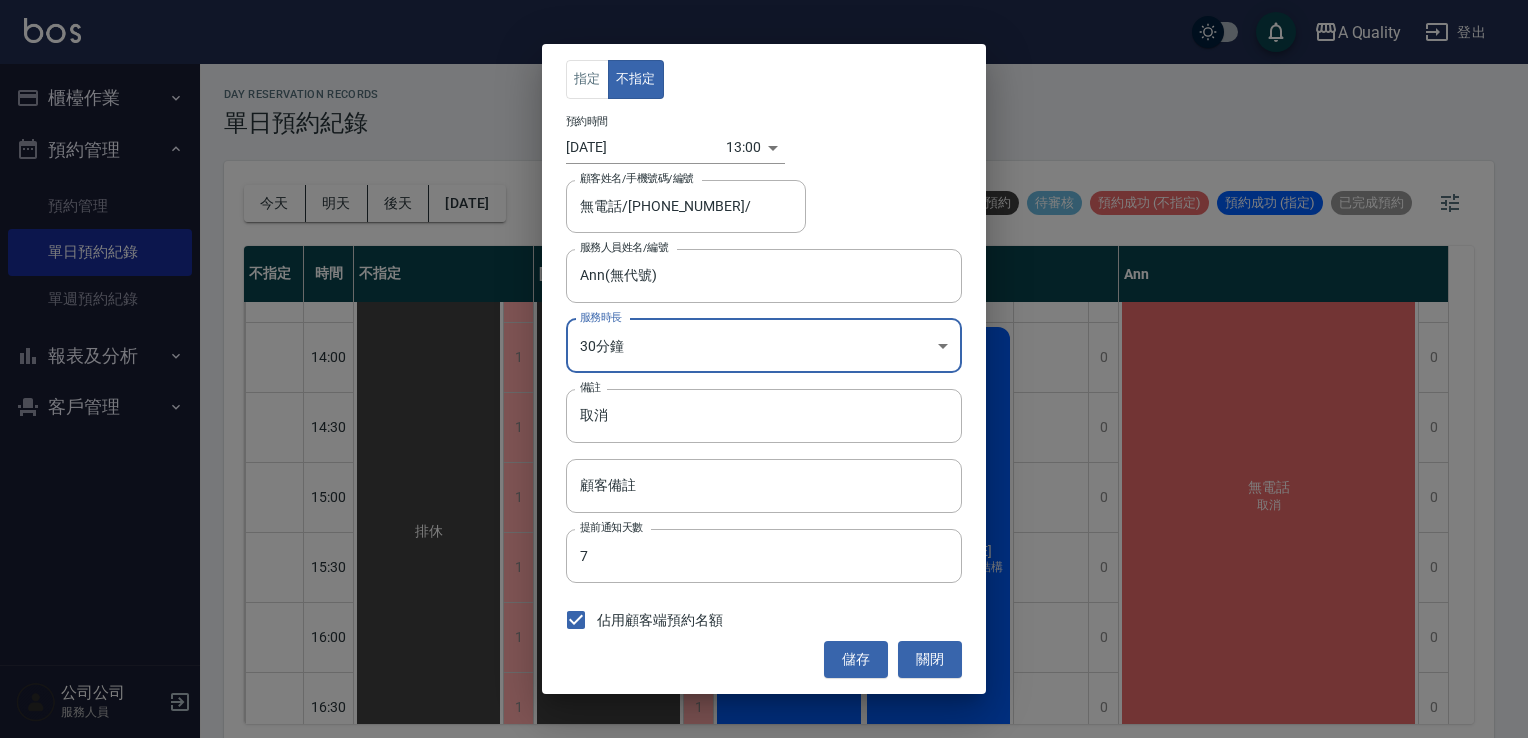 click on "儲存" at bounding box center [856, 659] 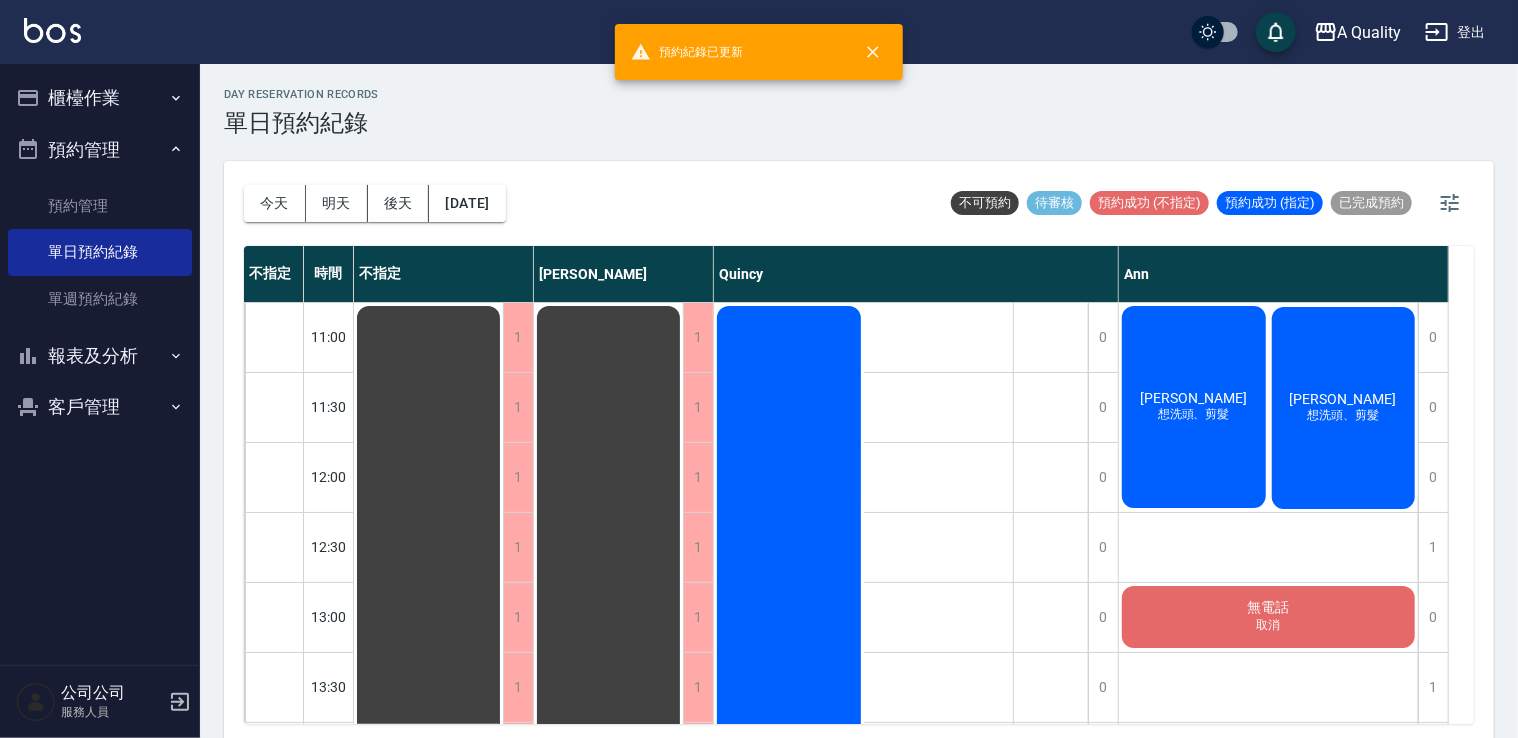scroll, scrollTop: 100, scrollLeft: 0, axis: vertical 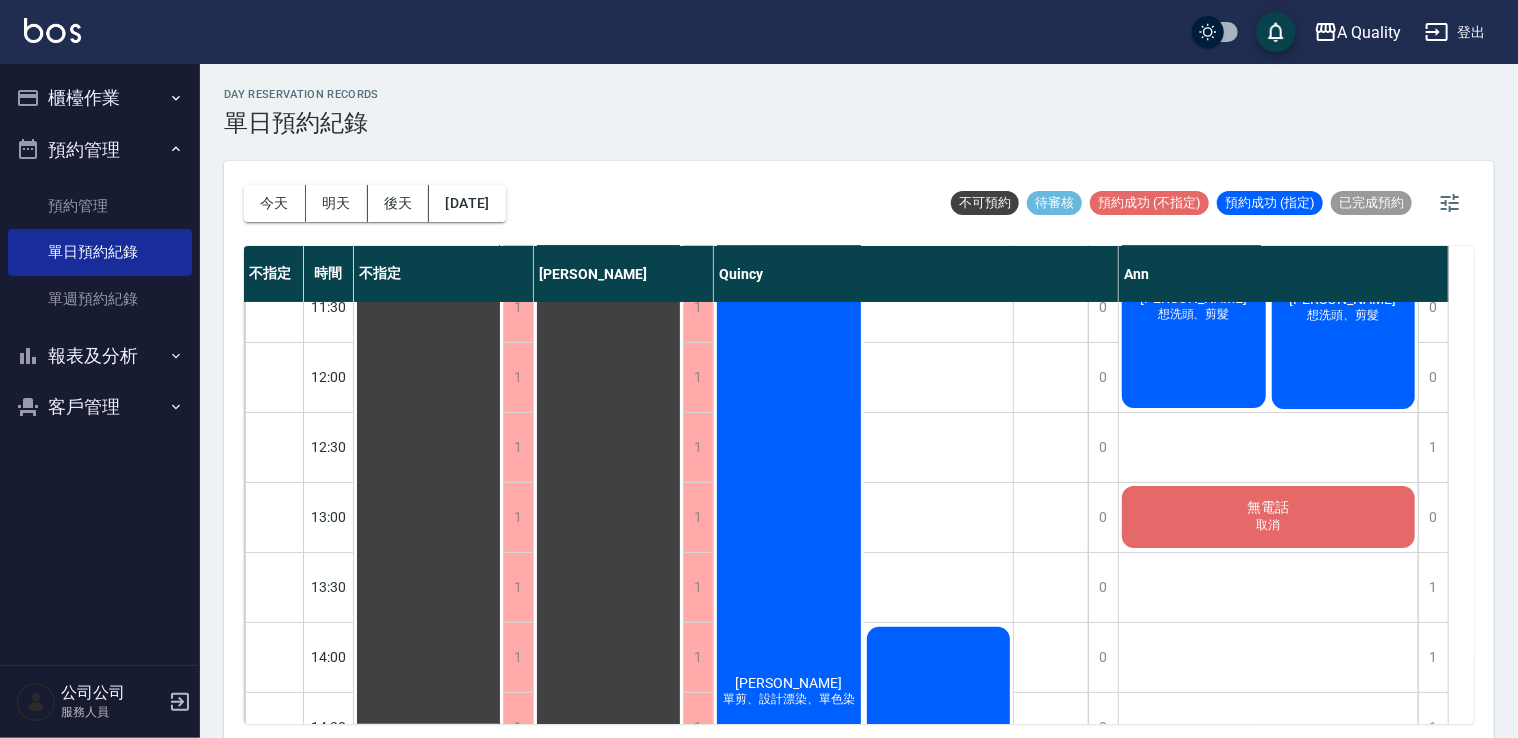 click on "陳梅子 單剪、設計漂染、單色染" at bounding box center [428, 832] 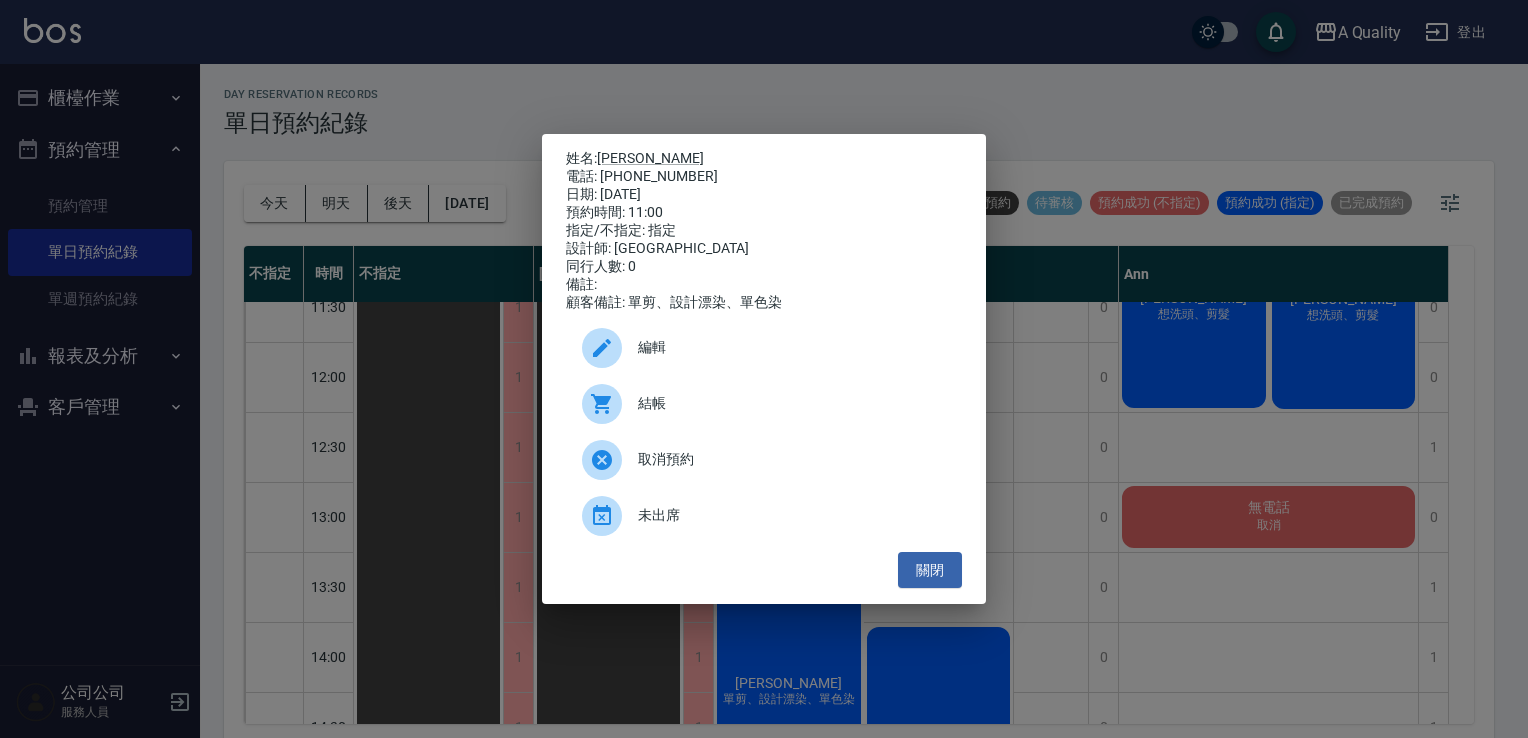 click on "編輯" at bounding box center [764, 348] 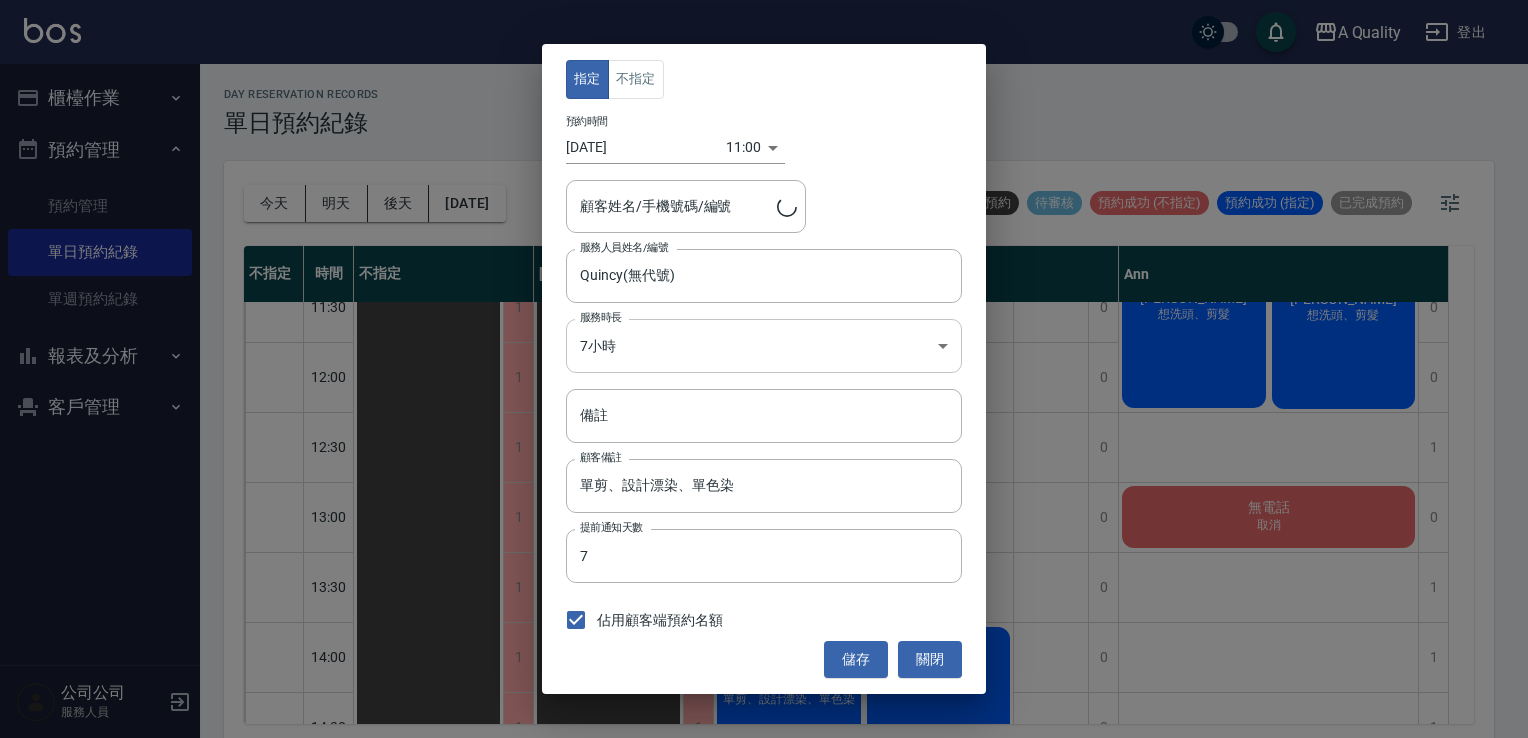 type on "陳梅子/0936703797/" 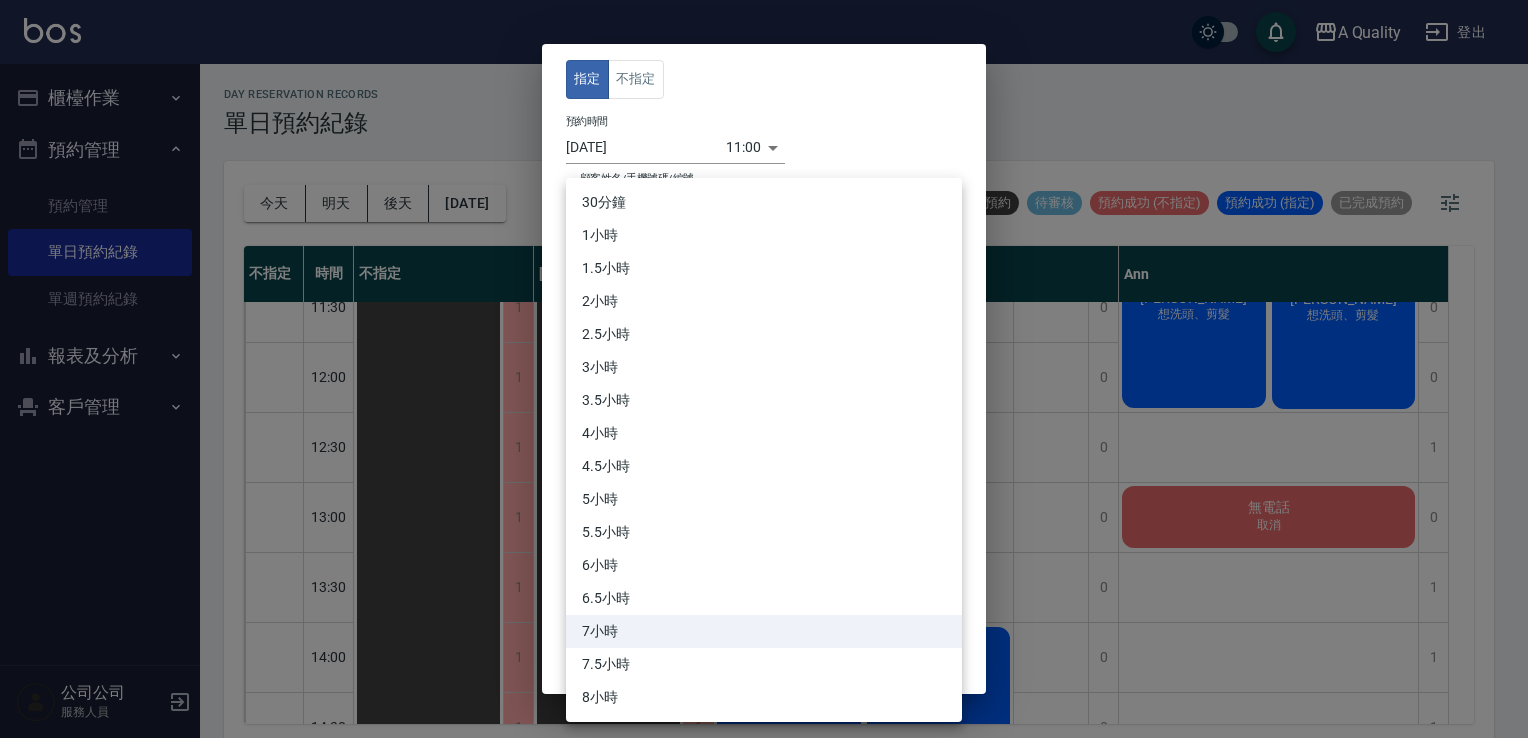 click on "A Quality 登出 櫃檯作業 打帳單 帳單列表 營業儀表板 現金收支登錄 每日結帳 排班表 現場電腦打卡 預約管理 預約管理 單日預約紀錄 單週預約紀錄 報表及分析 報表目錄 店家日報表 互助日報表 互助排行榜 互助點數明細 設計師日報表 設計師業績分析表 設計師排行榜 店販抽成明細 每日非現金明細 客戶管理 客戶列表 卡券管理 入金管理 公司公司 服務人員 day Reservation records 單日預約紀錄 今天 明天 後天 2025/07/15 不可預約 待審核 預約成功 (不指定) 預約成功 (指定) 已完成預約 不指定 時間 不指定 Taylor Quincy Ann 11:00 11:30 12:00 12:30 13:00 13:30 14:00 14:30 15:00 15:30 16:00 16:30 17:00 17:30 18:00 18:30 19:00 19:30 1 1 1 1 1 1 1 1 1 1 1 1 1 1 1 1 1 1 排休 1 1 1 1 1 1 1 1 1 1 1 1 1 1 1 1 1 1 排休 0 0 0 0 0 0 0 0 0 0 0 0 0 0 1 1 1 1 陳梅子 單剪、設計漂染、單色染  王靜儀 舒壓洗髮、單色染、結構式護髮  排休 0 0 0 1 0" at bounding box center [764, 372] 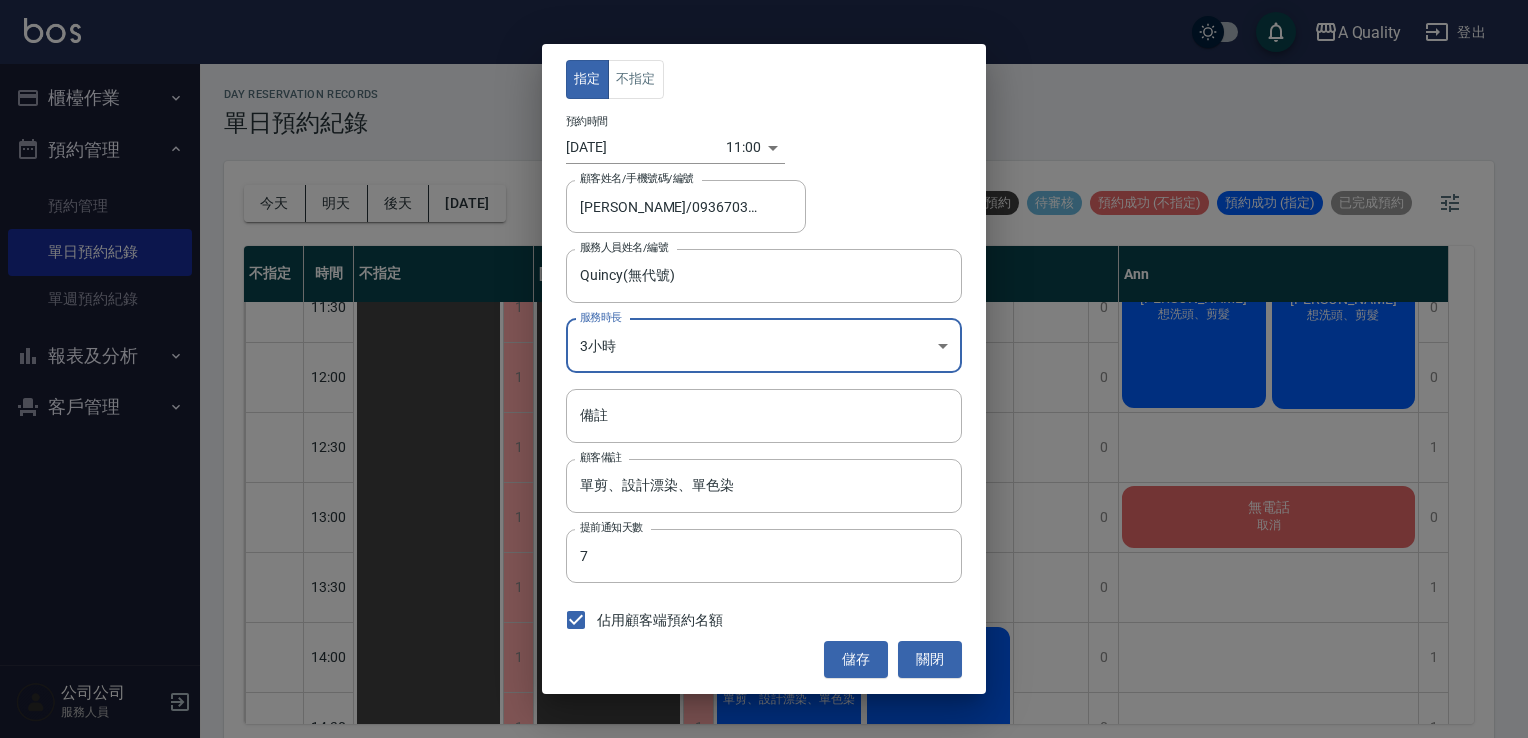 click on "A Quality 登出 櫃檯作業 打帳單 帳單列表 營業儀表板 現金收支登錄 每日結帳 排班表 現場電腦打卡 預約管理 預約管理 單日預約紀錄 單週預約紀錄 報表及分析 報表目錄 店家日報表 互助日報表 互助排行榜 互助點數明細 設計師日報表 設計師業績分析表 設計師排行榜 店販抽成明細 每日非現金明細 客戶管理 客戶列表 卡券管理 入金管理 公司公司 服務人員 day Reservation records 單日預約紀錄 今天 明天 後天 2025/07/15 不可預約 待審核 預約成功 (不指定) 預約成功 (指定) 已完成預約 不指定 時間 不指定 Taylor Quincy Ann 11:00 11:30 12:00 12:30 13:00 13:30 14:00 14:30 15:00 15:30 16:00 16:30 17:00 17:30 18:00 18:30 19:00 19:30 1 1 1 1 1 1 1 1 1 1 1 1 1 1 1 1 1 1 排休 1 1 1 1 1 1 1 1 1 1 1 1 1 1 1 1 1 1 排休 0 0 0 0 0 0 0 0 0 0 0 0 0 0 1 1 1 1 陳梅子 單剪、設計漂染、單色染  王靜儀 舒壓洗髮、單色染、結構式護髮  排休 0 0 0 1 0" at bounding box center [764, 372] 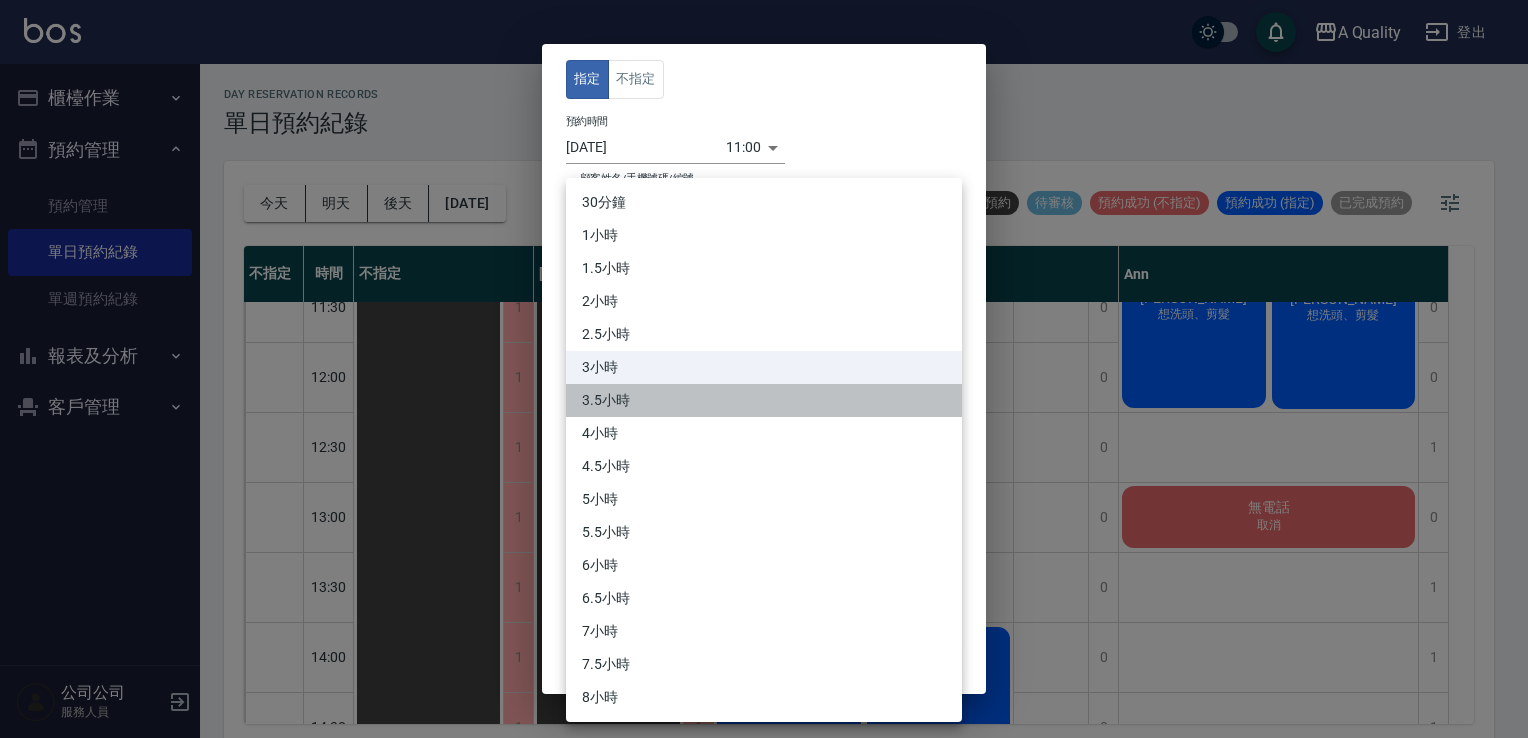 click on "3.5小時" at bounding box center [764, 400] 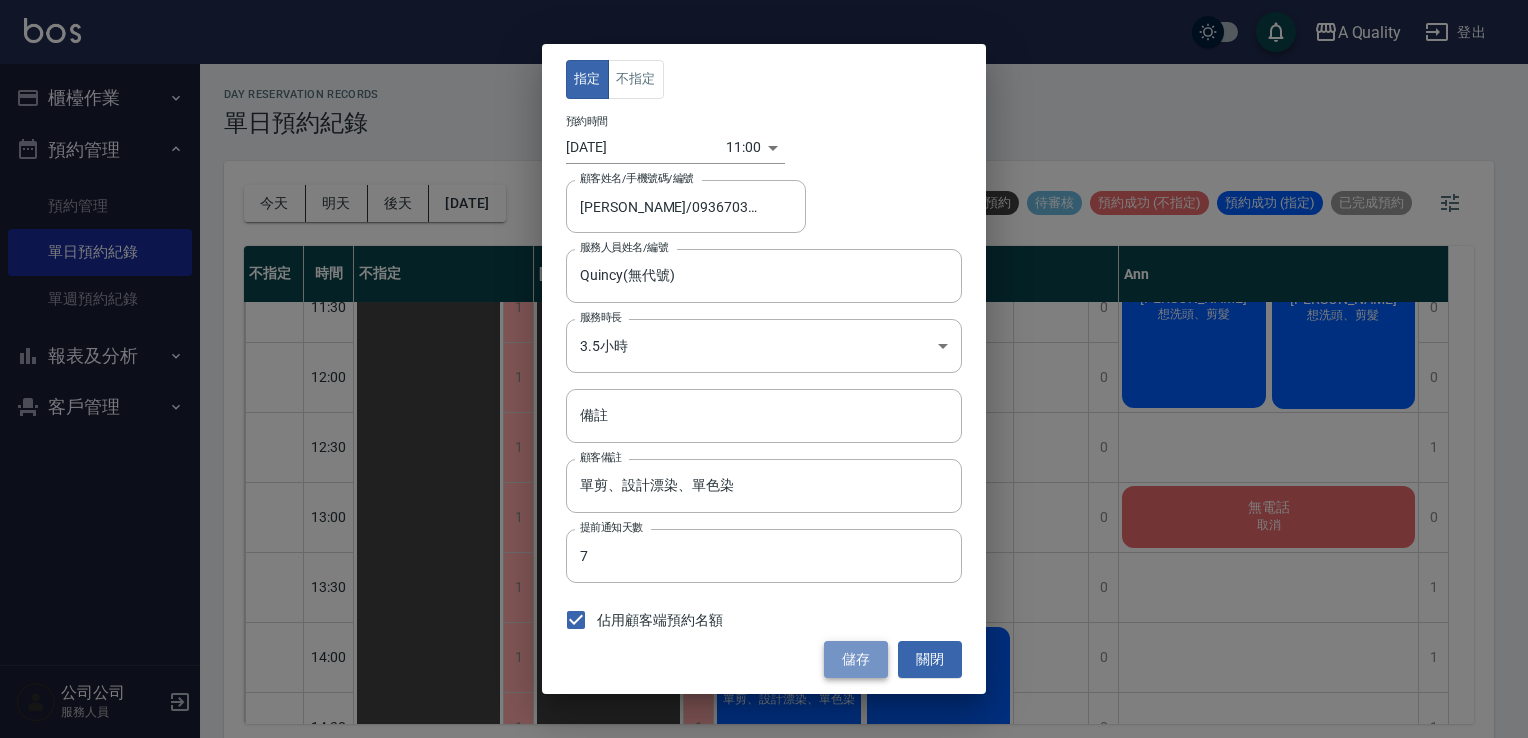 click on "儲存" at bounding box center (856, 659) 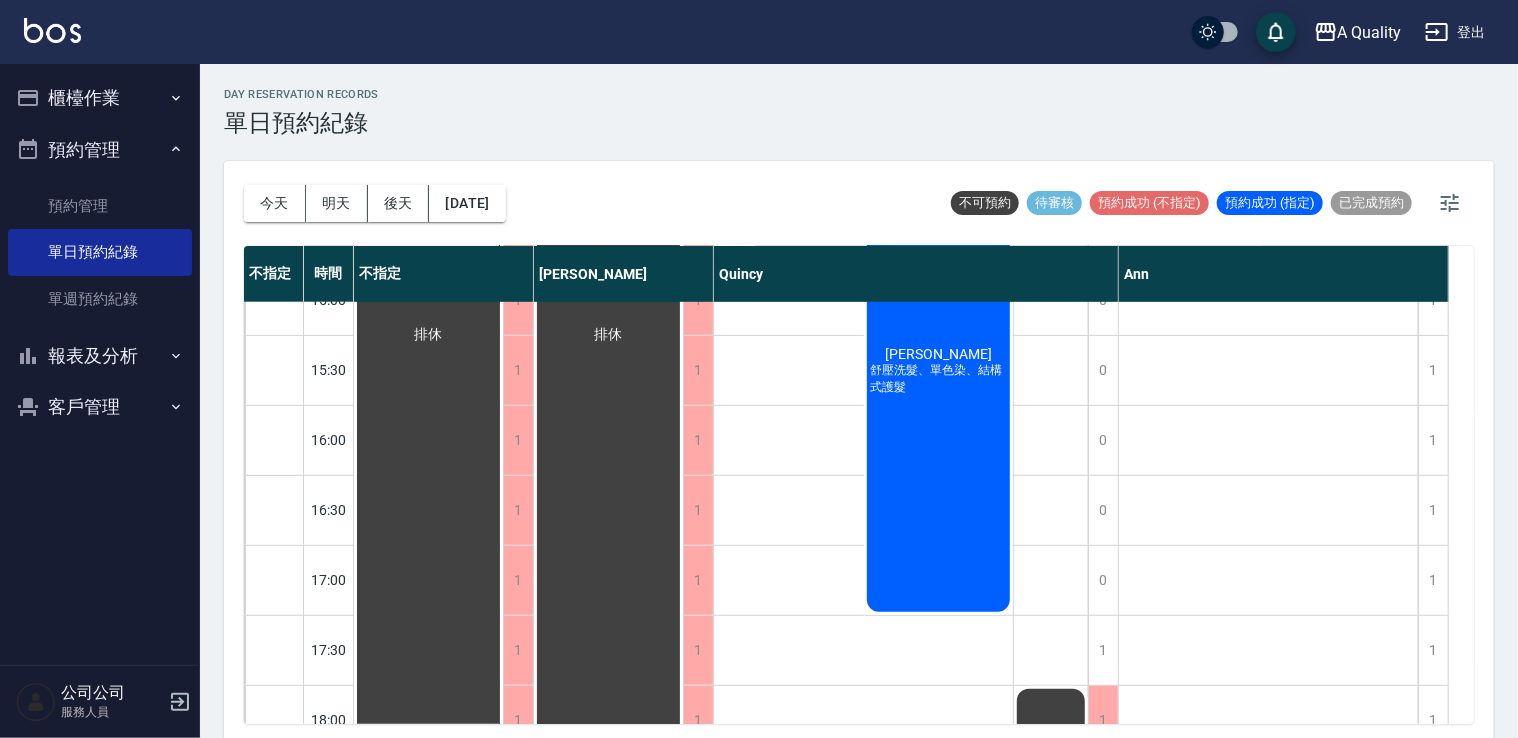 scroll, scrollTop: 600, scrollLeft: 0, axis: vertical 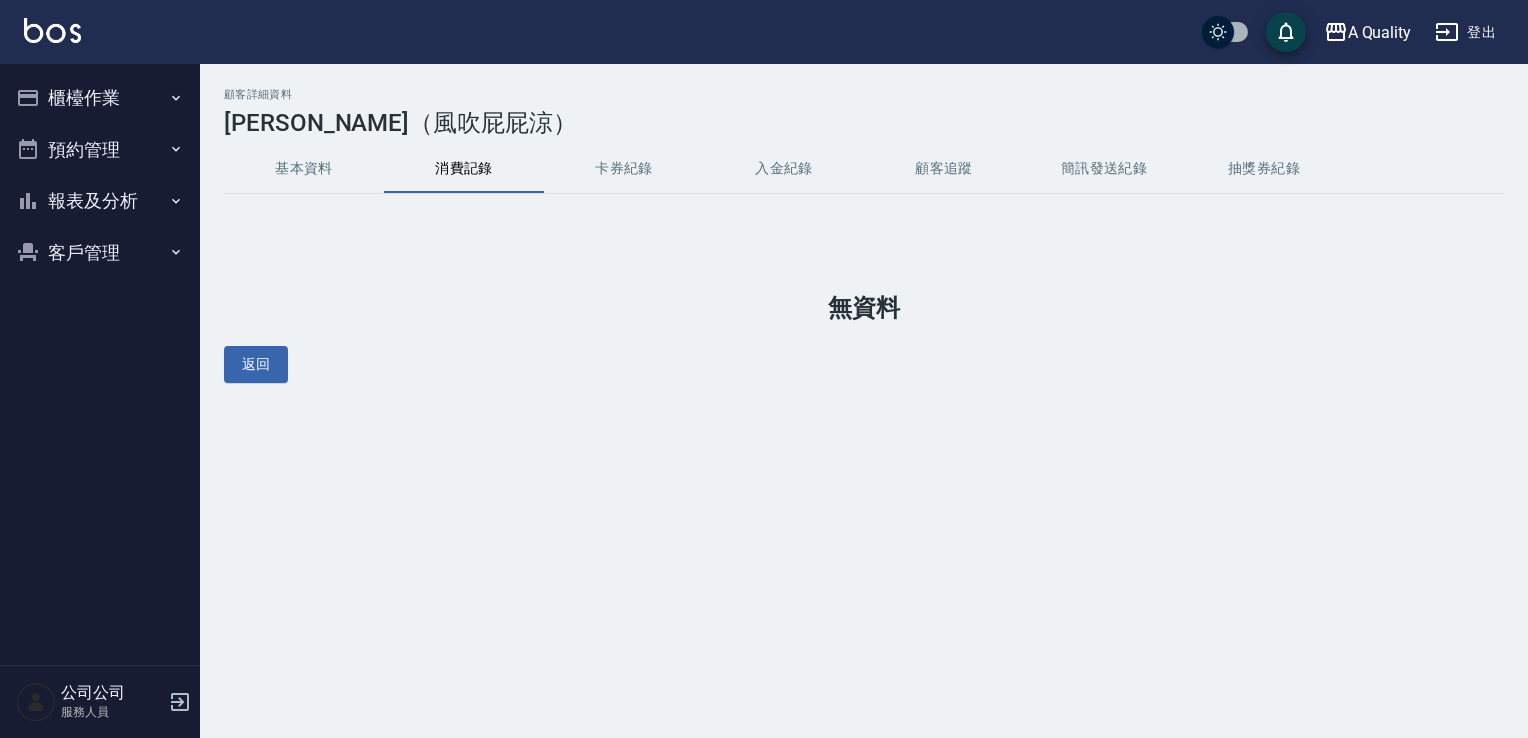 click on "基本資料" at bounding box center [304, 169] 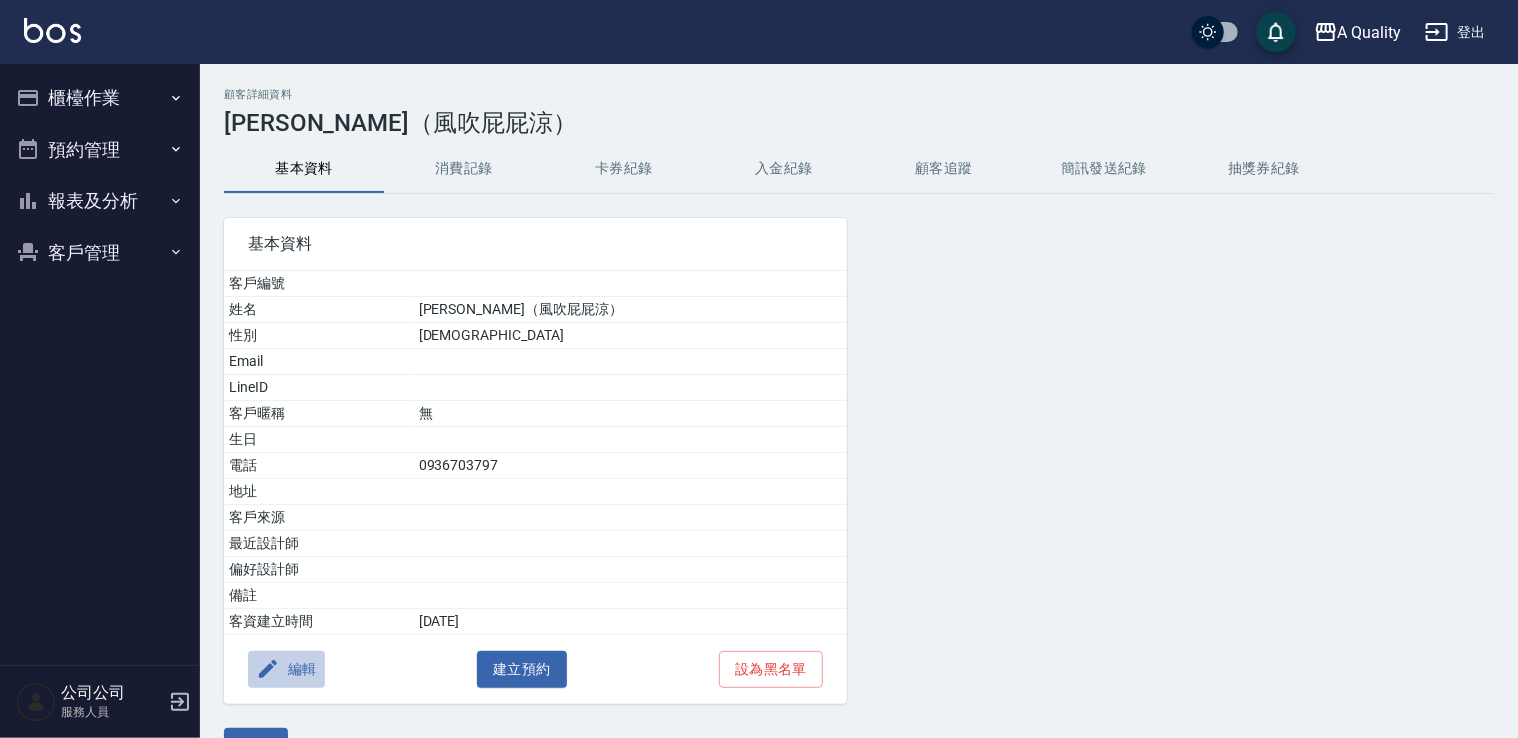 click on "編輯" at bounding box center [286, 669] 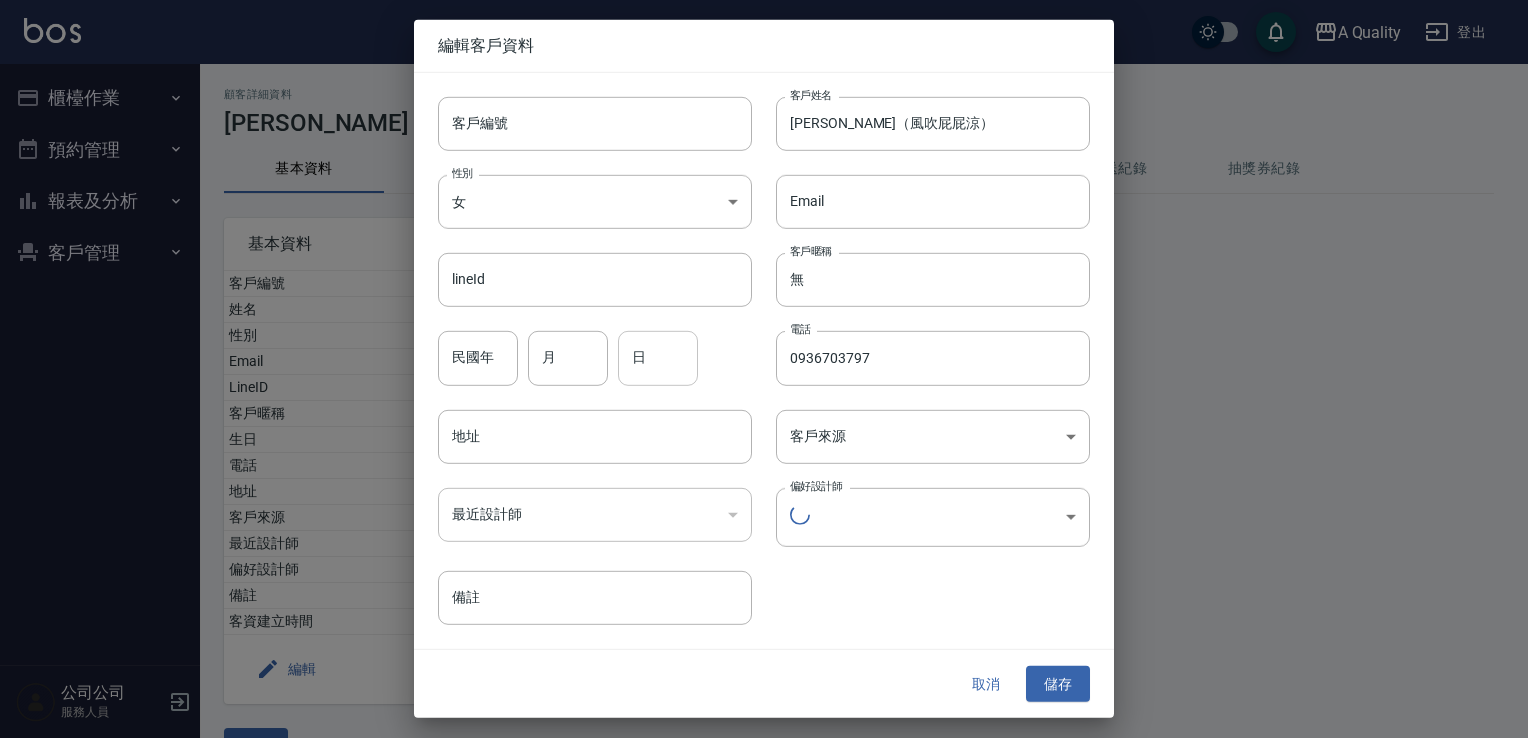 type 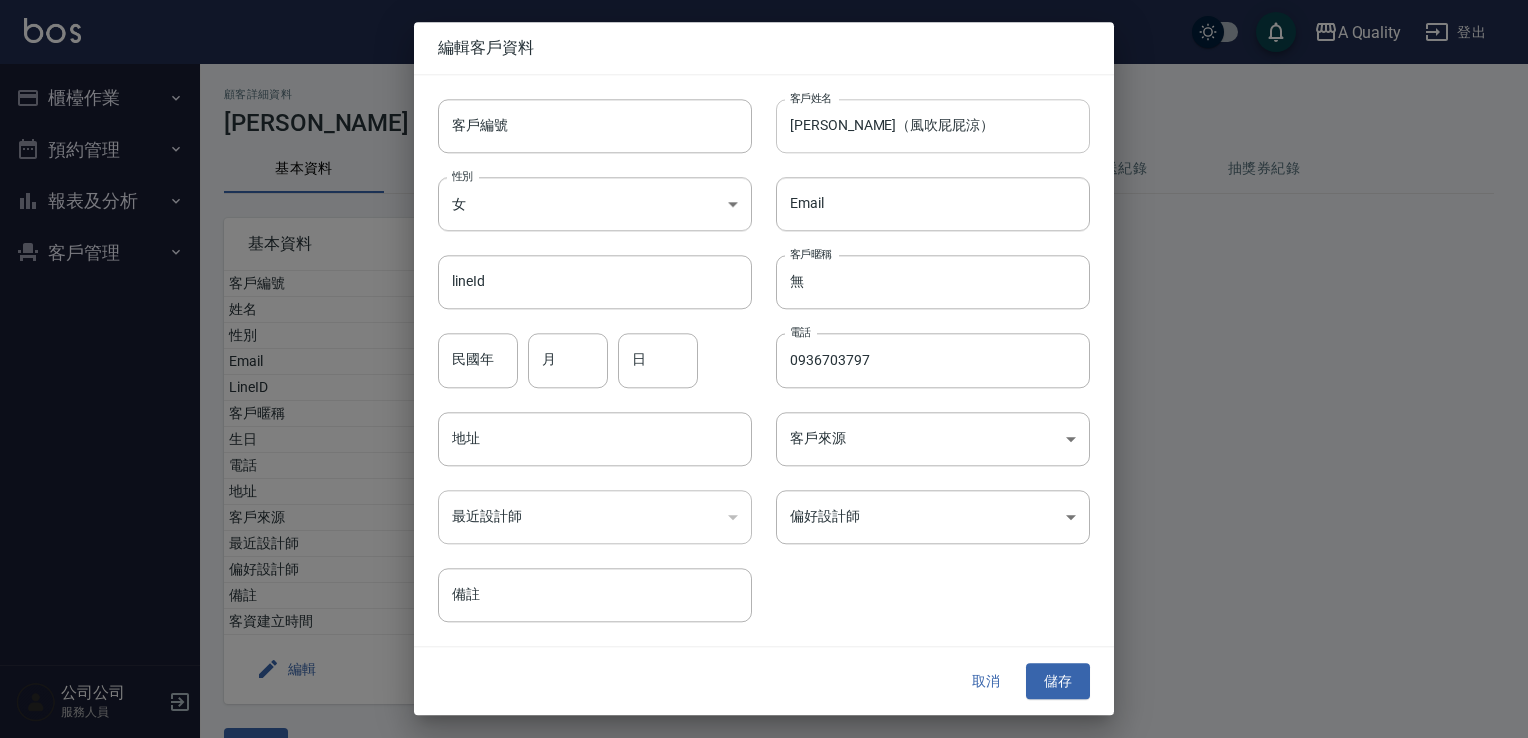 click on "[PERSON_NAME]（[PERSON_NAME]）" at bounding box center [933, 126] 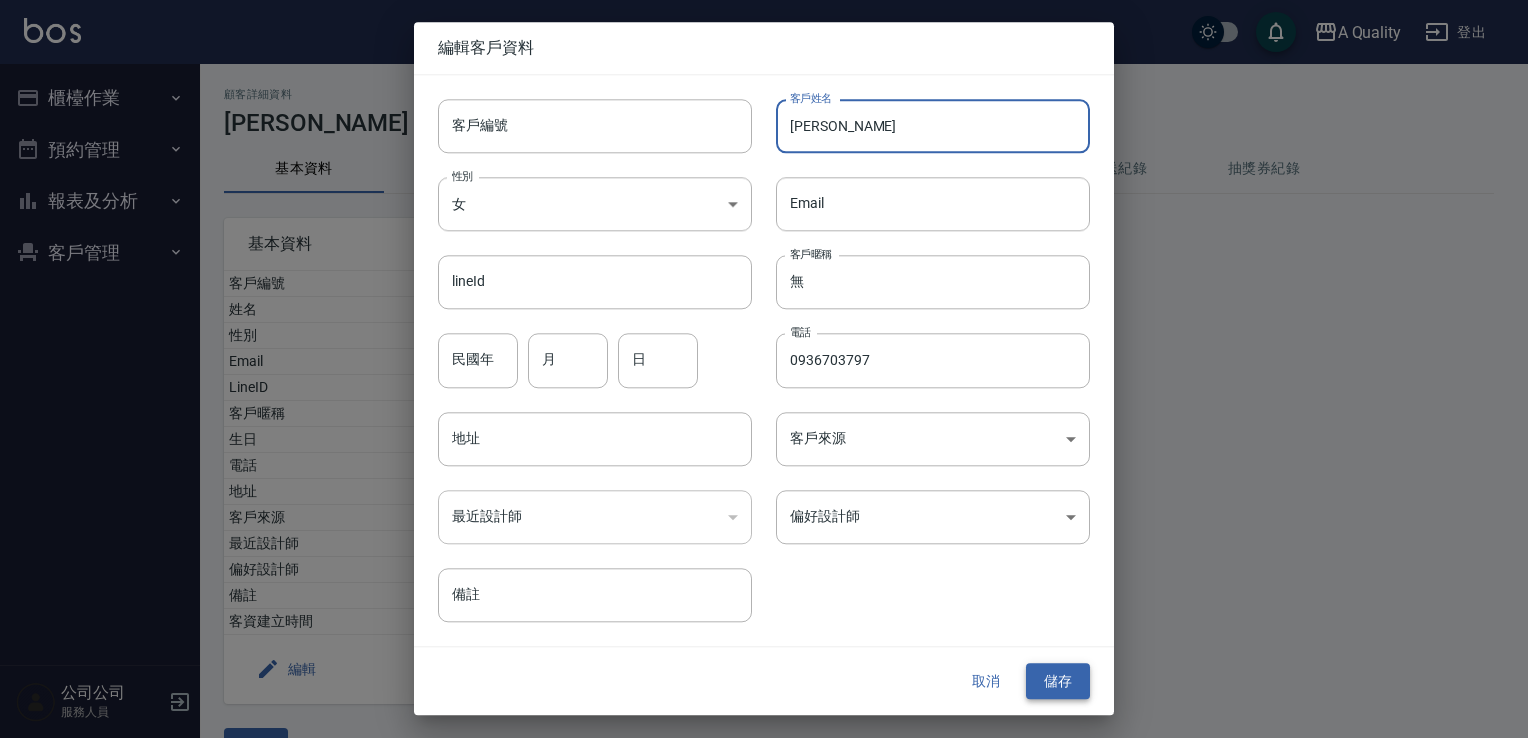 type on "[PERSON_NAME]" 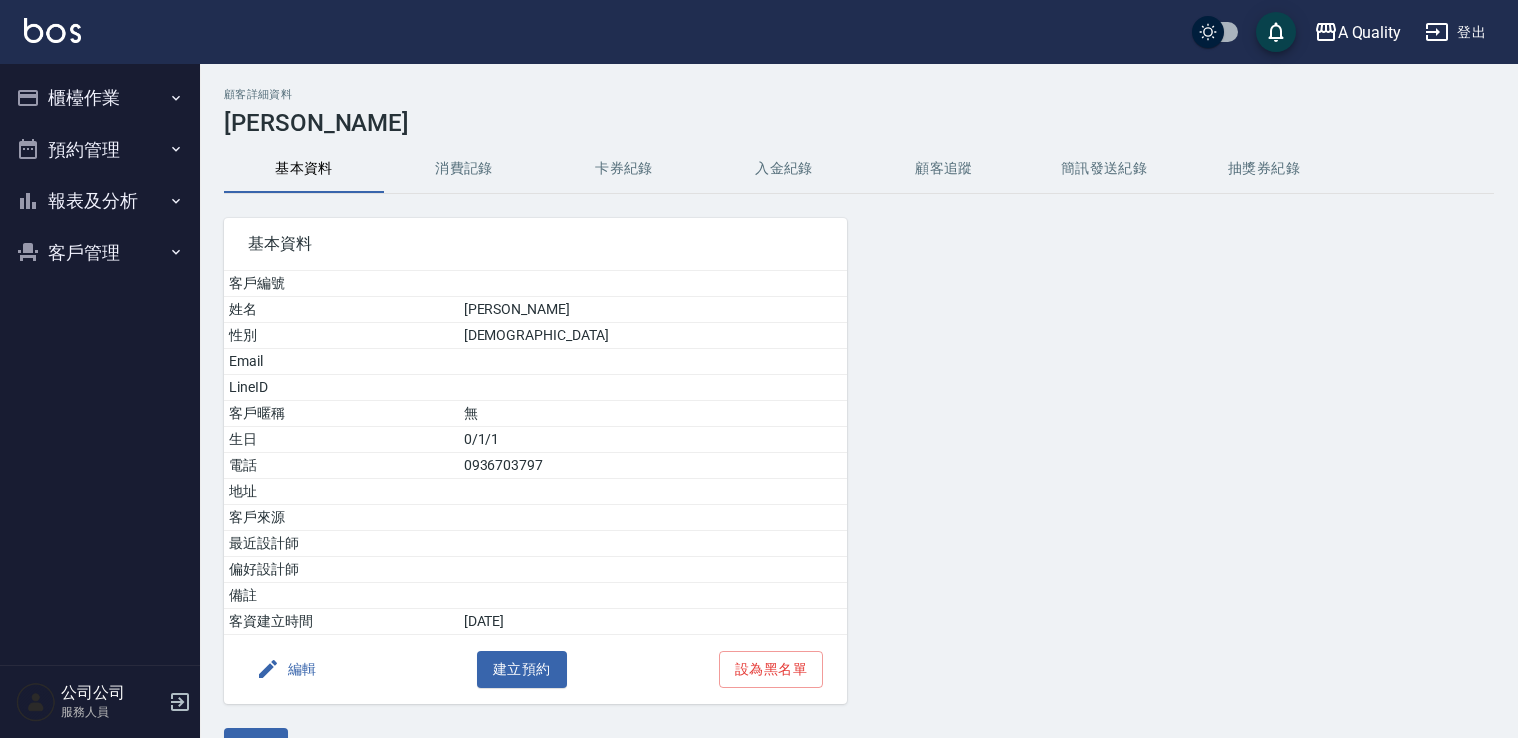 scroll, scrollTop: 0, scrollLeft: 0, axis: both 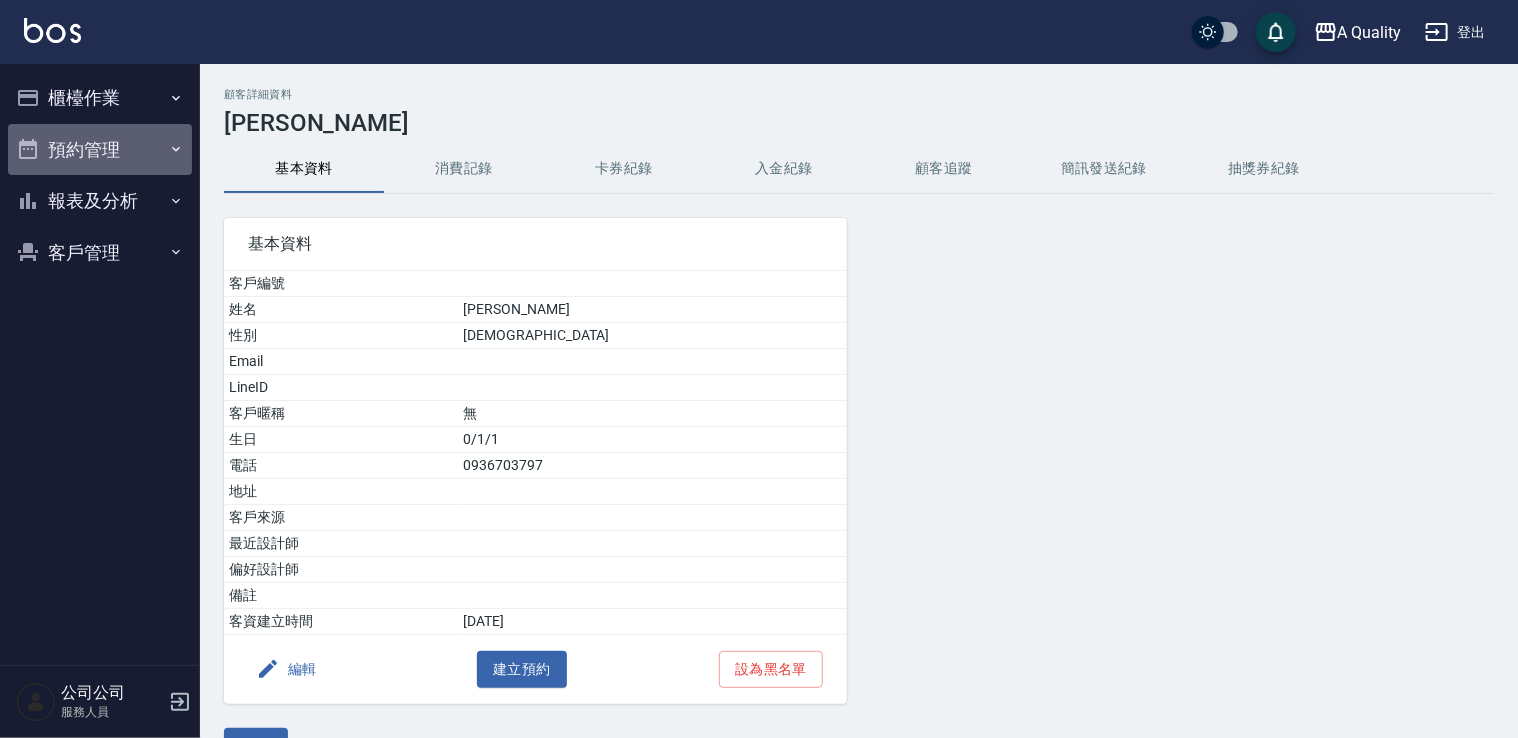 click on "預約管理" at bounding box center [100, 150] 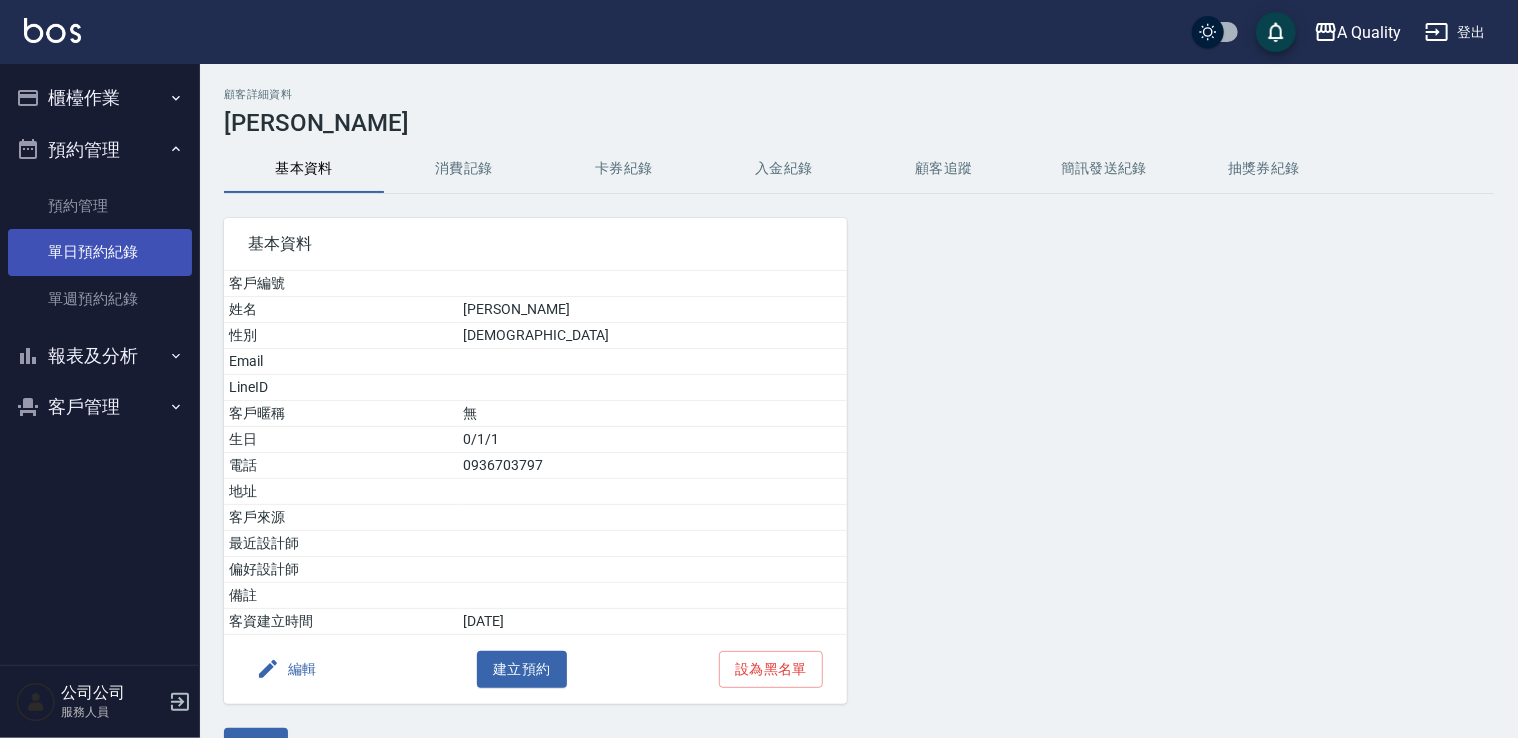 drag, startPoint x: 115, startPoint y: 240, endPoint x: 145, endPoint y: 242, distance: 30.066593 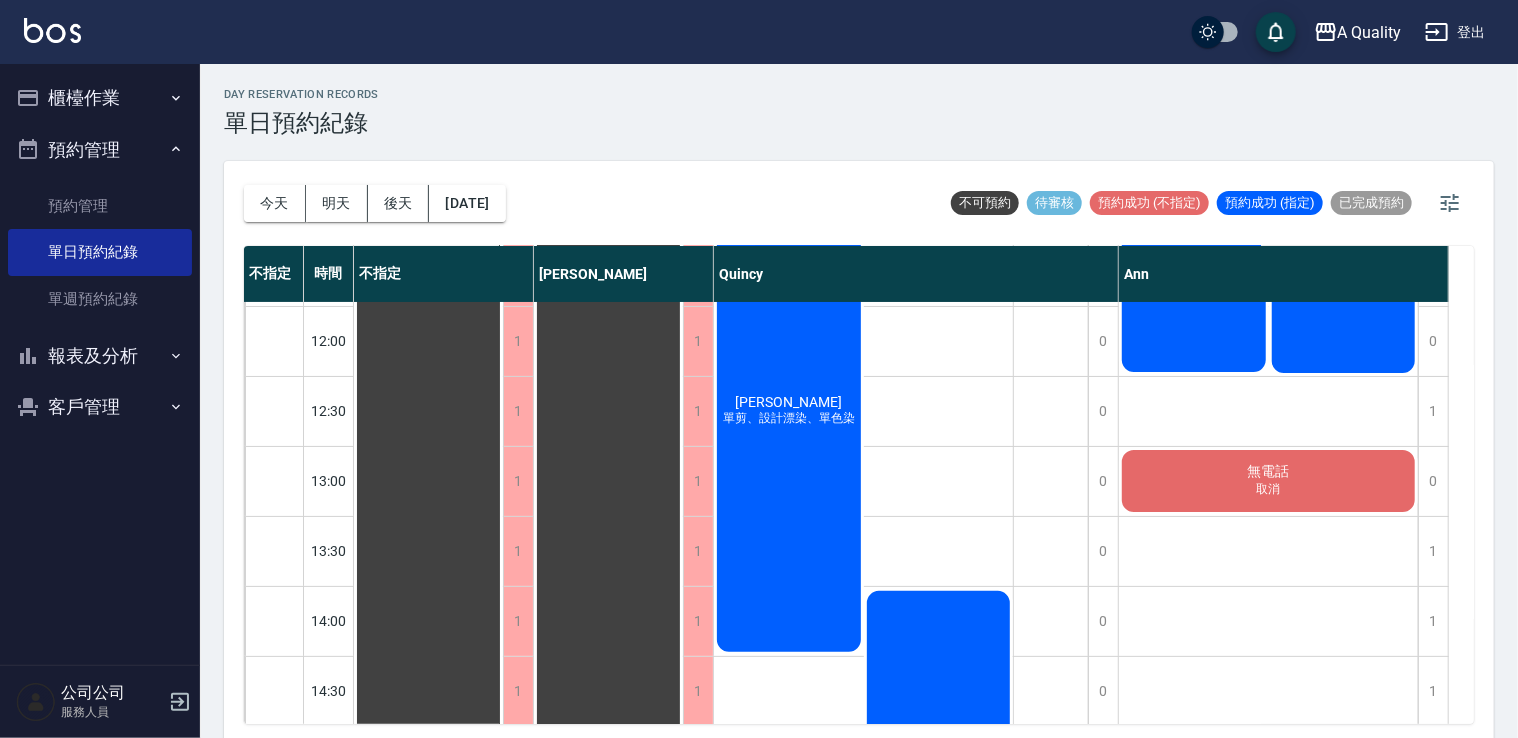 scroll, scrollTop: 253, scrollLeft: 0, axis: vertical 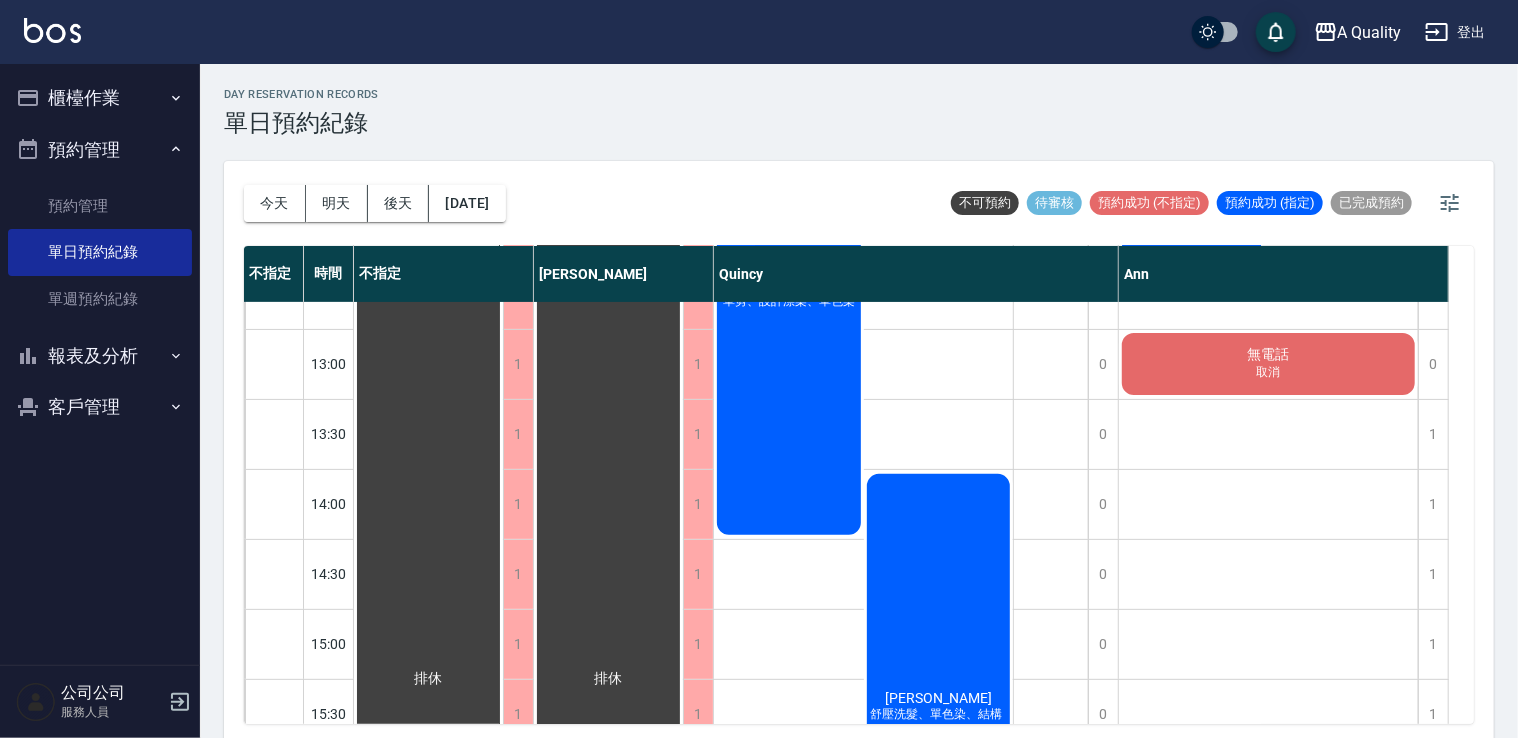 click on "無電話 取消" at bounding box center [428, 679] 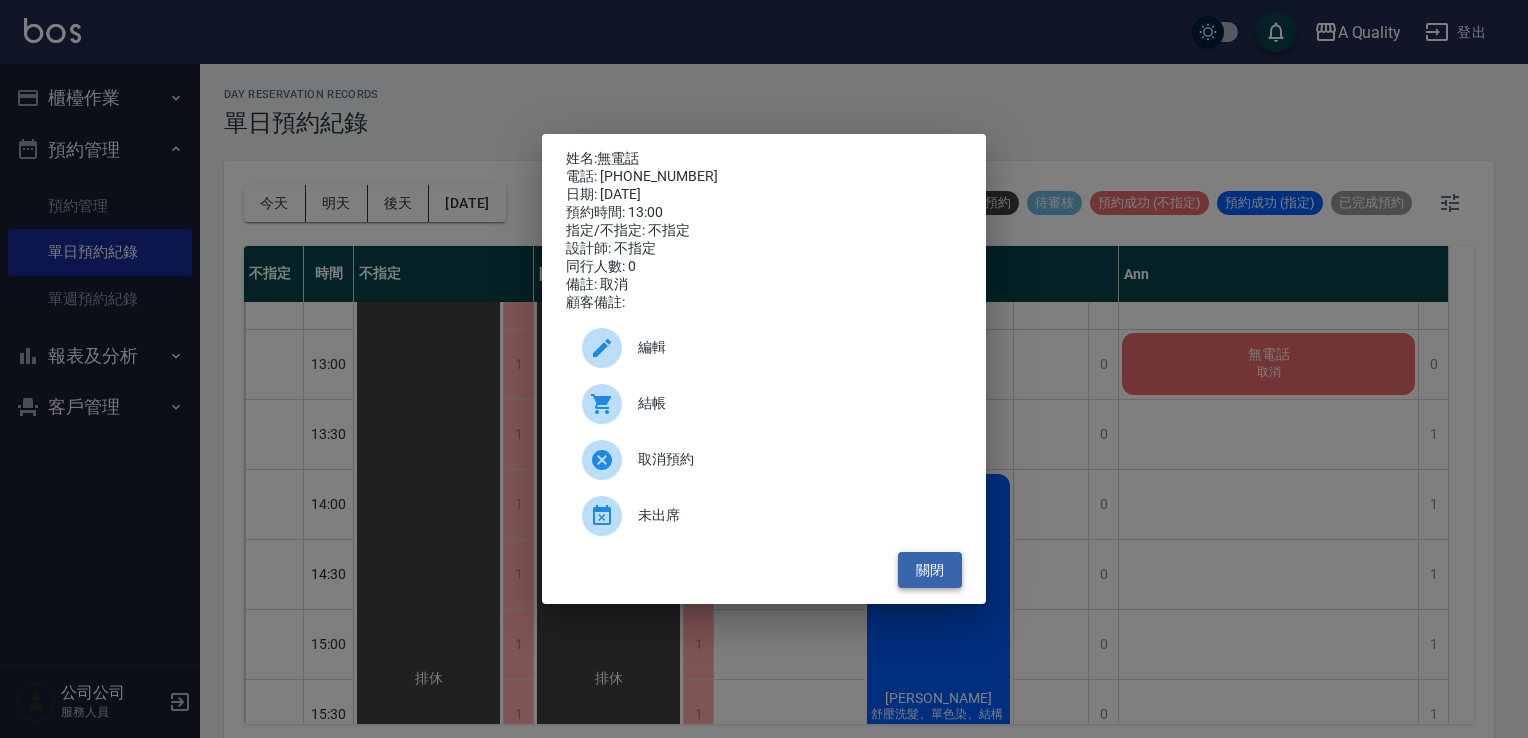 click on "關閉" at bounding box center (930, 570) 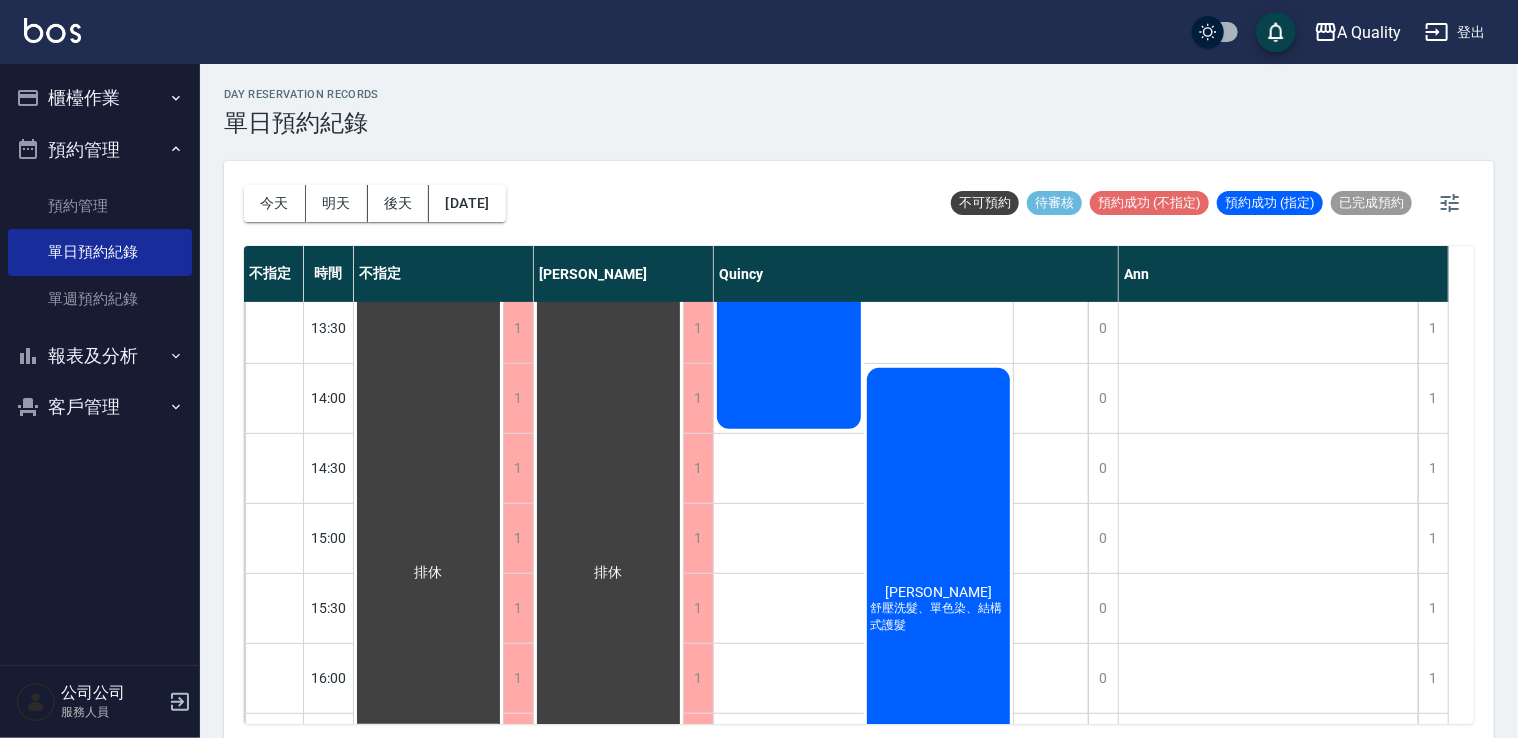 scroll, scrollTop: 453, scrollLeft: 0, axis: vertical 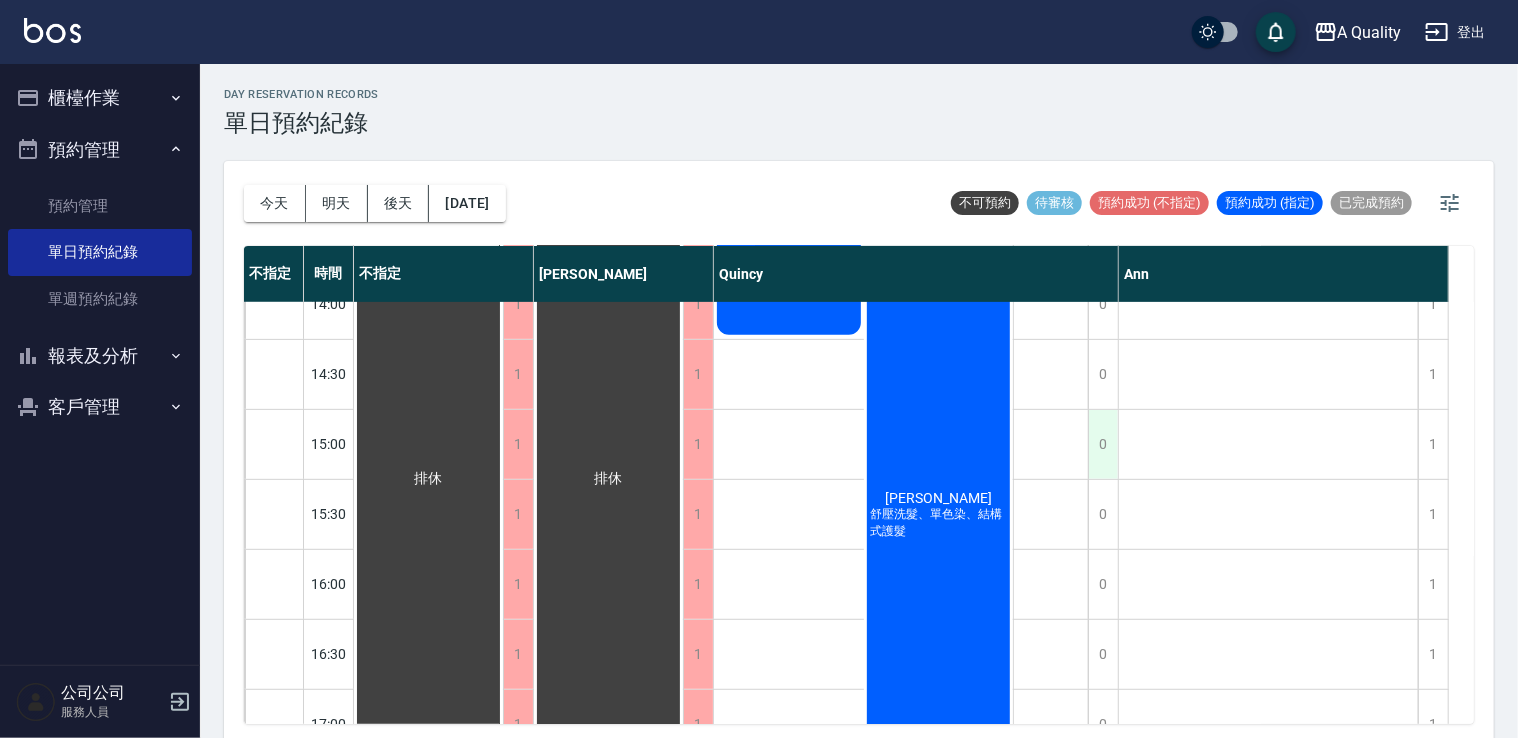click on "0" at bounding box center [1103, 444] 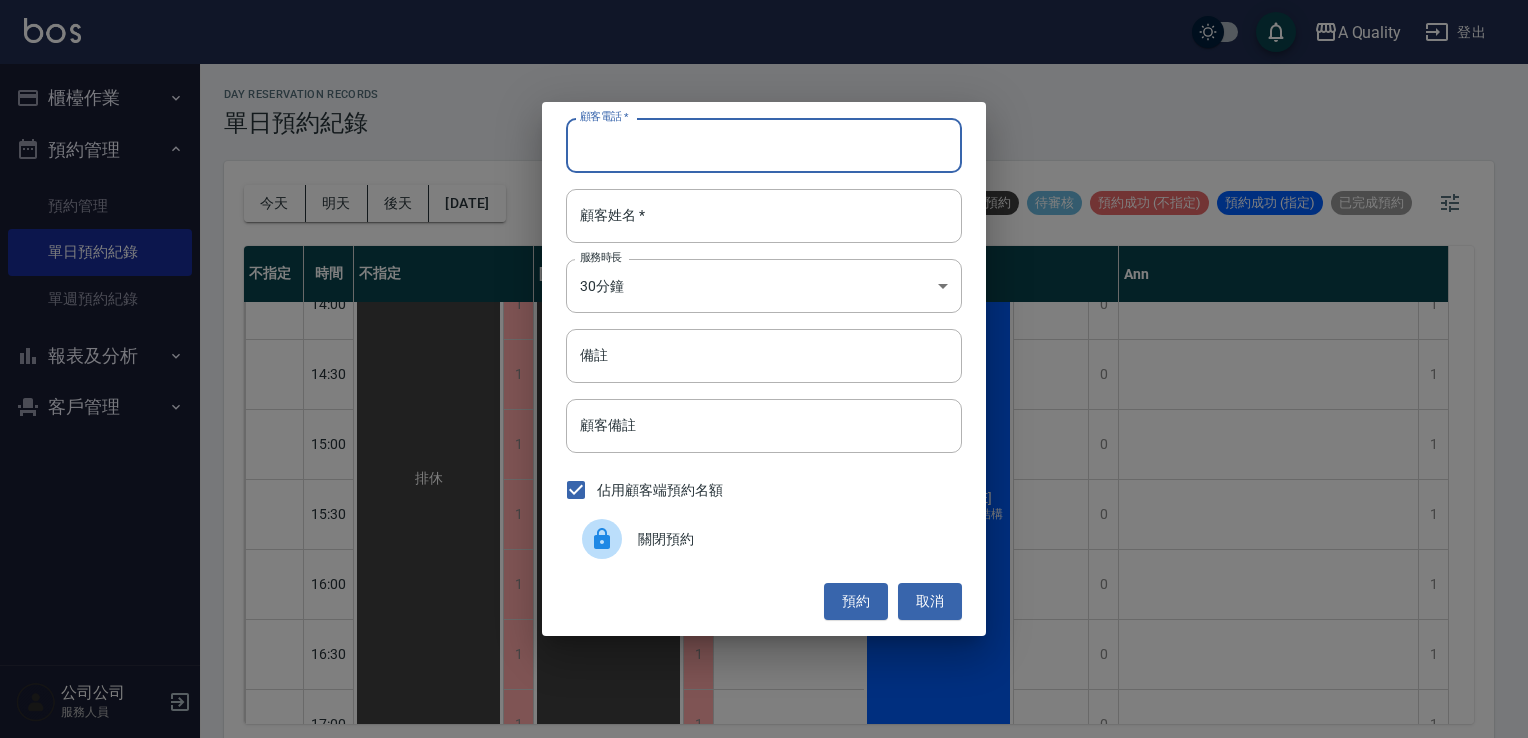 click on "顧客電話   *" at bounding box center (764, 145) 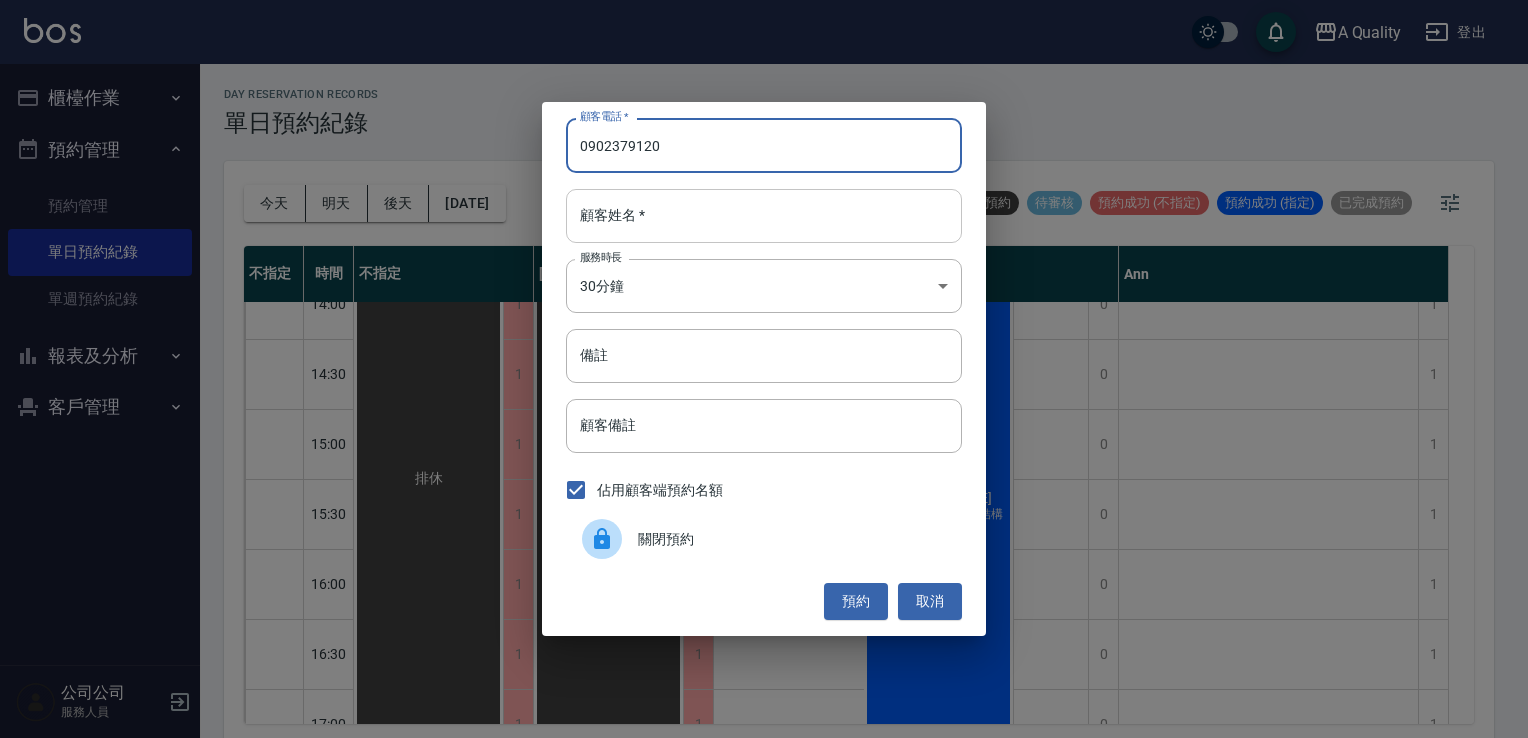 type on "0902379120" 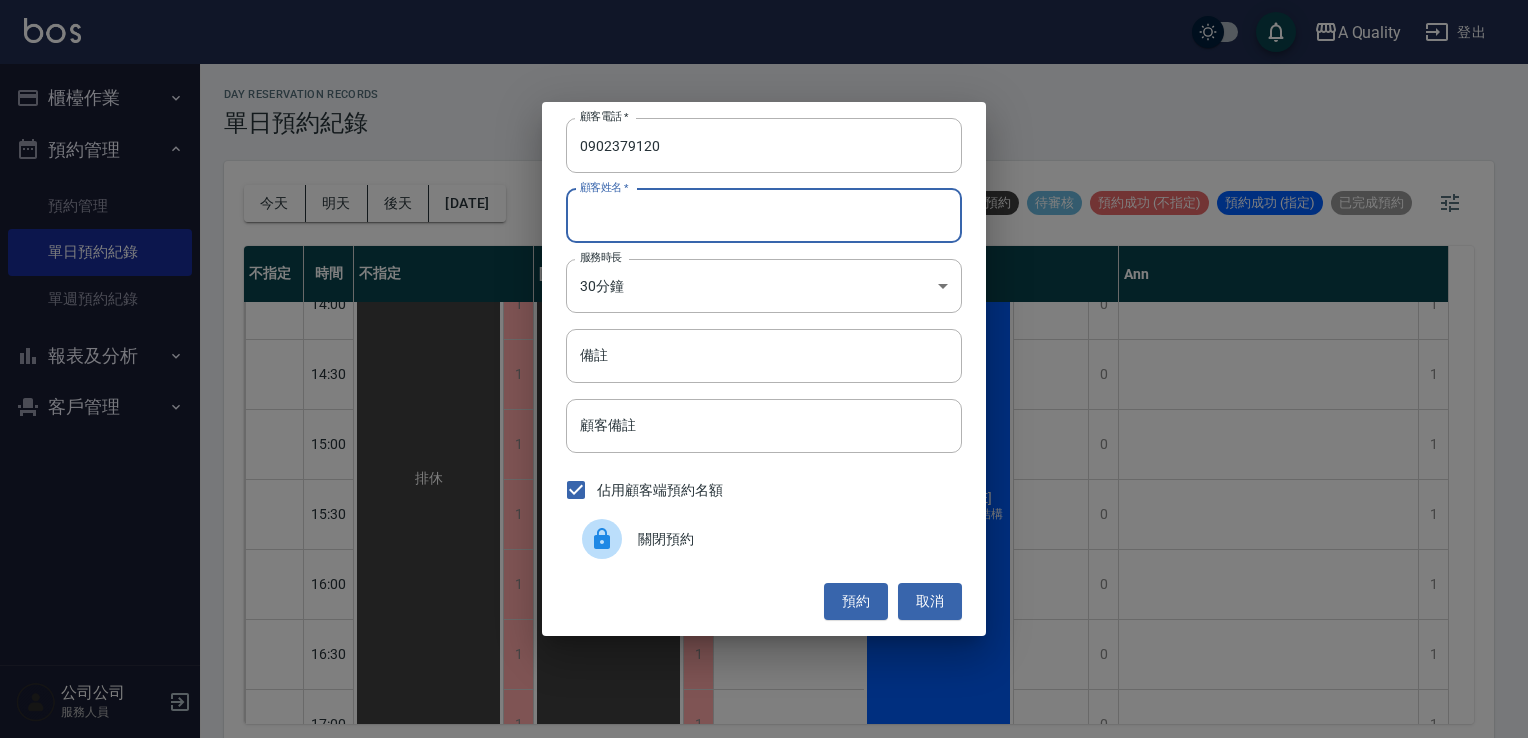 click on "顧客姓名   *" at bounding box center (764, 216) 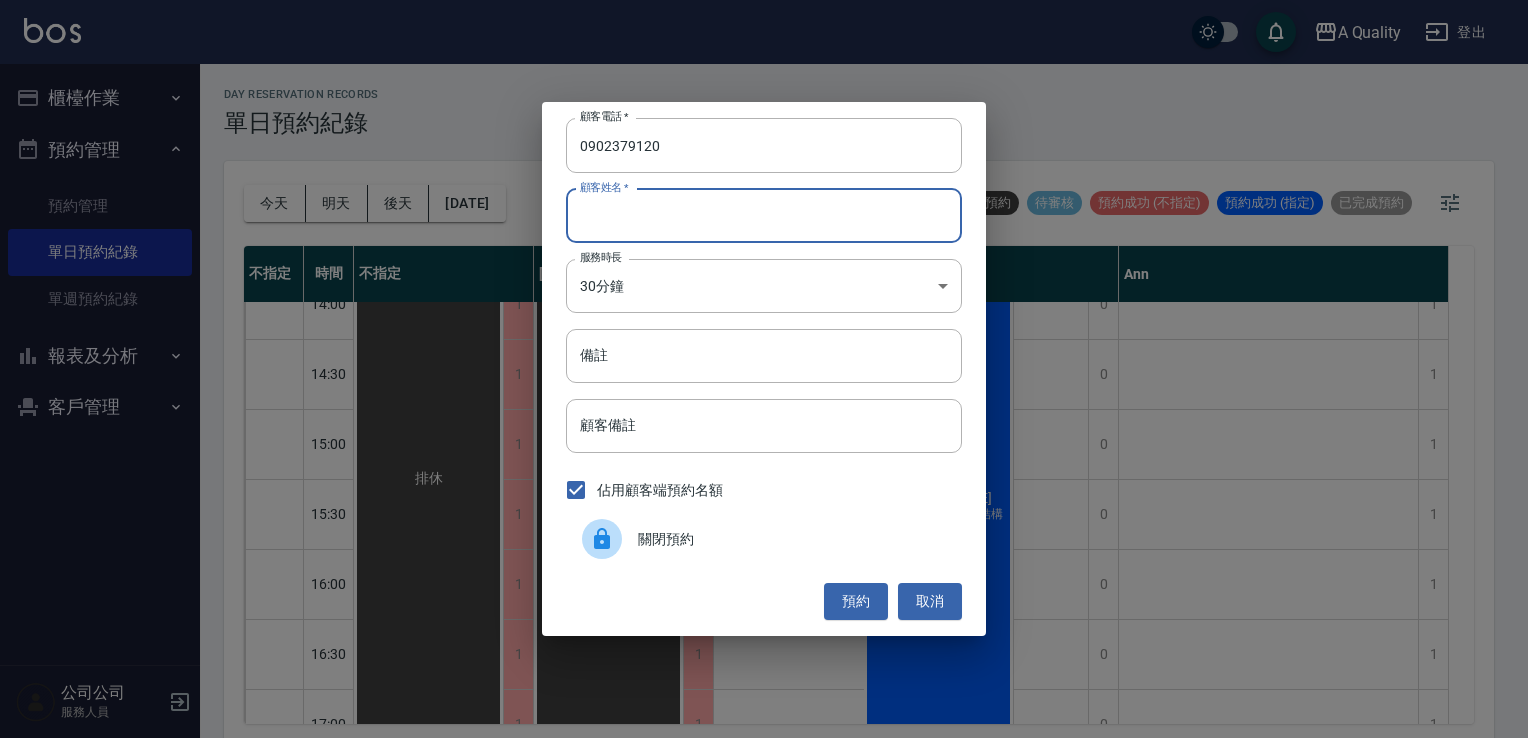 type on "x" 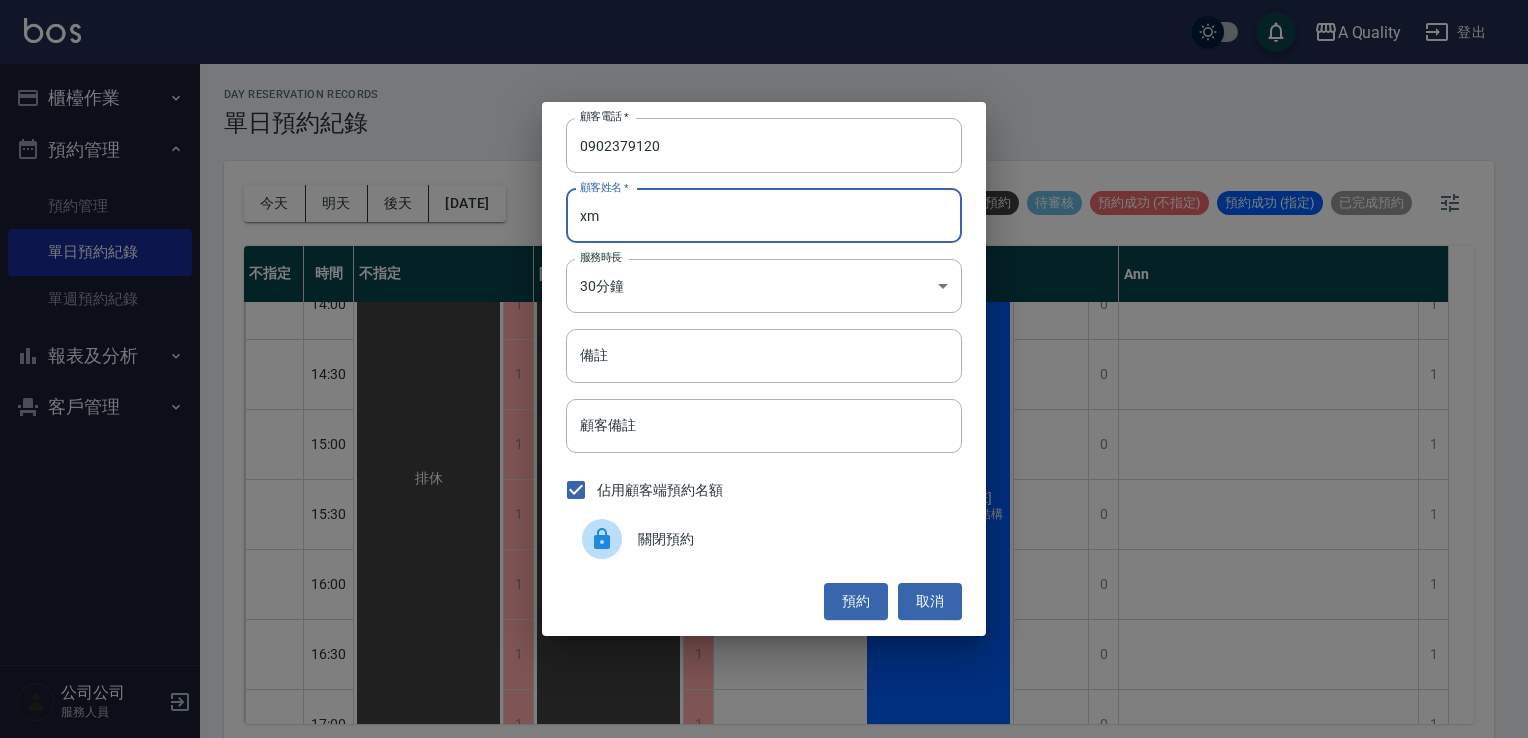 type on "x" 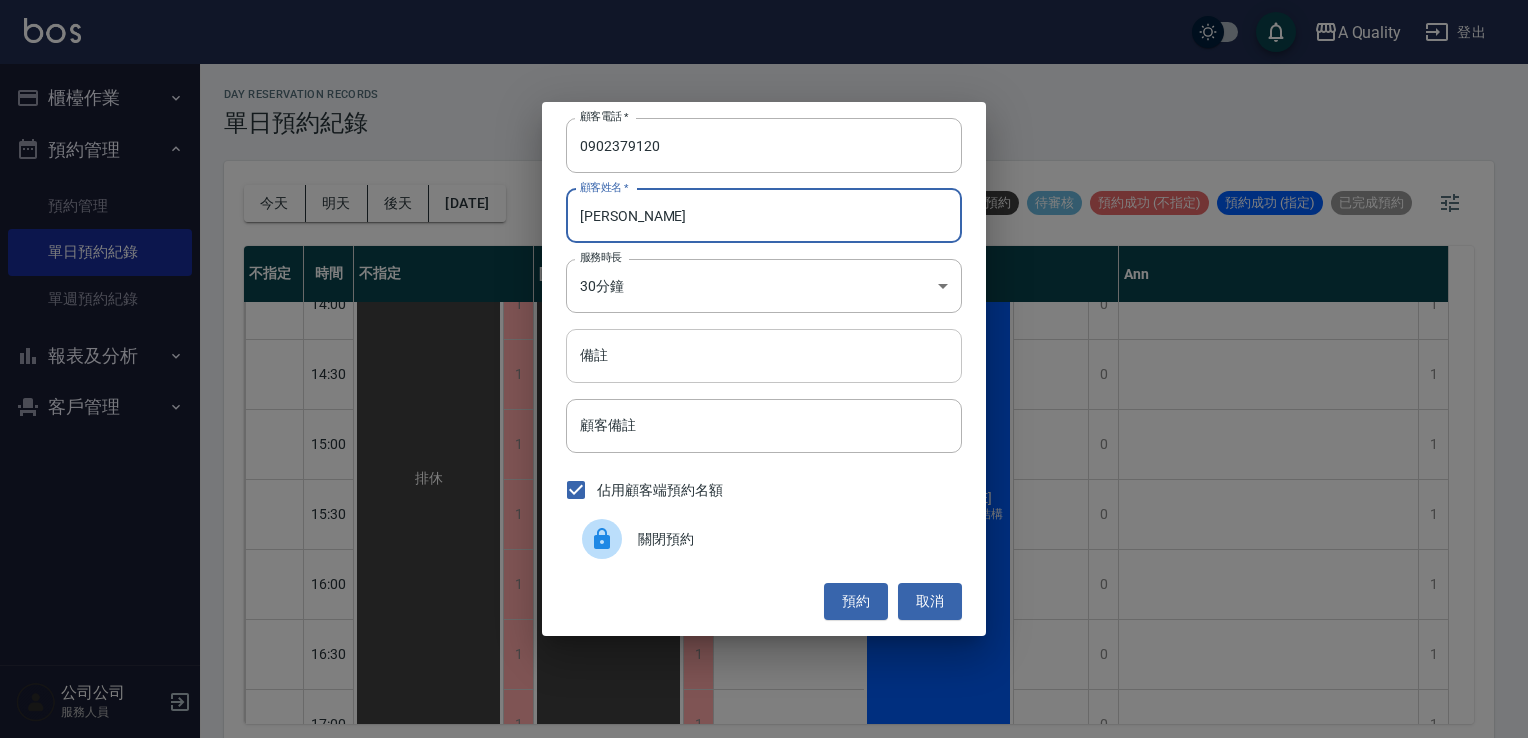 type on "呂S" 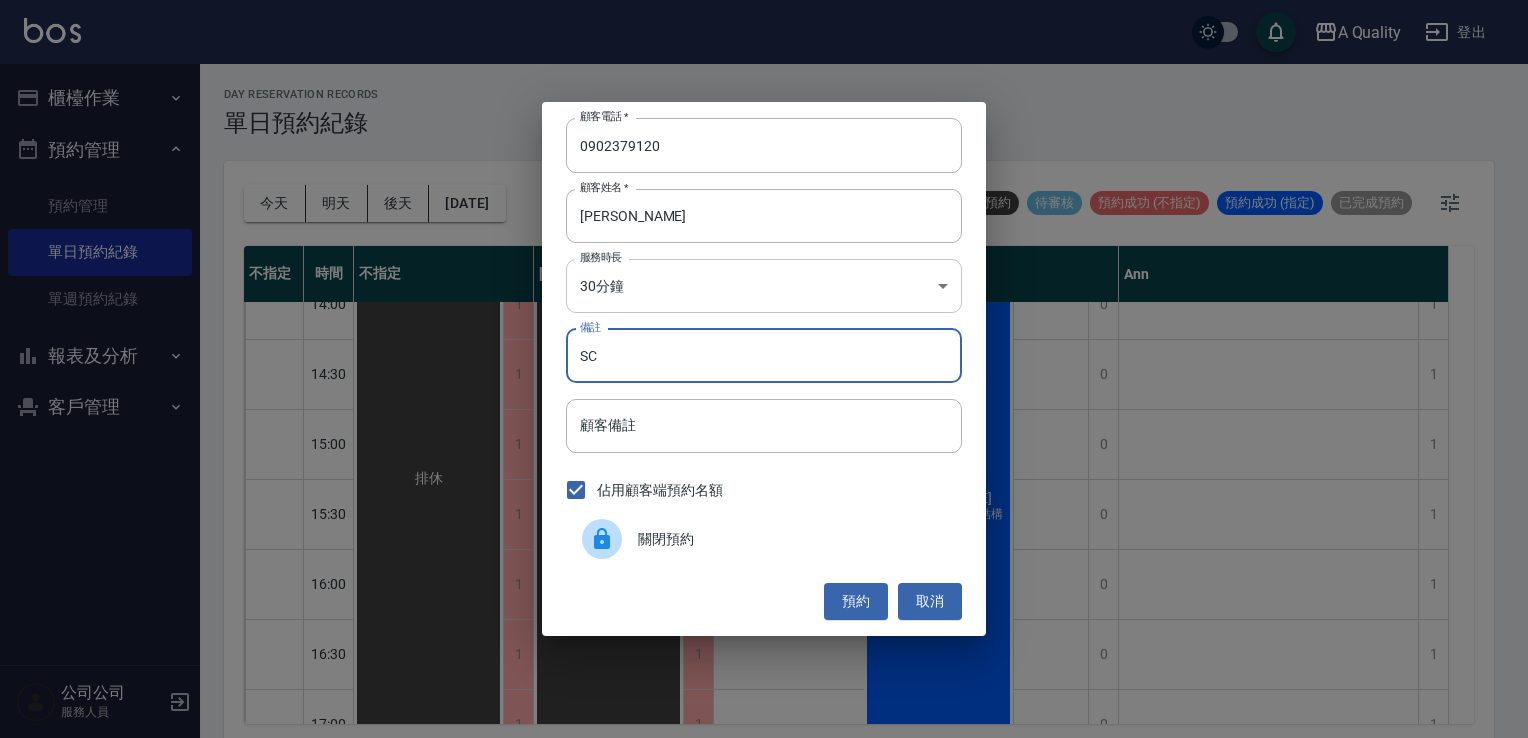 type on "SC" 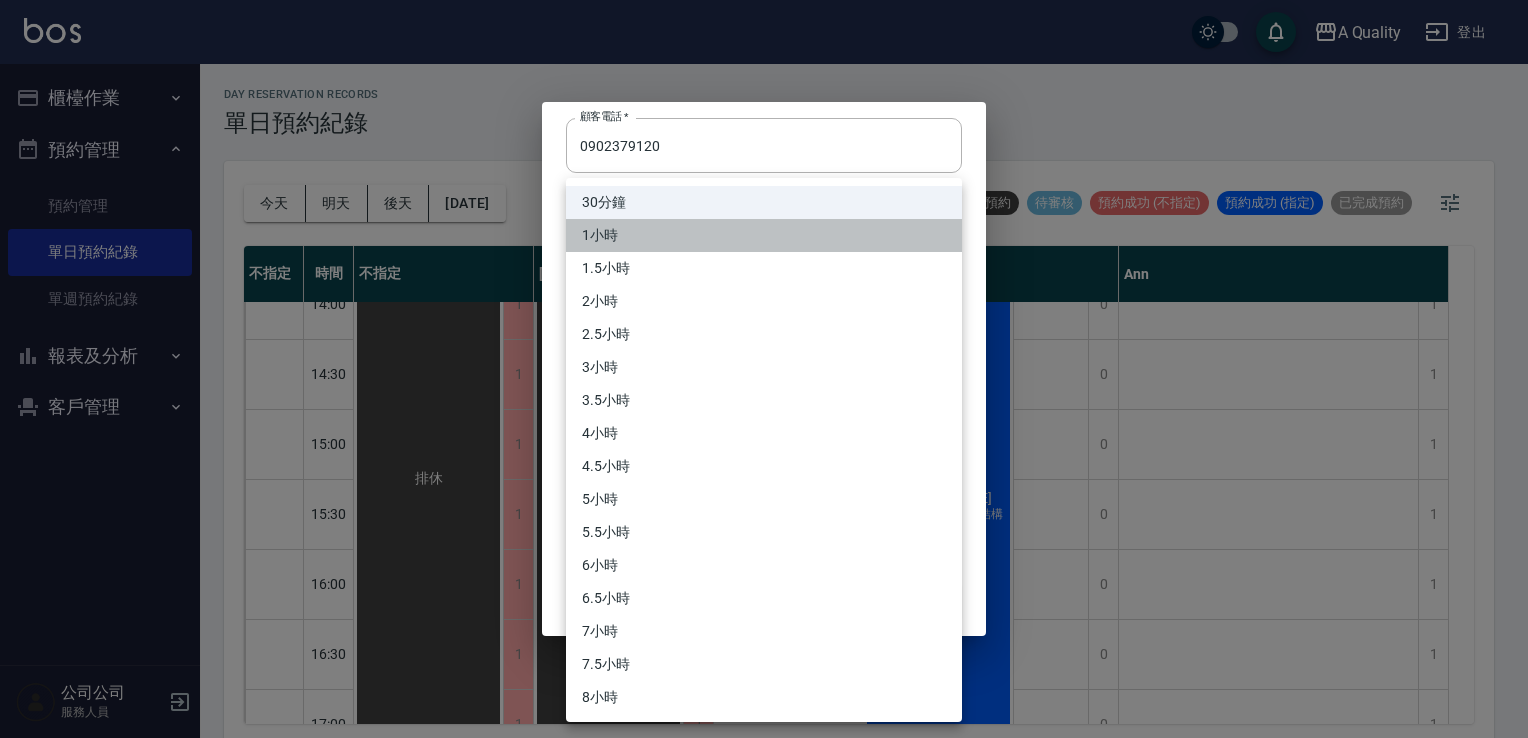 click on "1小時" at bounding box center [764, 235] 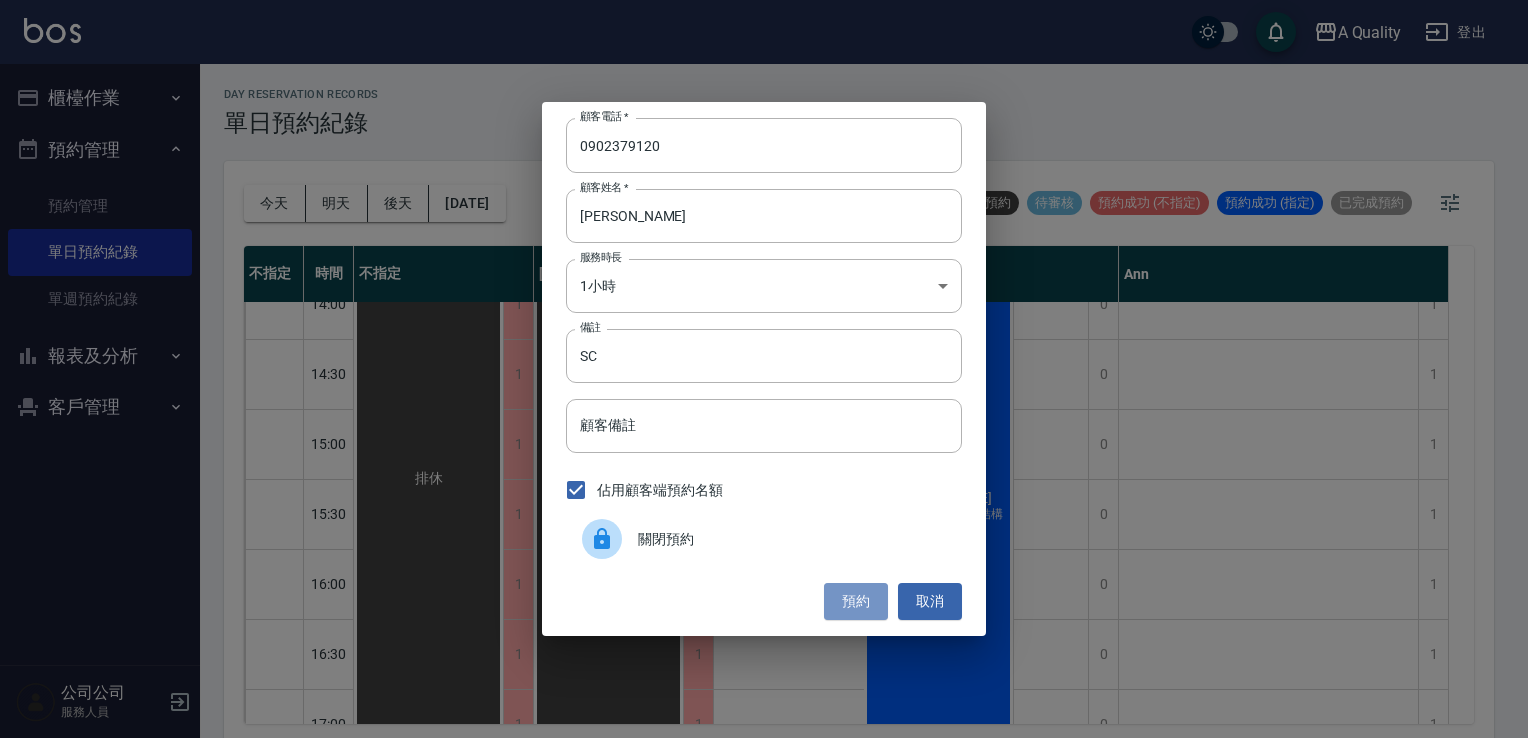 click on "預約" at bounding box center [856, 601] 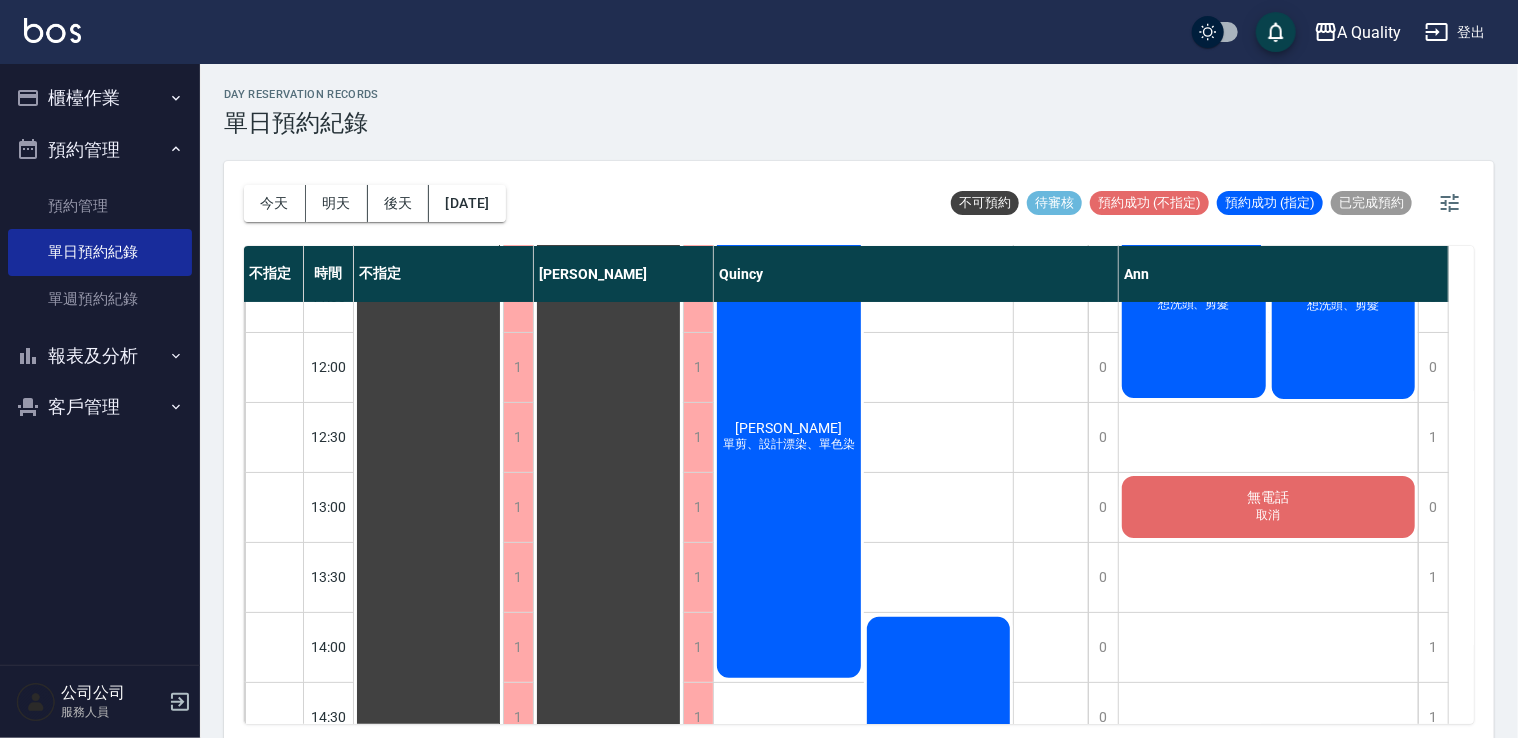scroll, scrollTop: 0, scrollLeft: 0, axis: both 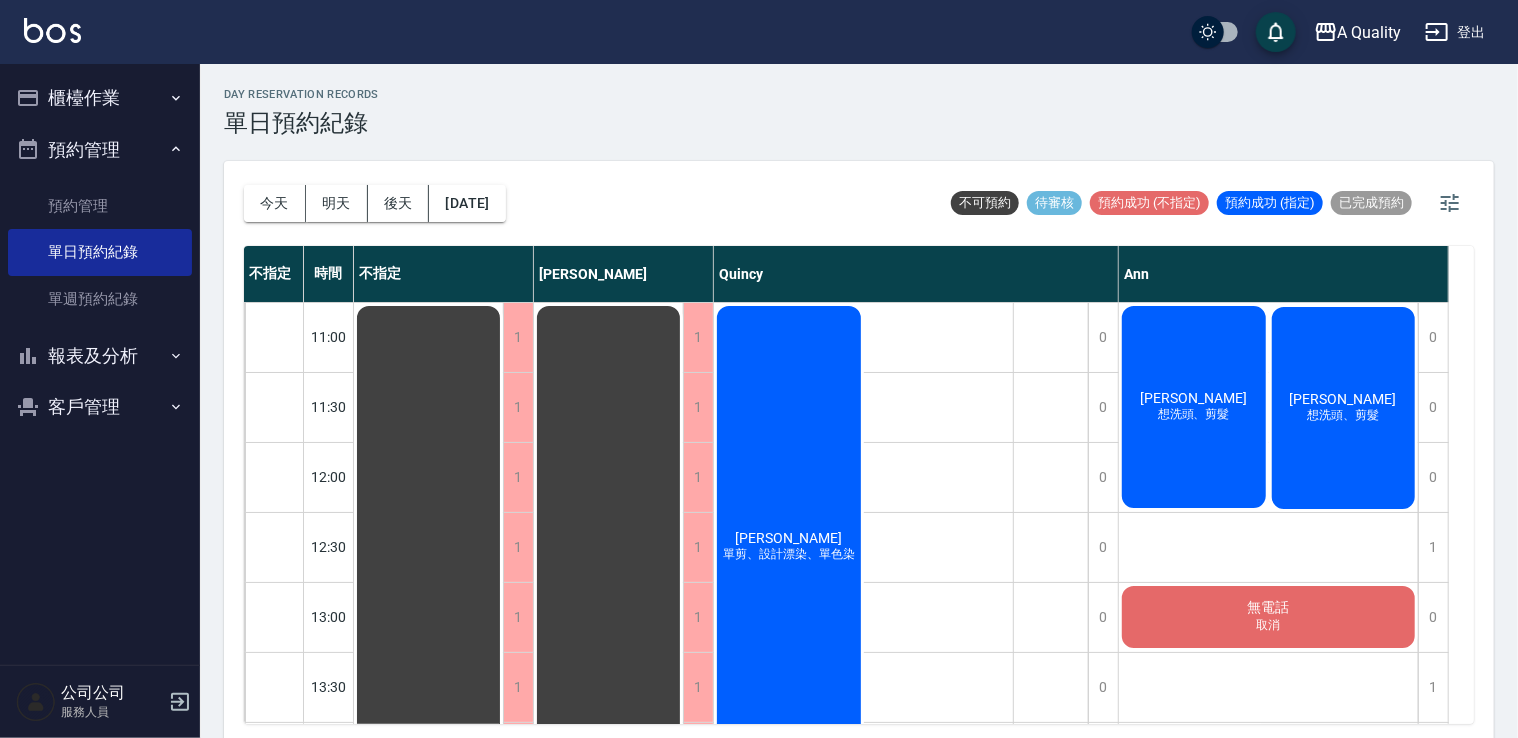click on "游郁芝 想洗頭、剪髮" at bounding box center (428, 932) 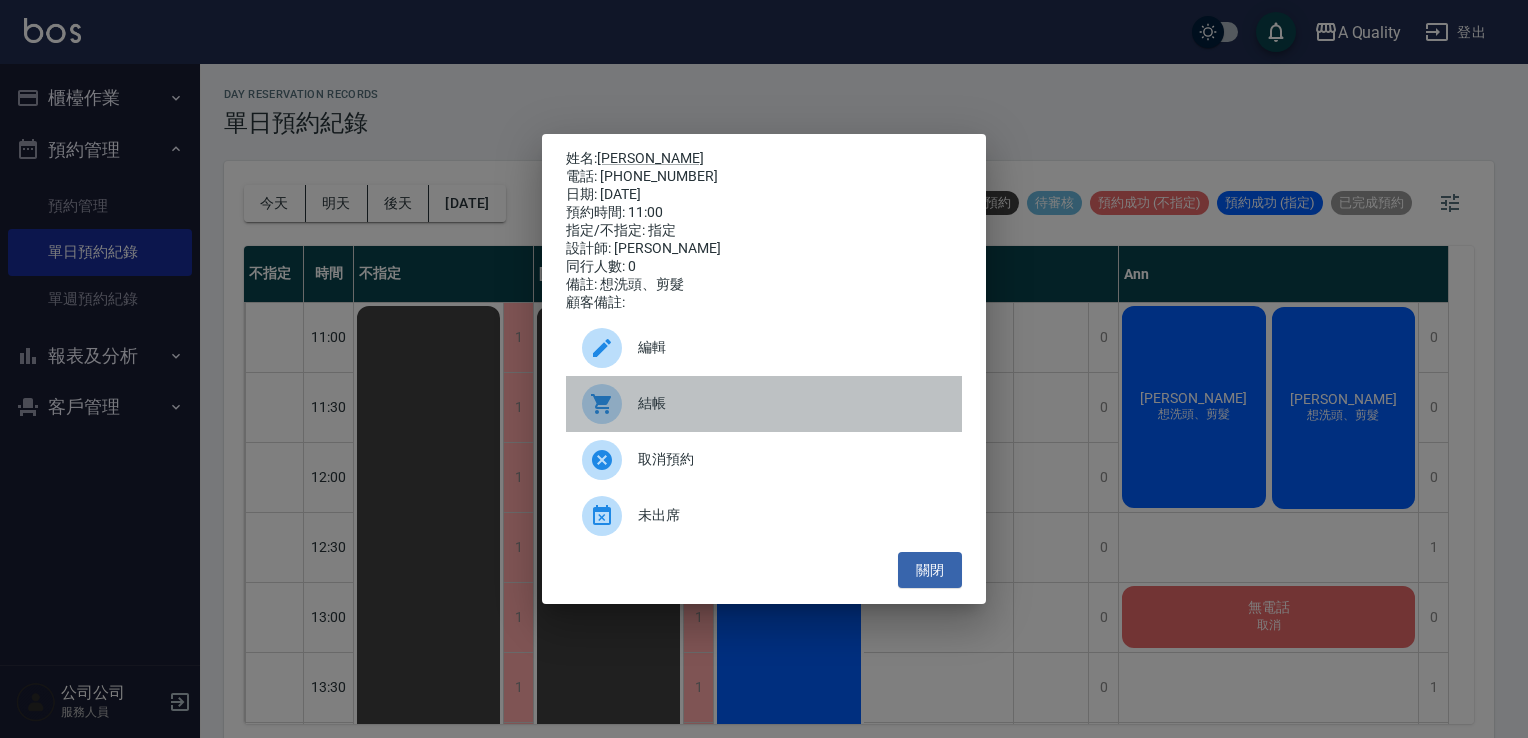 click on "結帳" at bounding box center (764, 404) 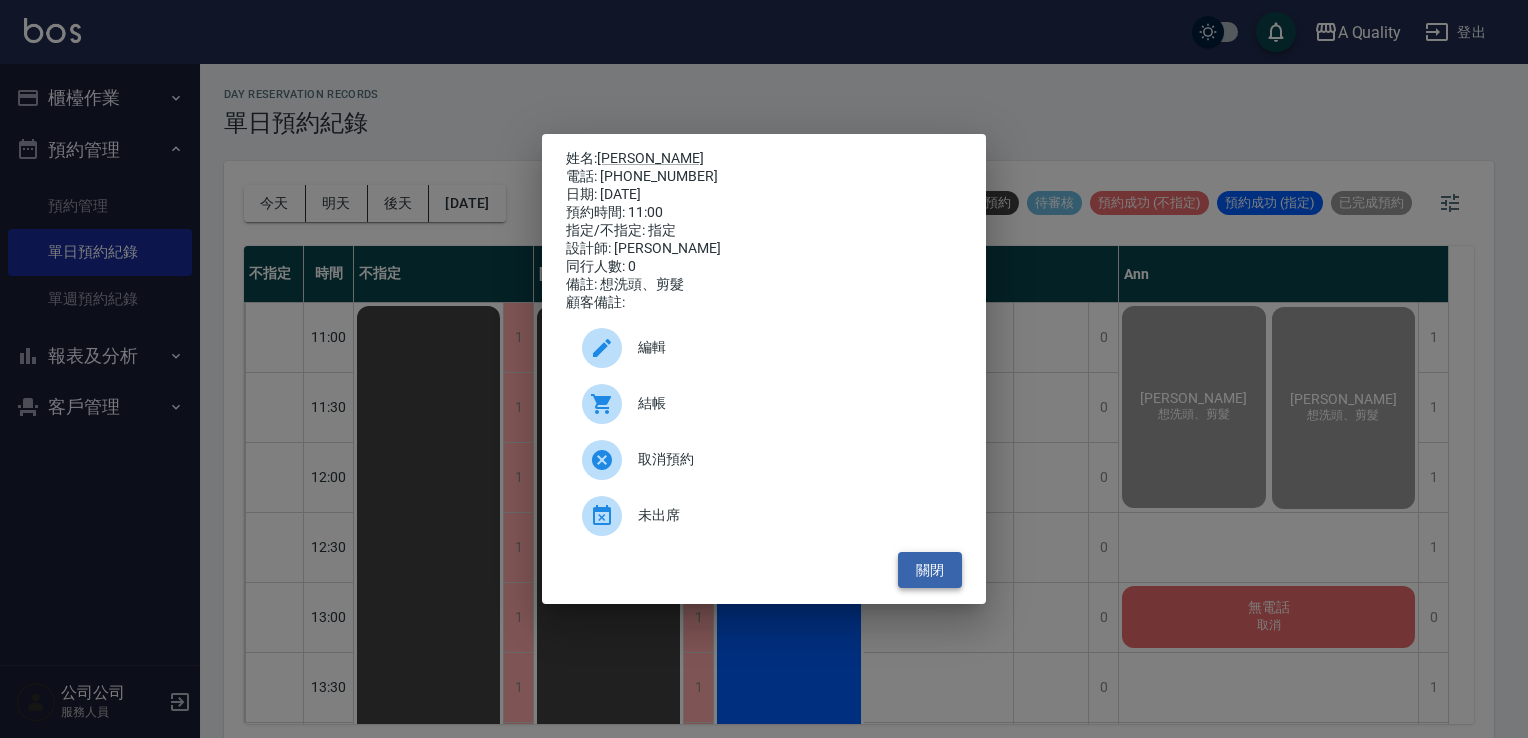 click on "關閉" at bounding box center (930, 570) 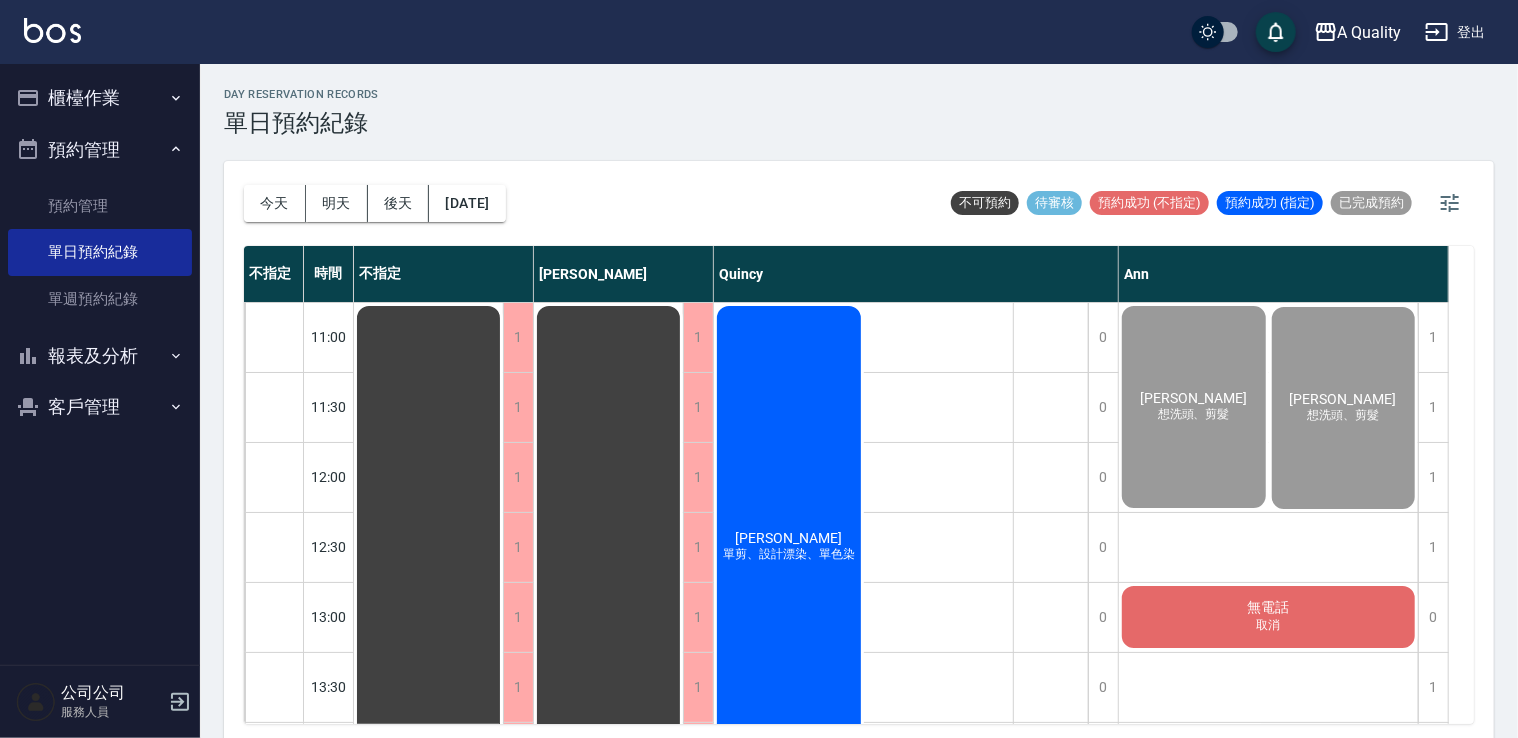 click on "今天 明天 後天 2025/07/15" at bounding box center [375, 203] 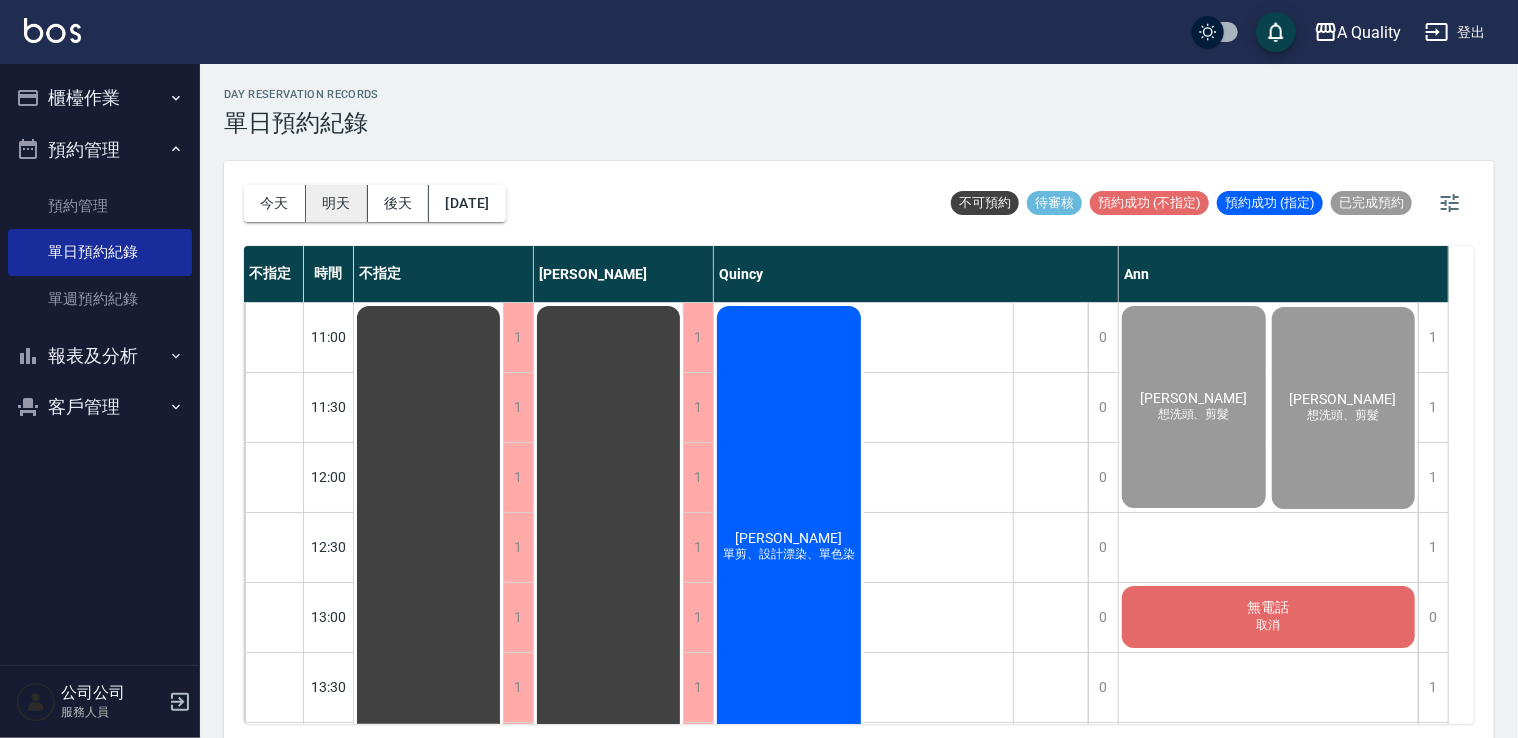 click on "明天" at bounding box center (337, 203) 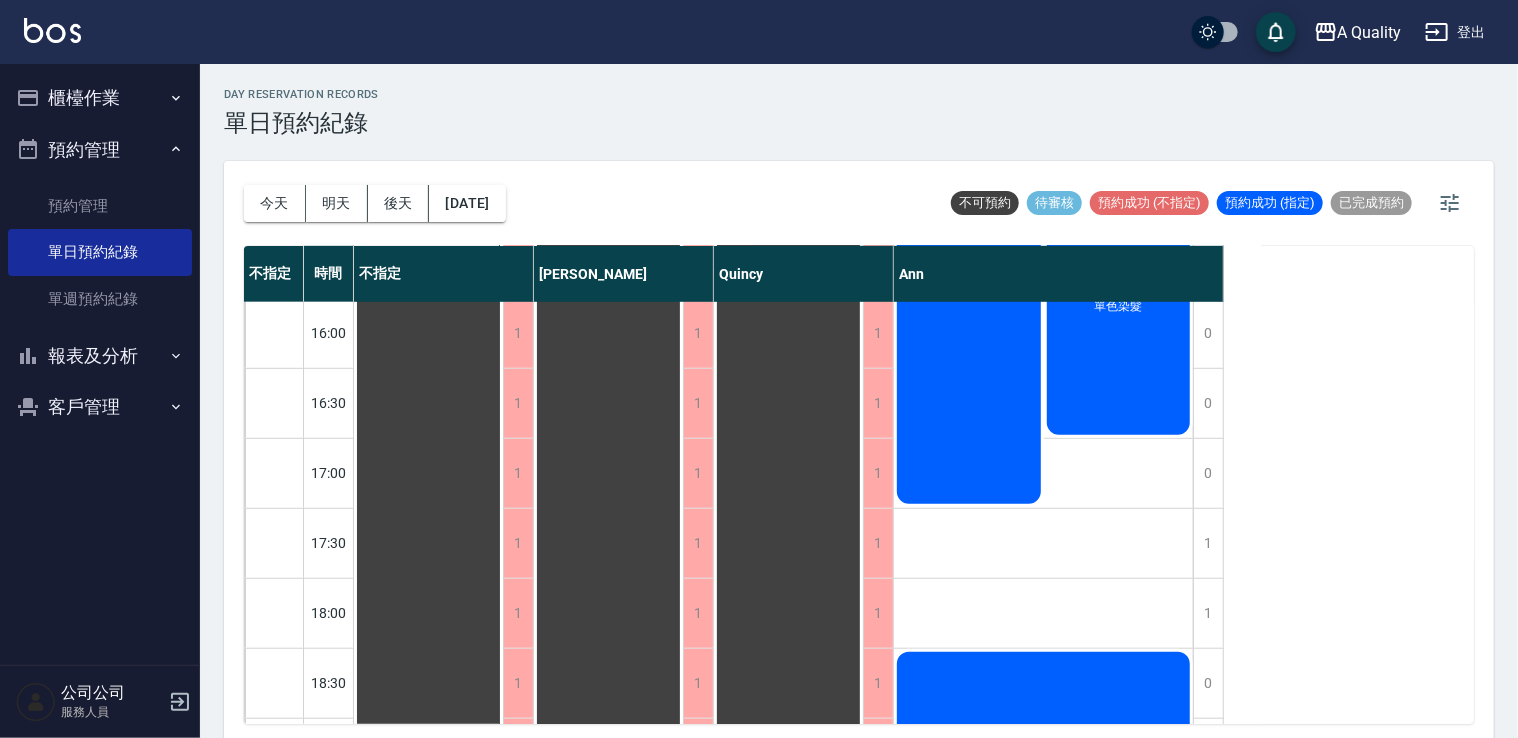 scroll, scrollTop: 853, scrollLeft: 0, axis: vertical 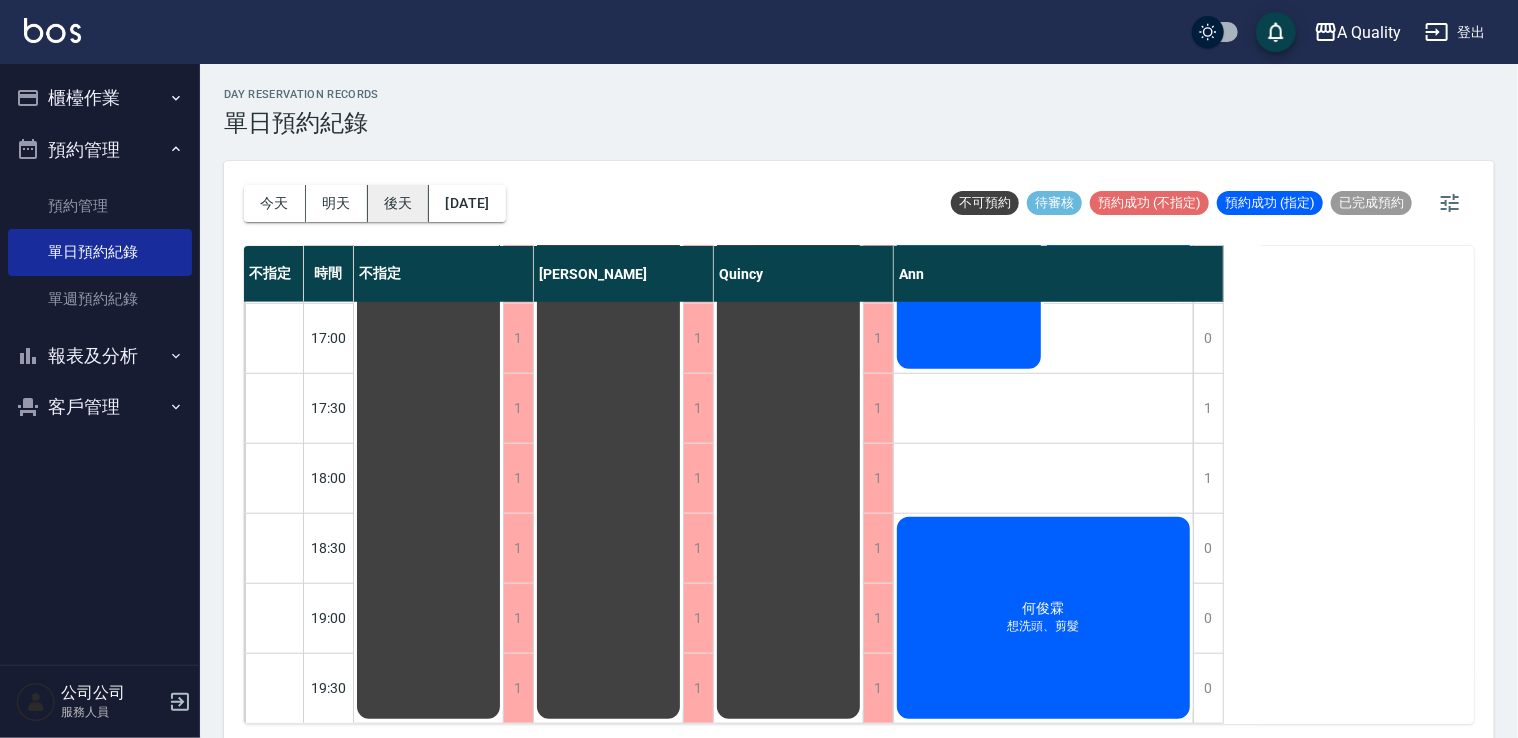 click on "後天" at bounding box center (399, 203) 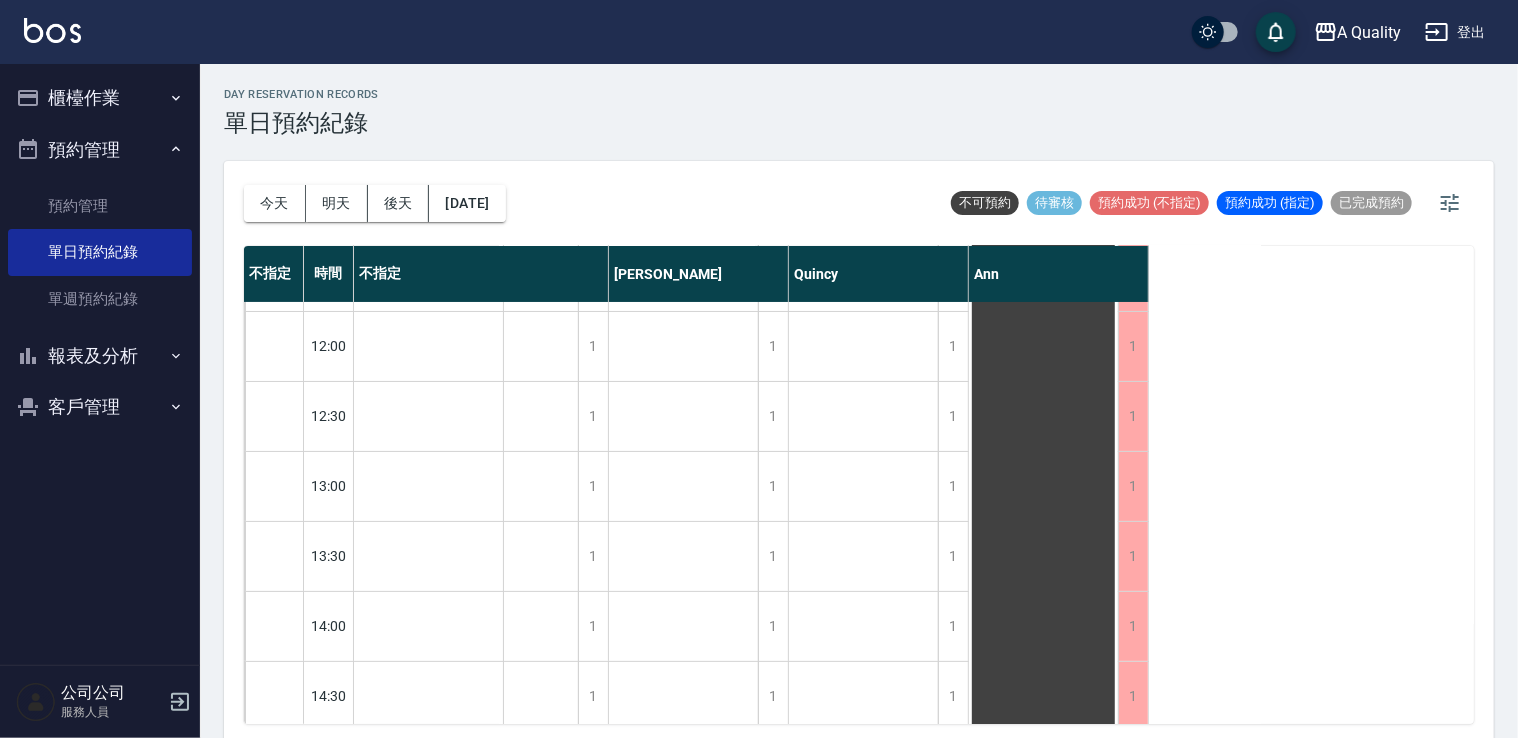 scroll, scrollTop: 0, scrollLeft: 0, axis: both 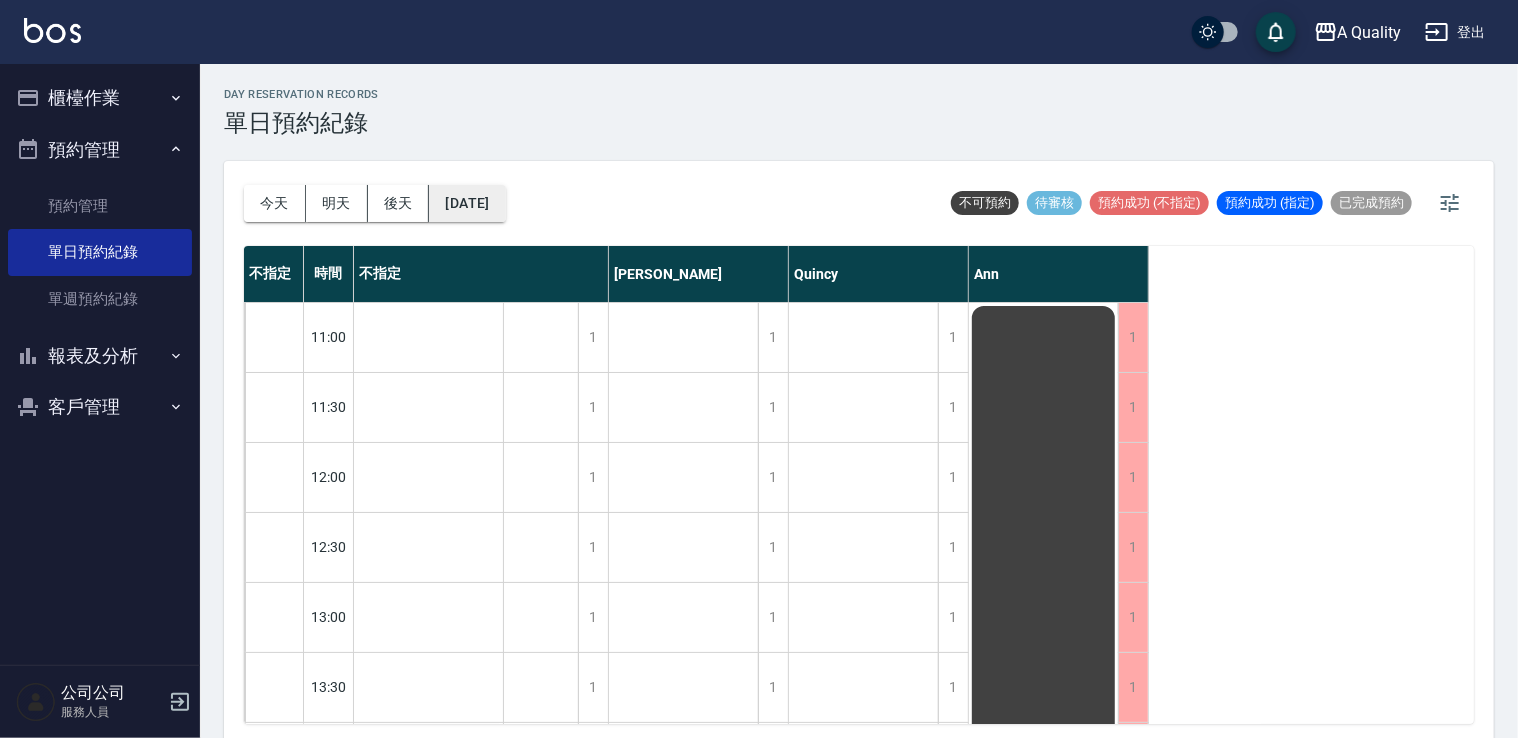 click on "2025/07/17" at bounding box center (467, 203) 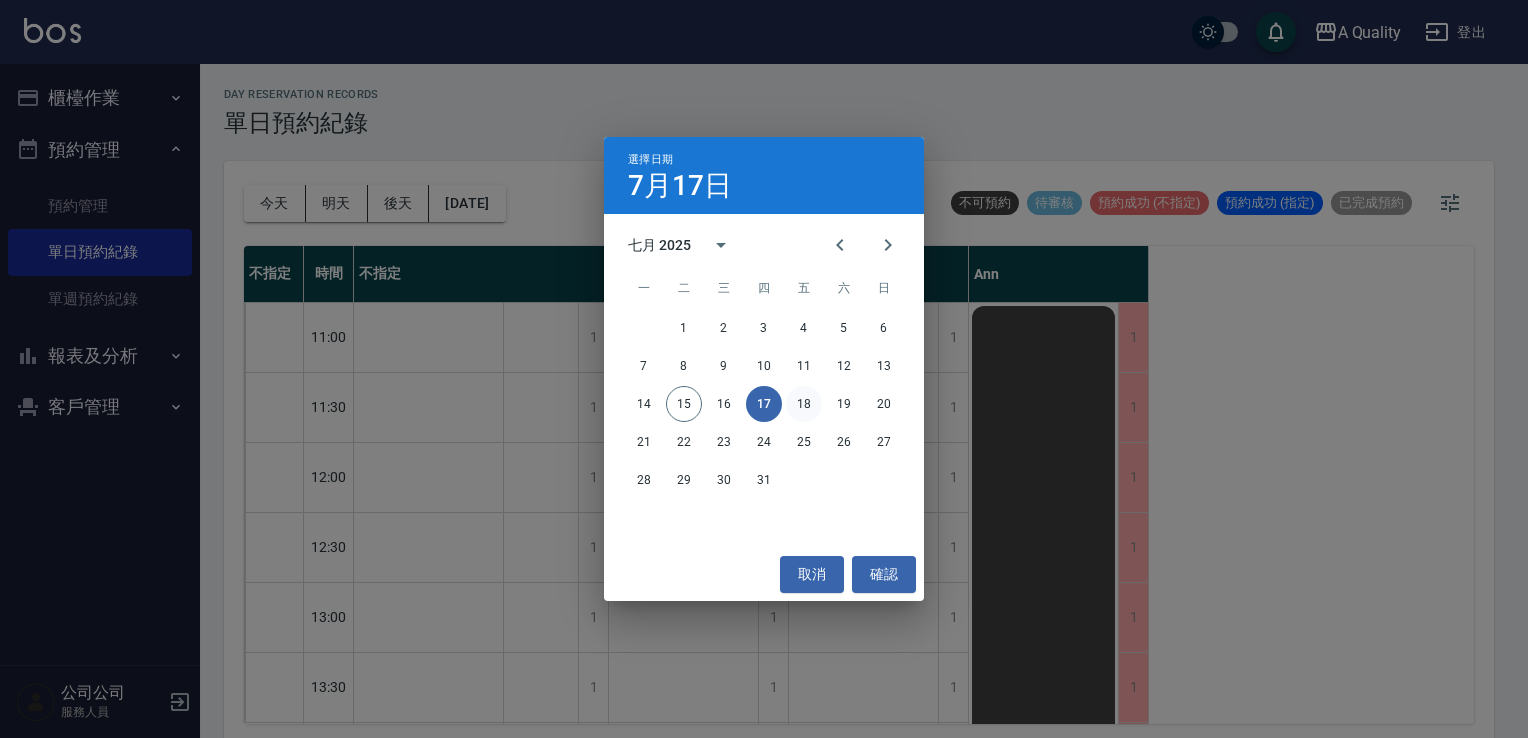 click on "18" at bounding box center [804, 404] 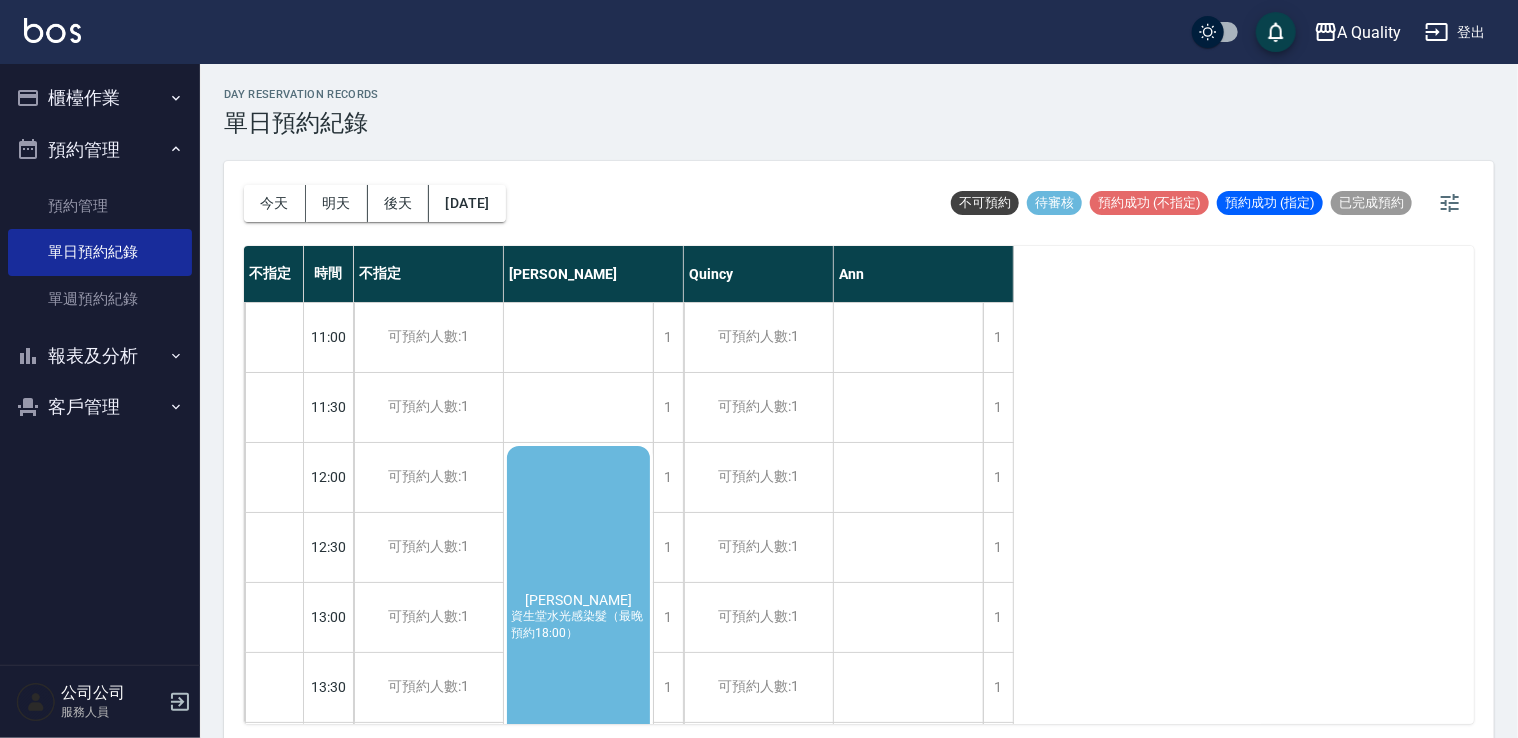 click on "洪雪菲 資生堂水光感染髮（最晚預約18:00）" at bounding box center (578, 617) 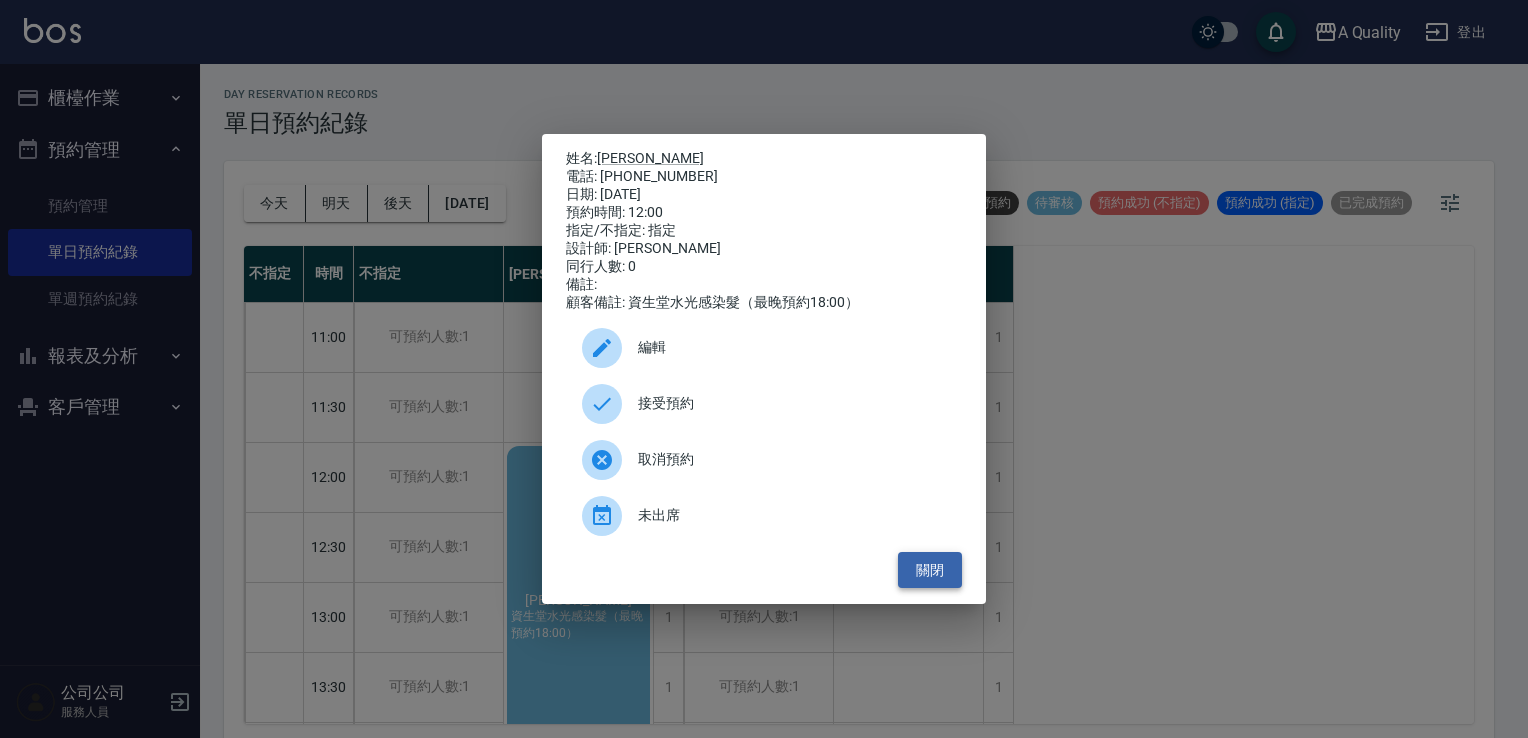 click on "關閉" at bounding box center (930, 570) 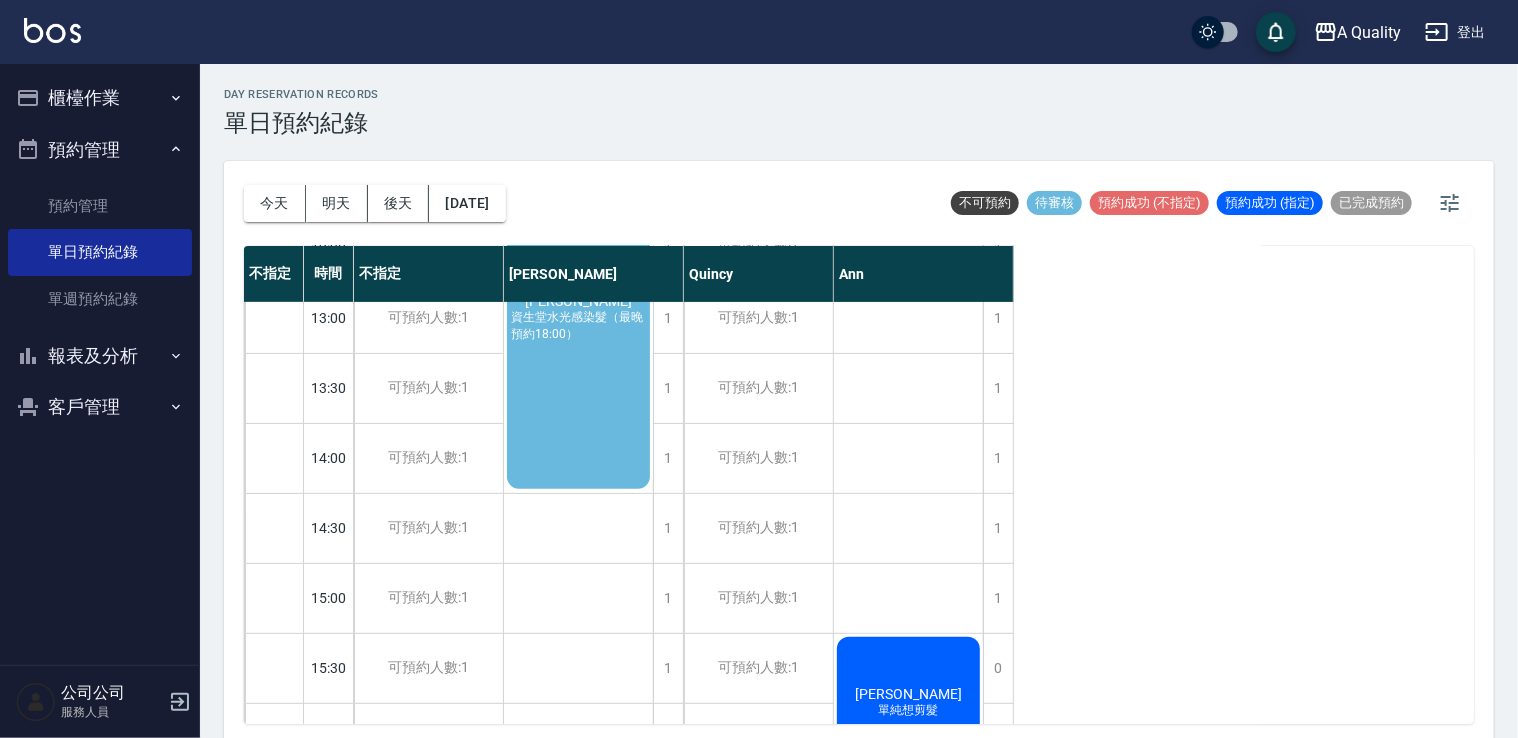scroll, scrollTop: 200, scrollLeft: 0, axis: vertical 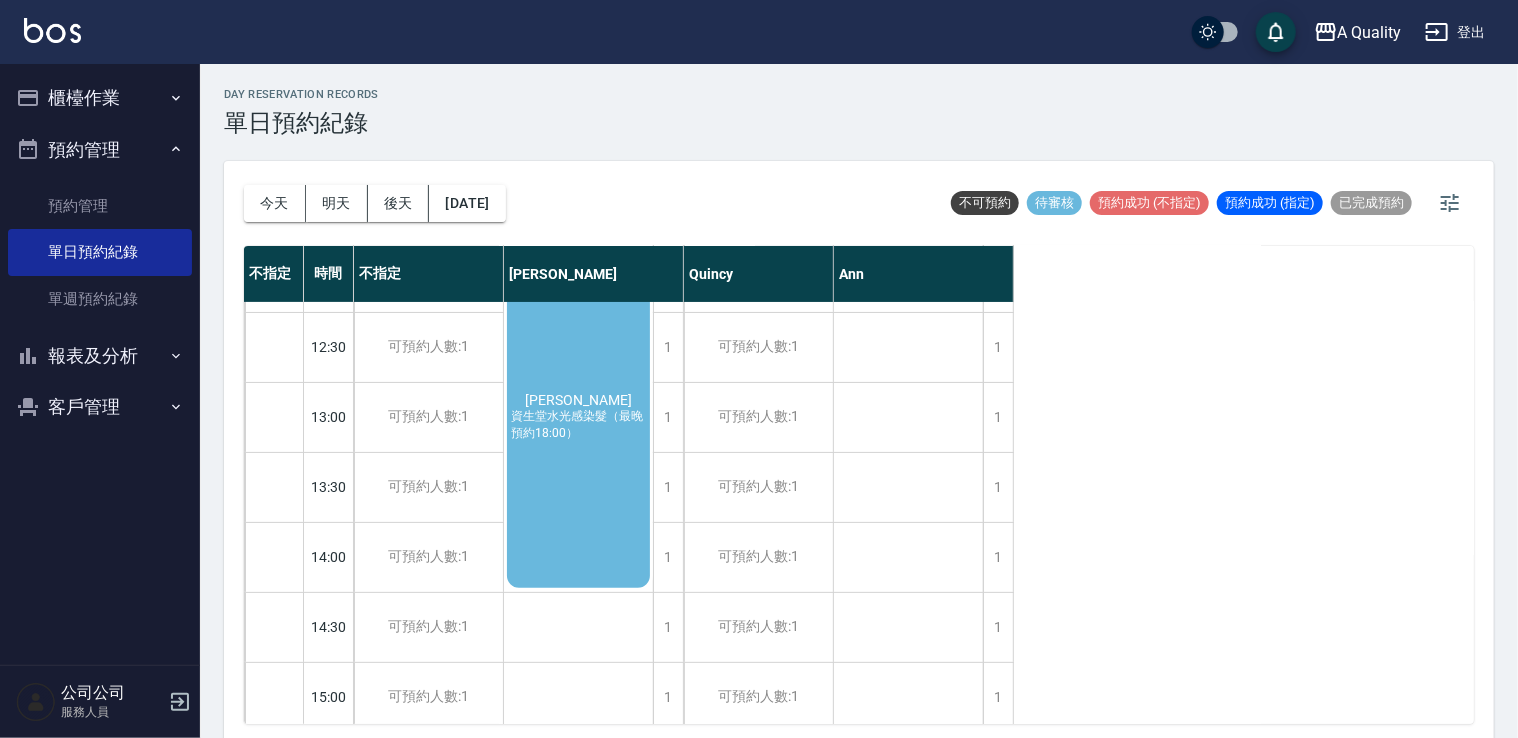click on "資生堂水光感染髮（最晚預約18:00）" at bounding box center (578, 425) 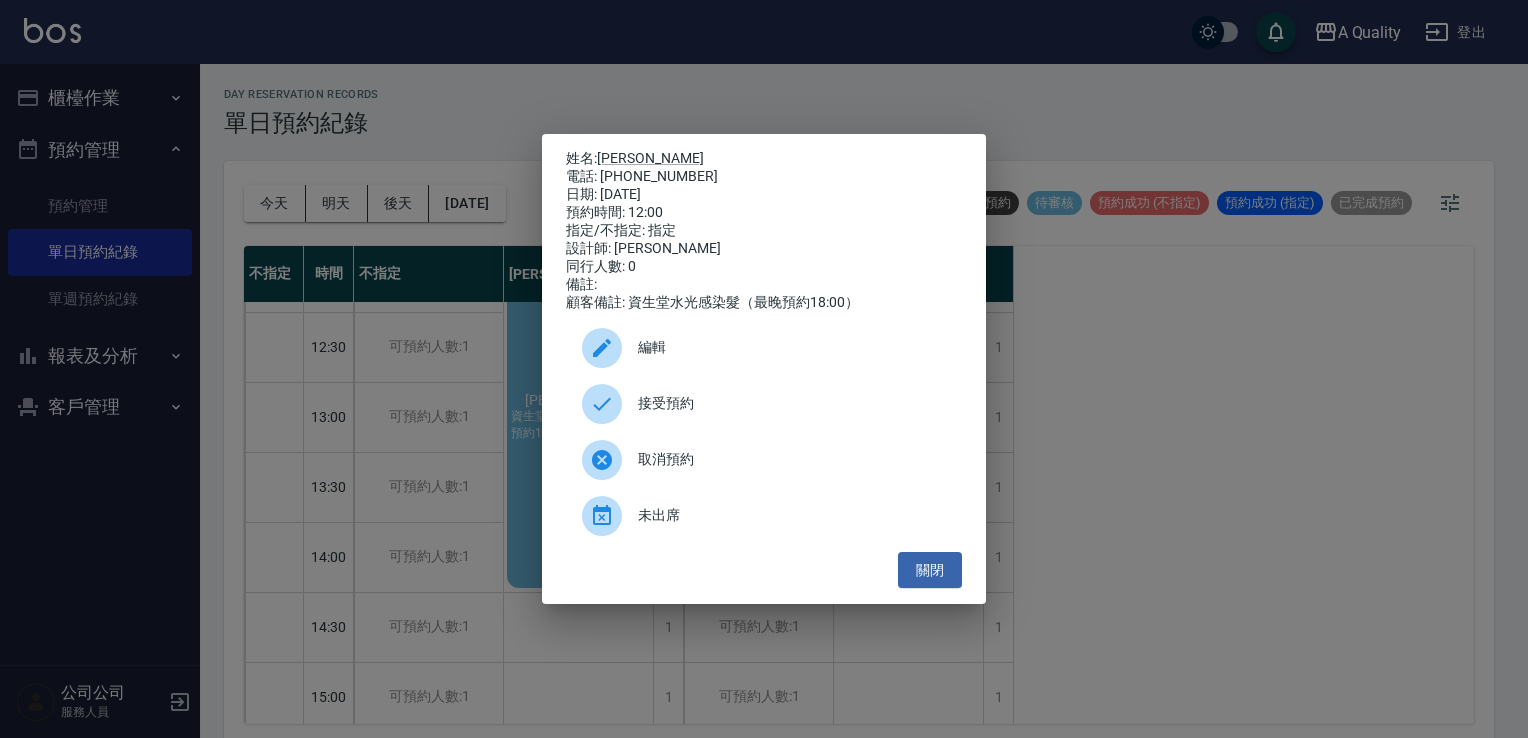 click on "接受預約" at bounding box center (764, 404) 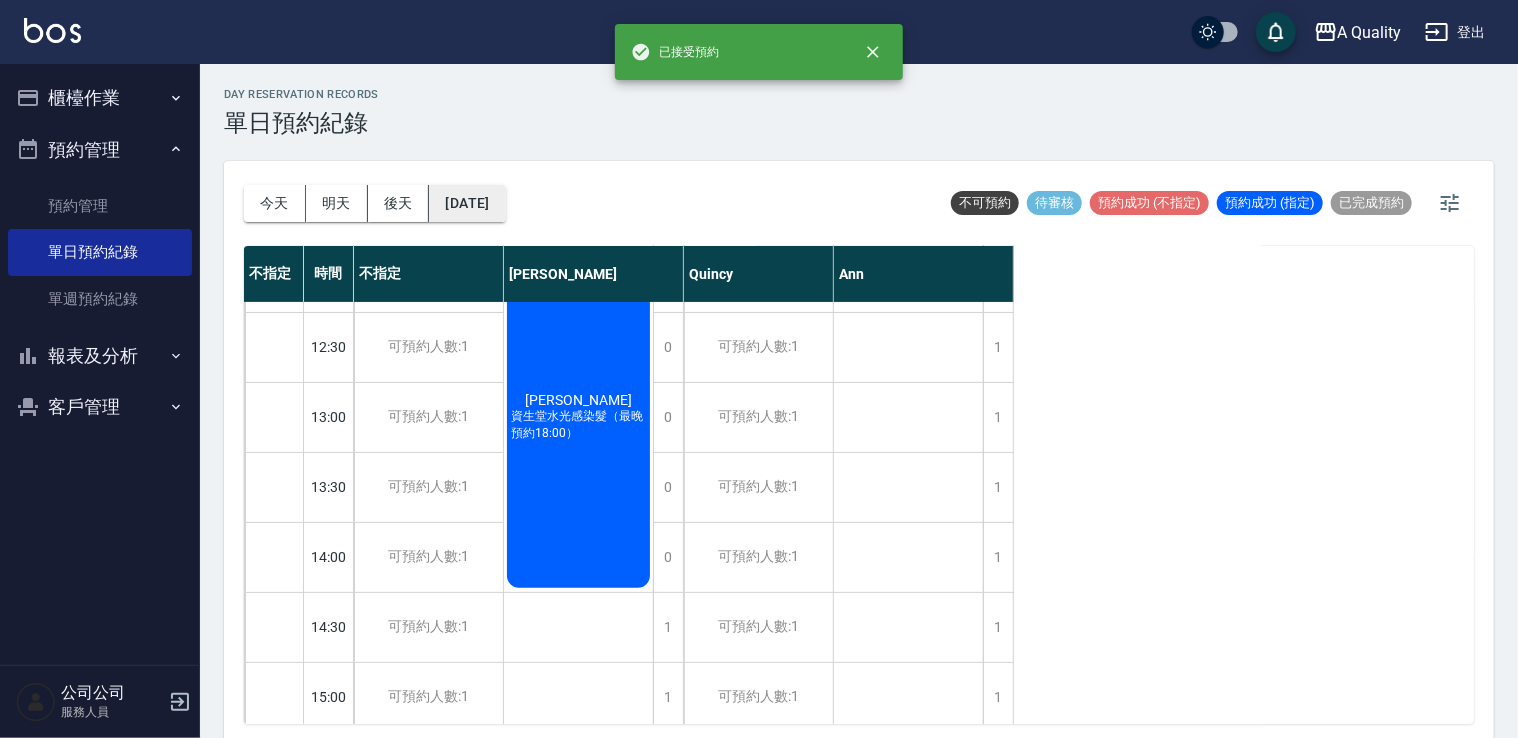 click on "2025/07/18" at bounding box center (467, 203) 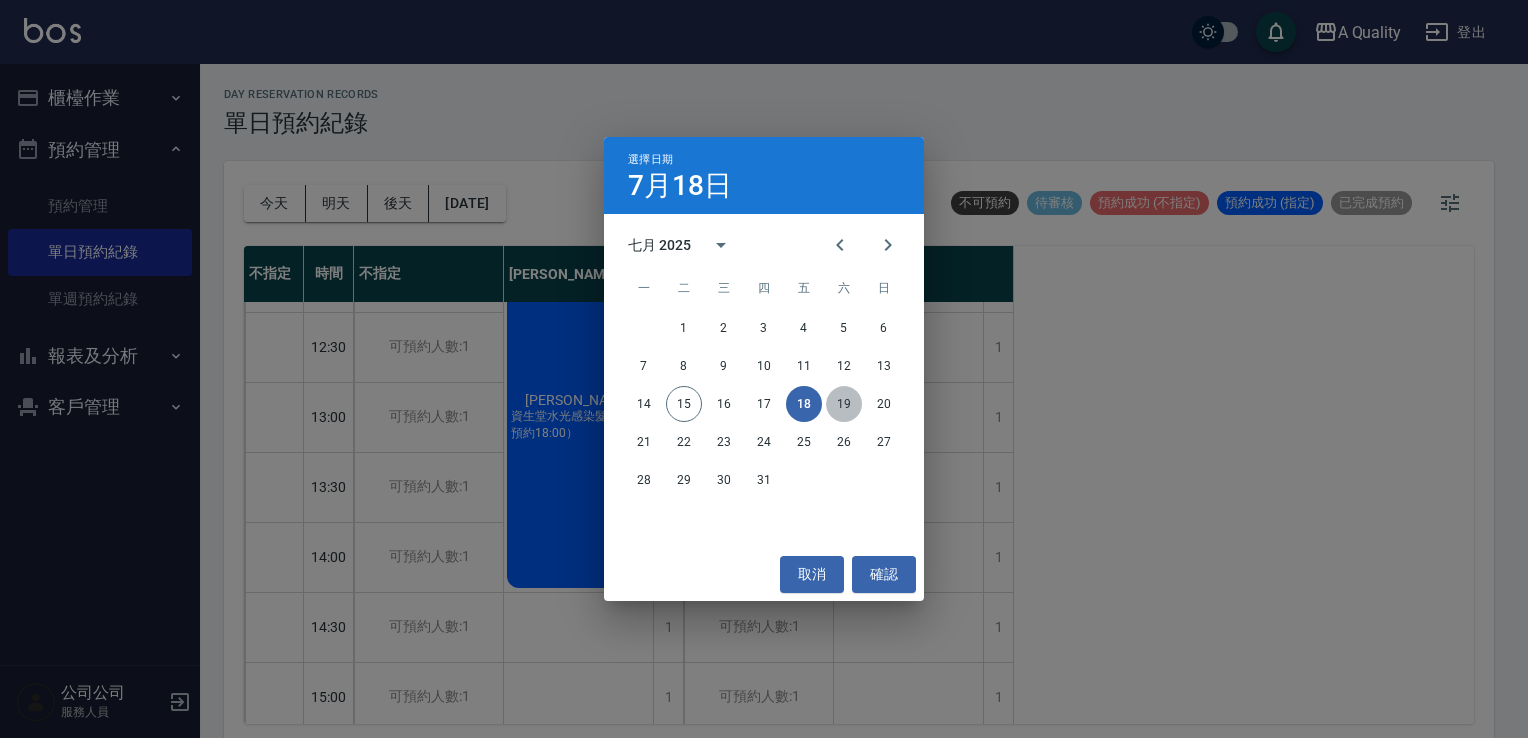 click on "19" at bounding box center (844, 404) 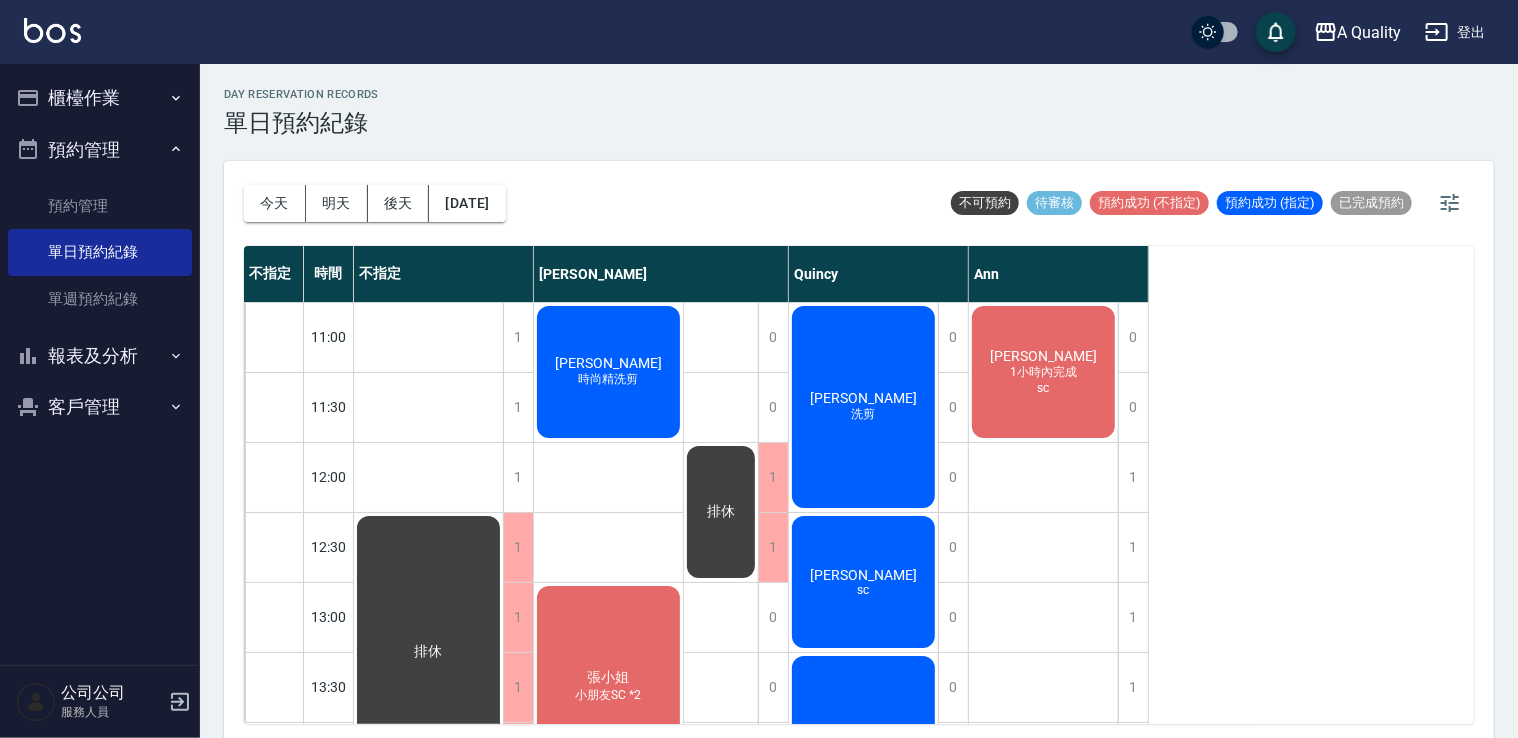 scroll, scrollTop: 400, scrollLeft: 0, axis: vertical 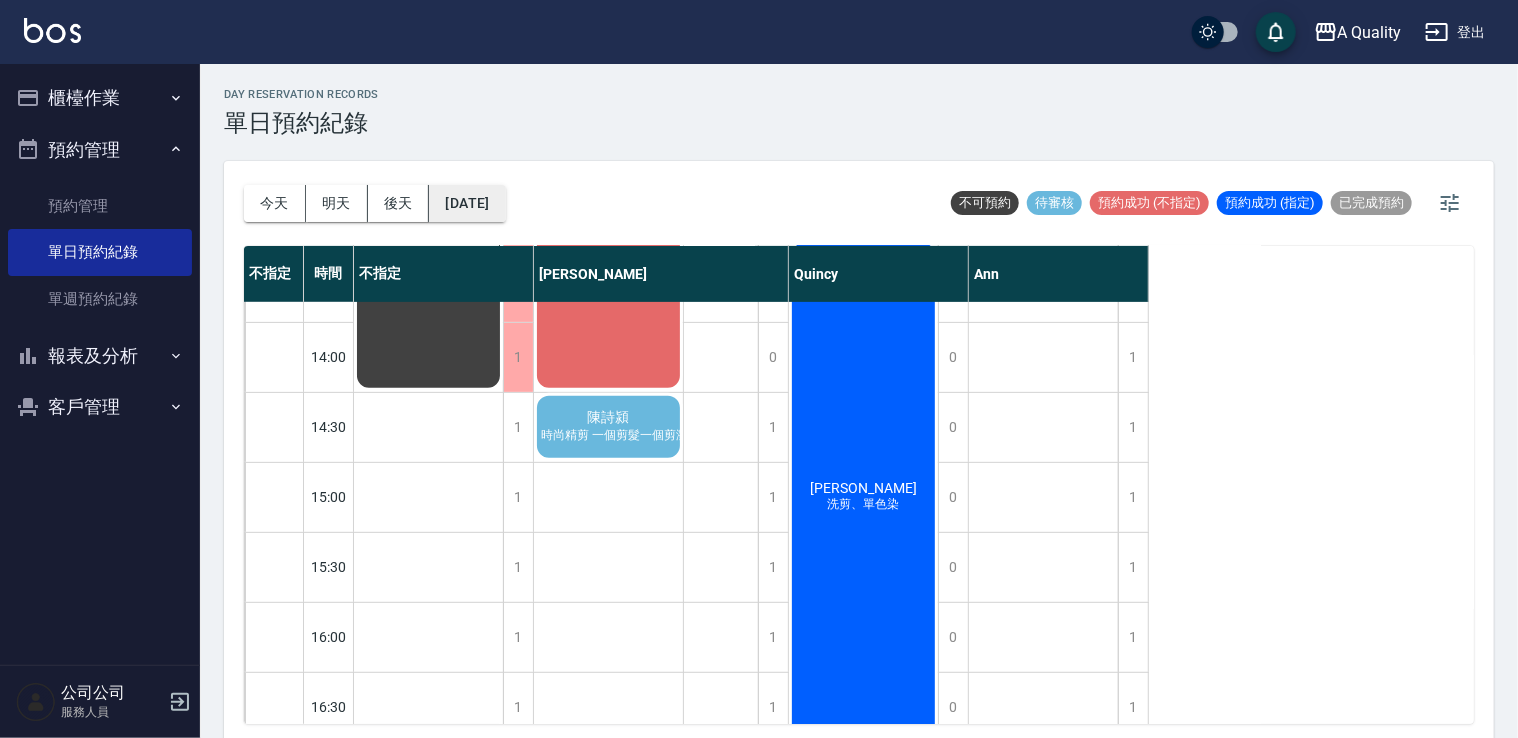click on "2025/07/19" at bounding box center [467, 203] 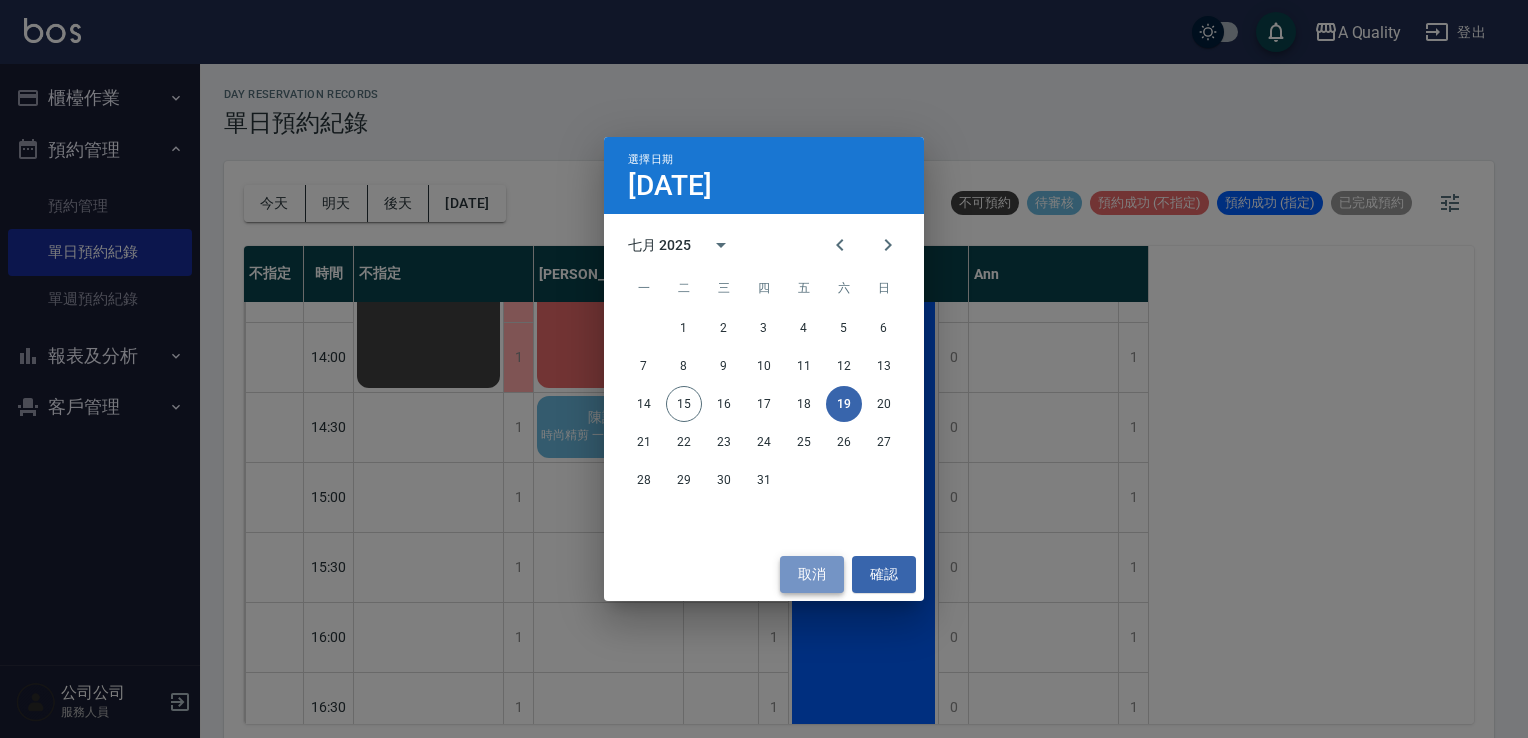 click on "取消" at bounding box center (812, 574) 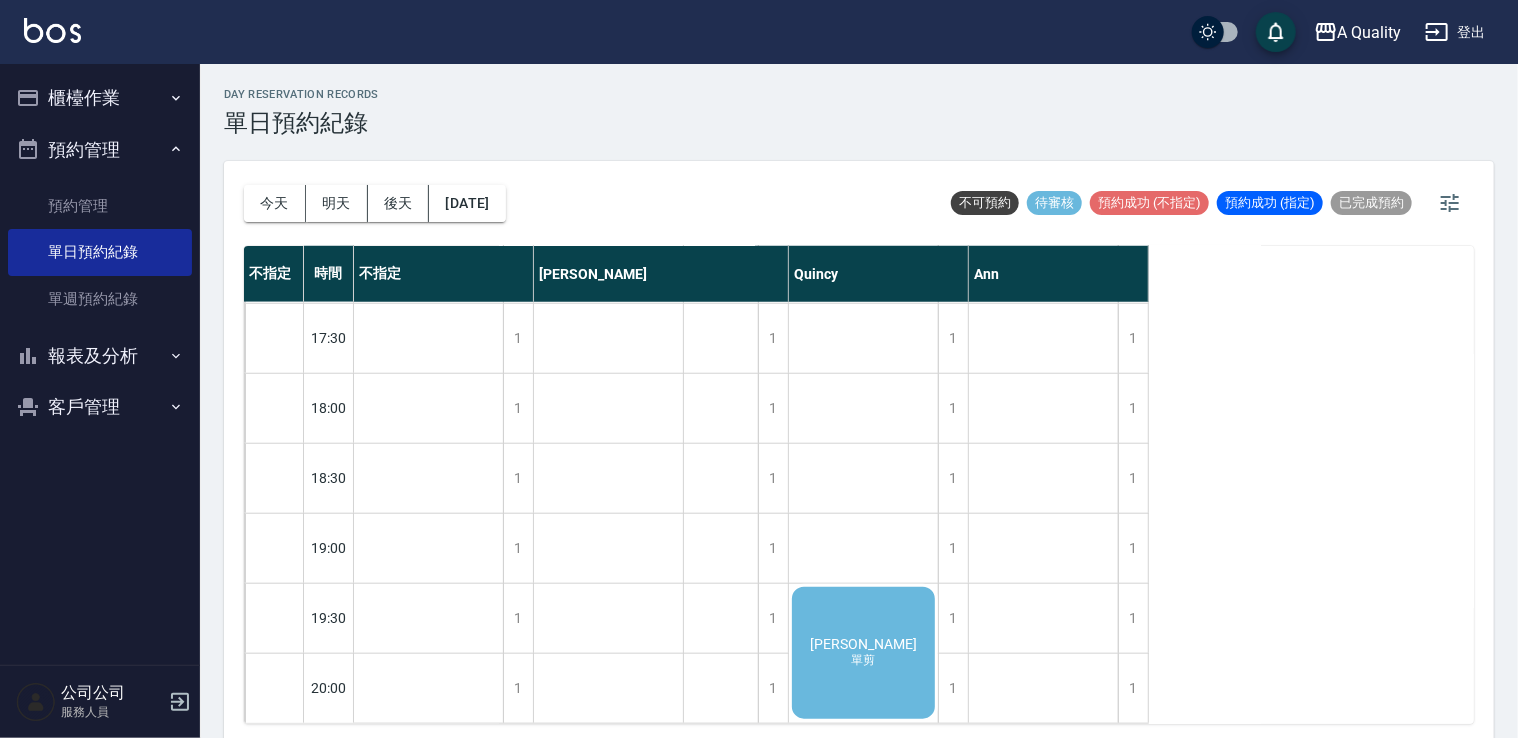 scroll, scrollTop: 923, scrollLeft: 0, axis: vertical 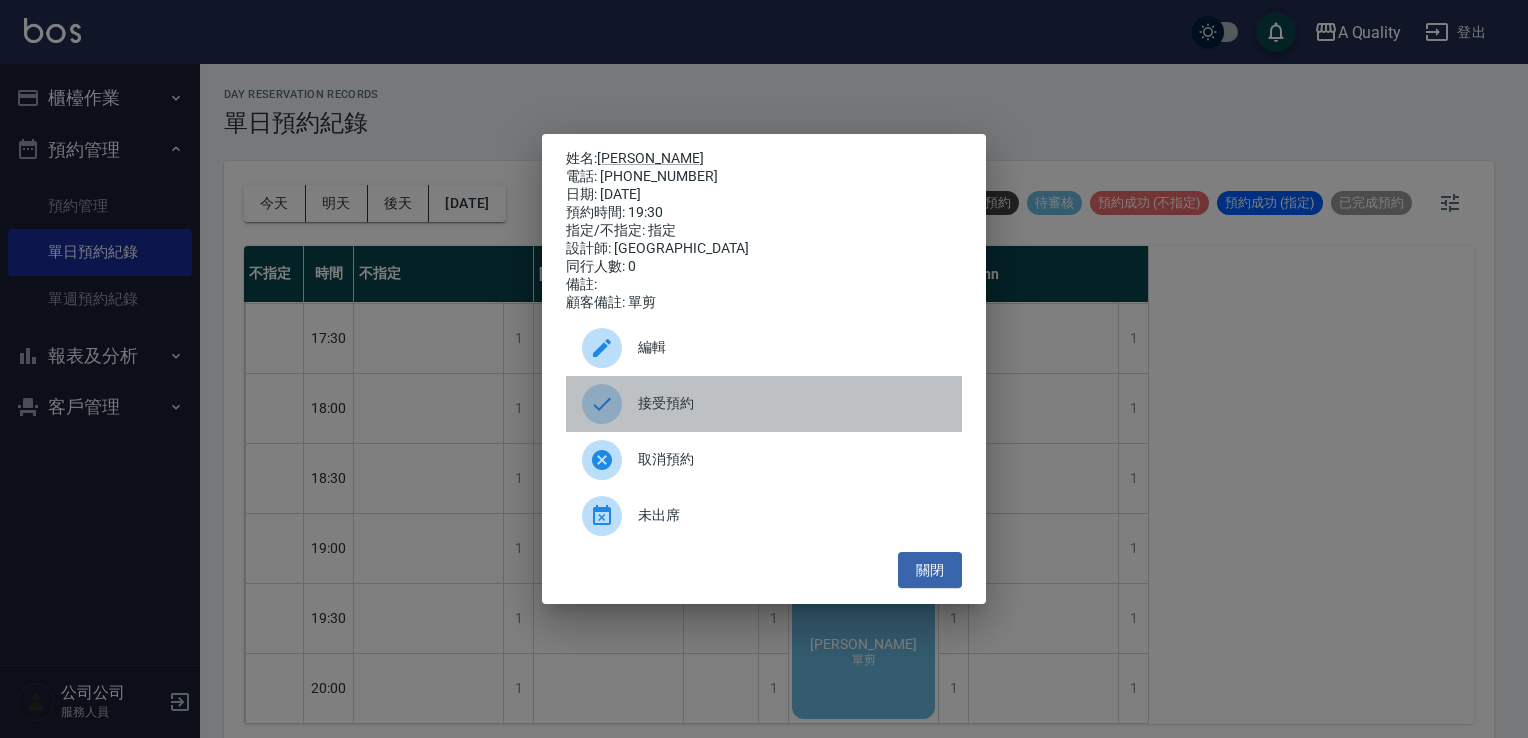 click on "接受預約" at bounding box center (792, 403) 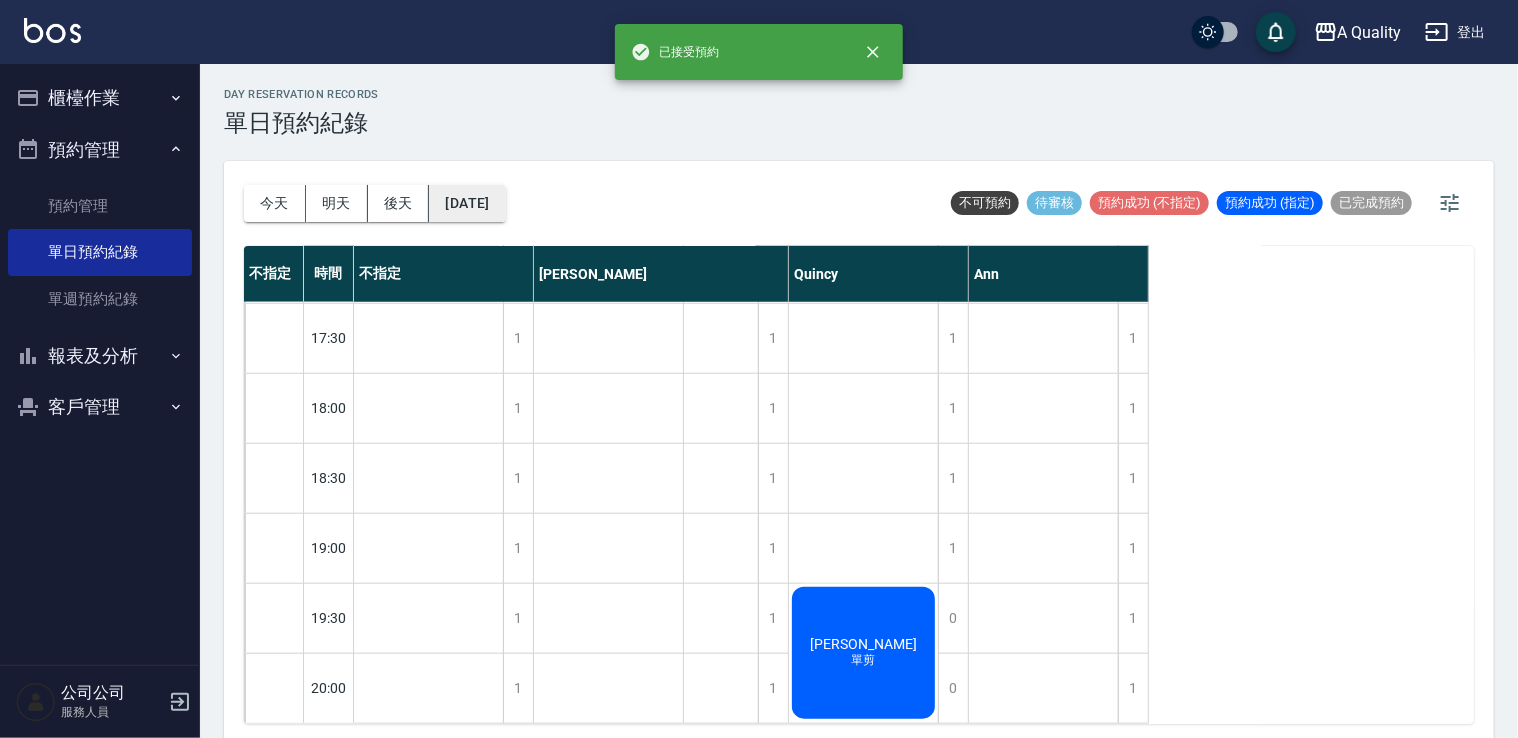 click on "2025/07/19" at bounding box center (467, 203) 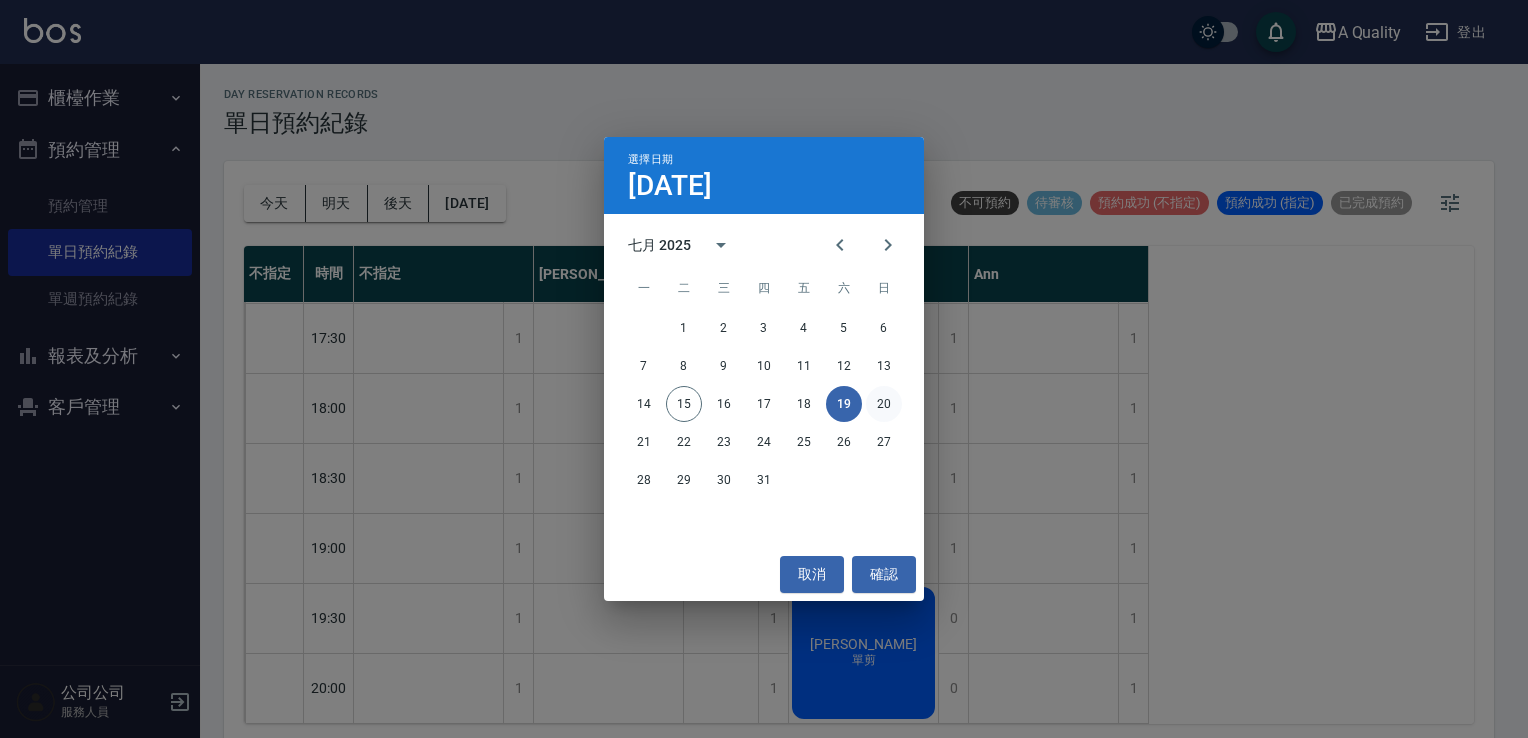 click on "20" at bounding box center [884, 404] 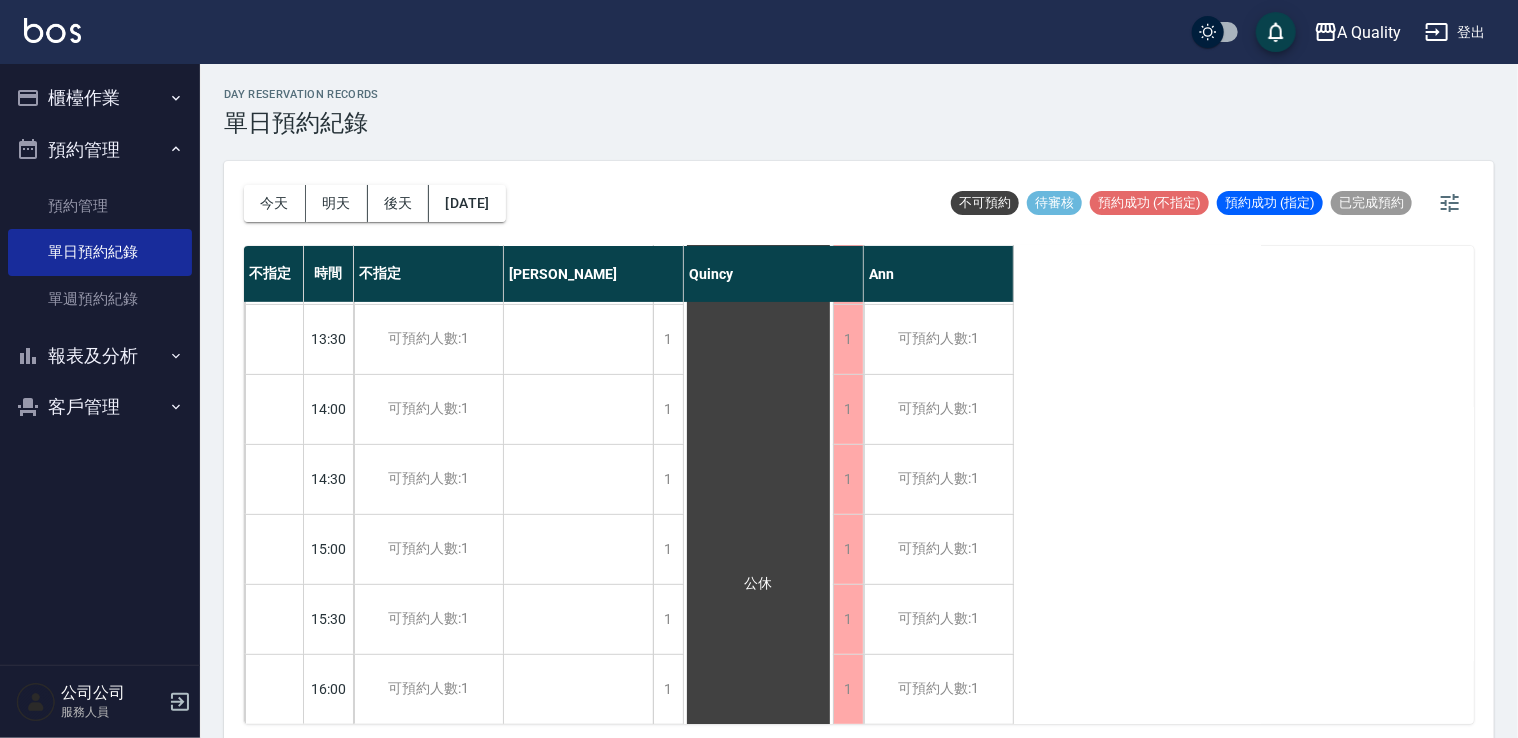 scroll, scrollTop: 353, scrollLeft: 0, axis: vertical 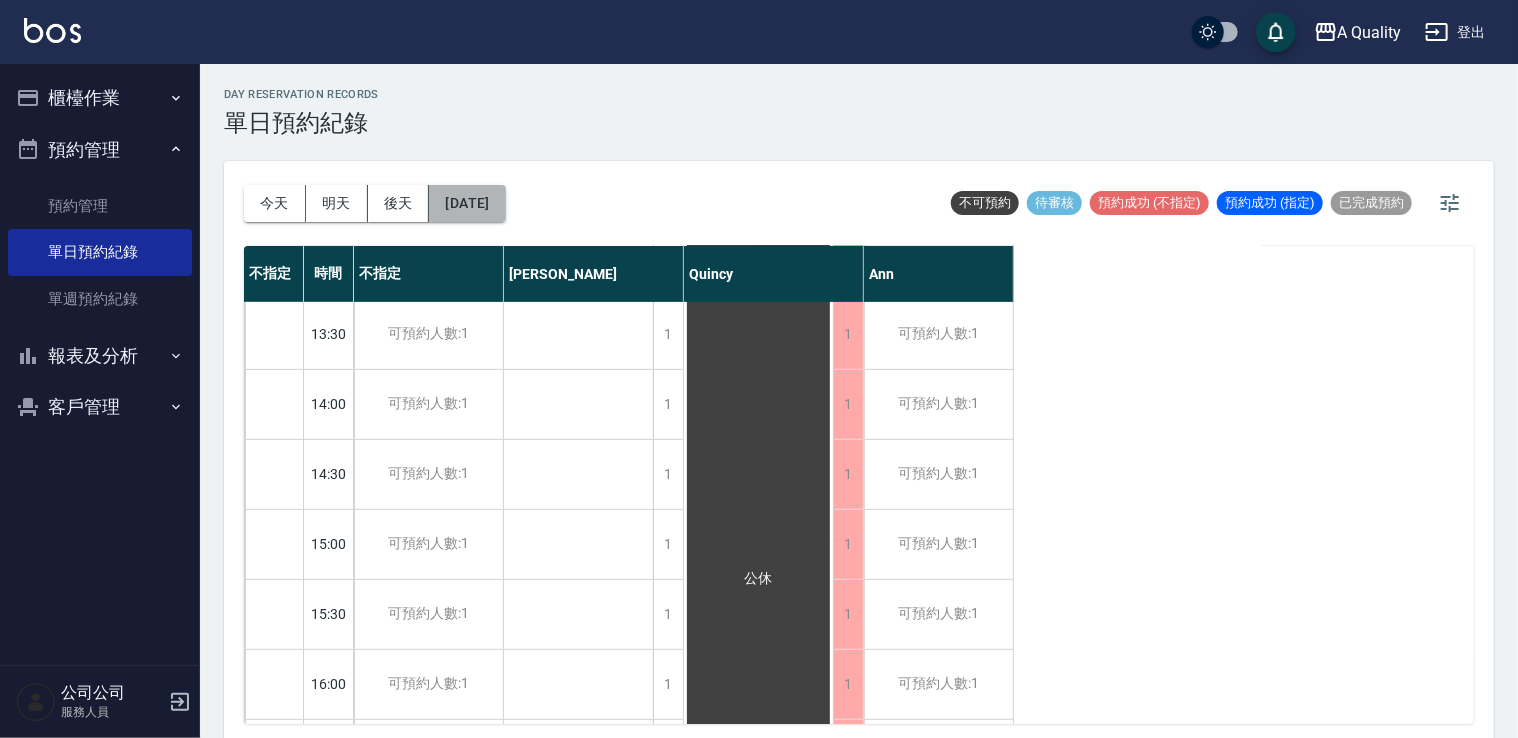 click on "2025/07/20" at bounding box center (467, 203) 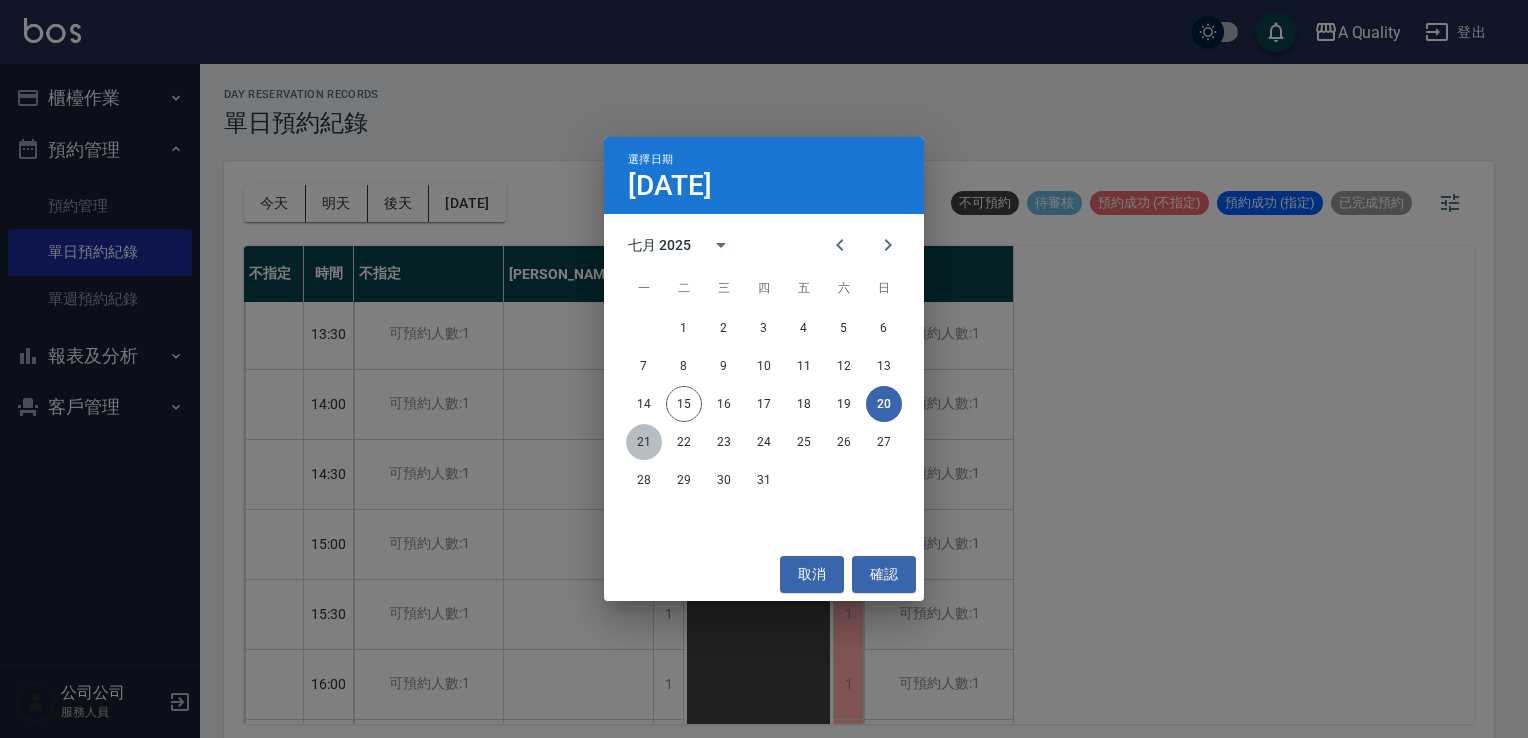click on "21" at bounding box center (644, 442) 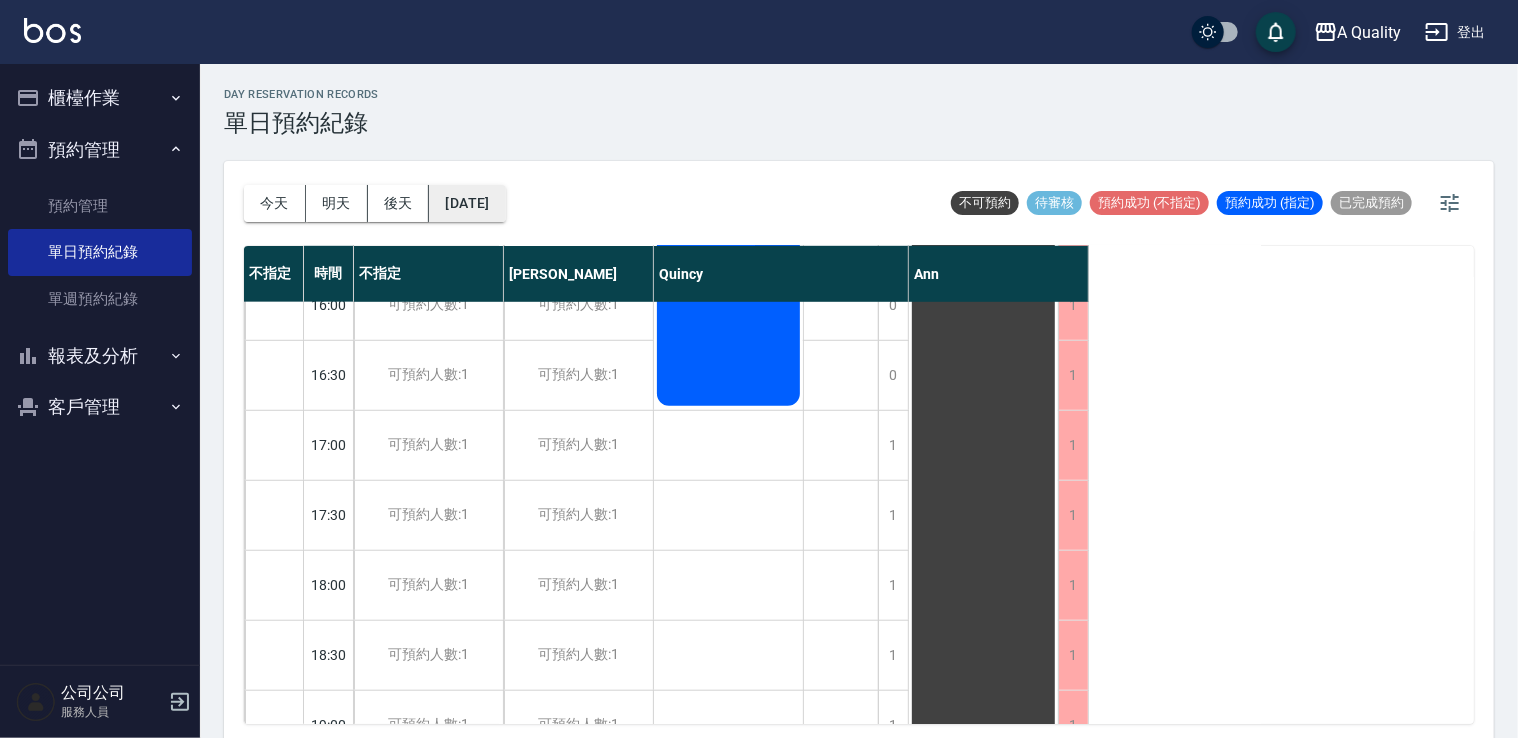 scroll, scrollTop: 853, scrollLeft: 0, axis: vertical 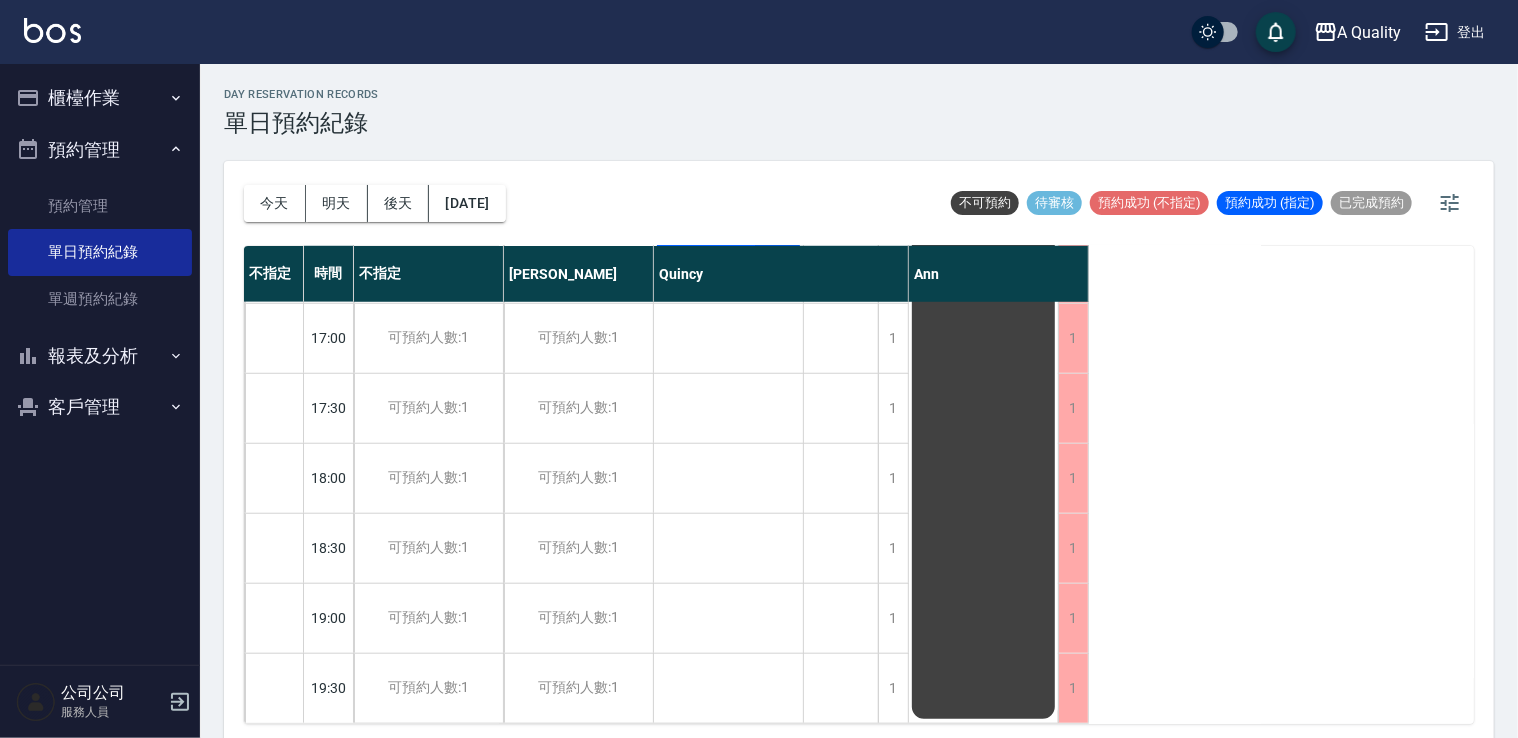 click on "今天 明天 後天 2025/07/21" at bounding box center [375, 203] 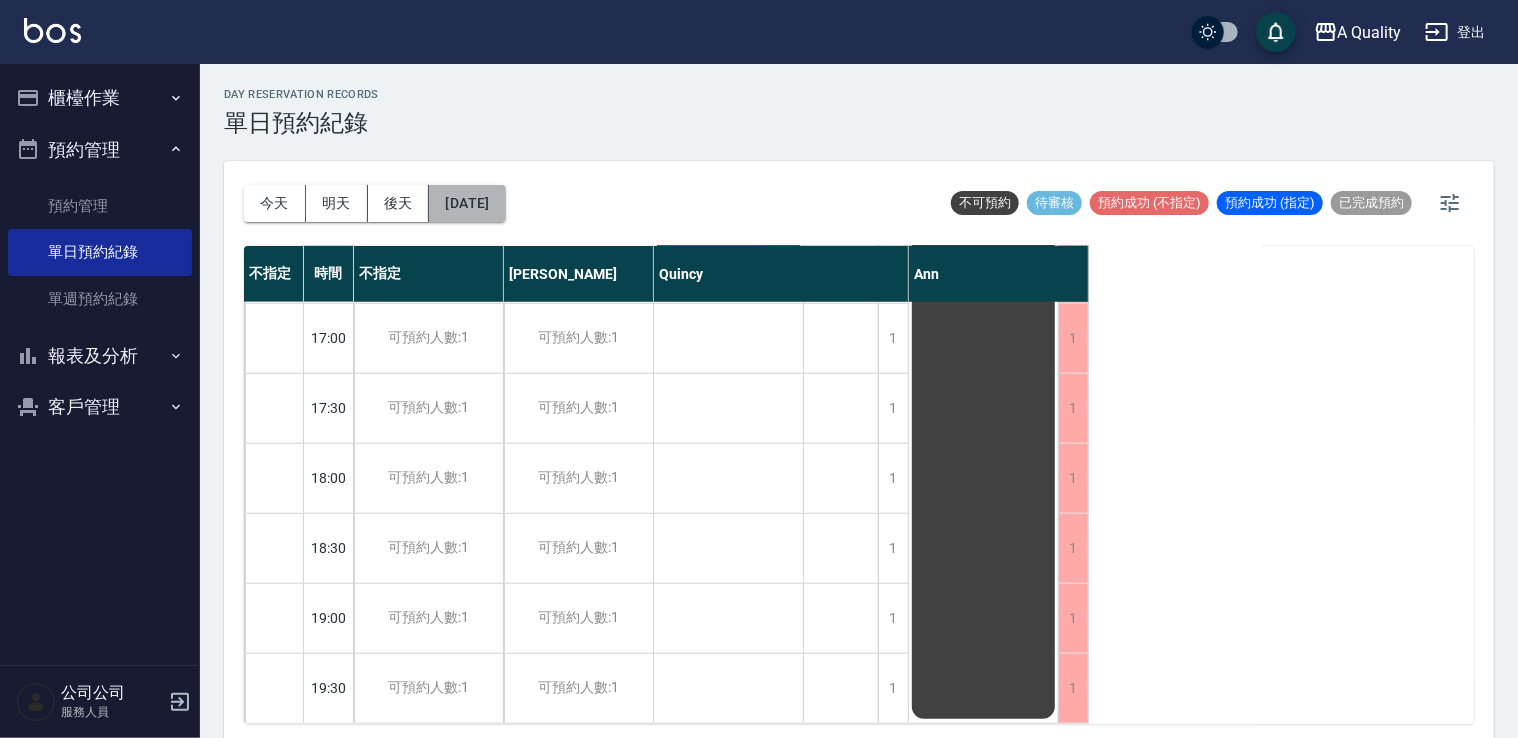 click on "2025/07/21" at bounding box center (467, 203) 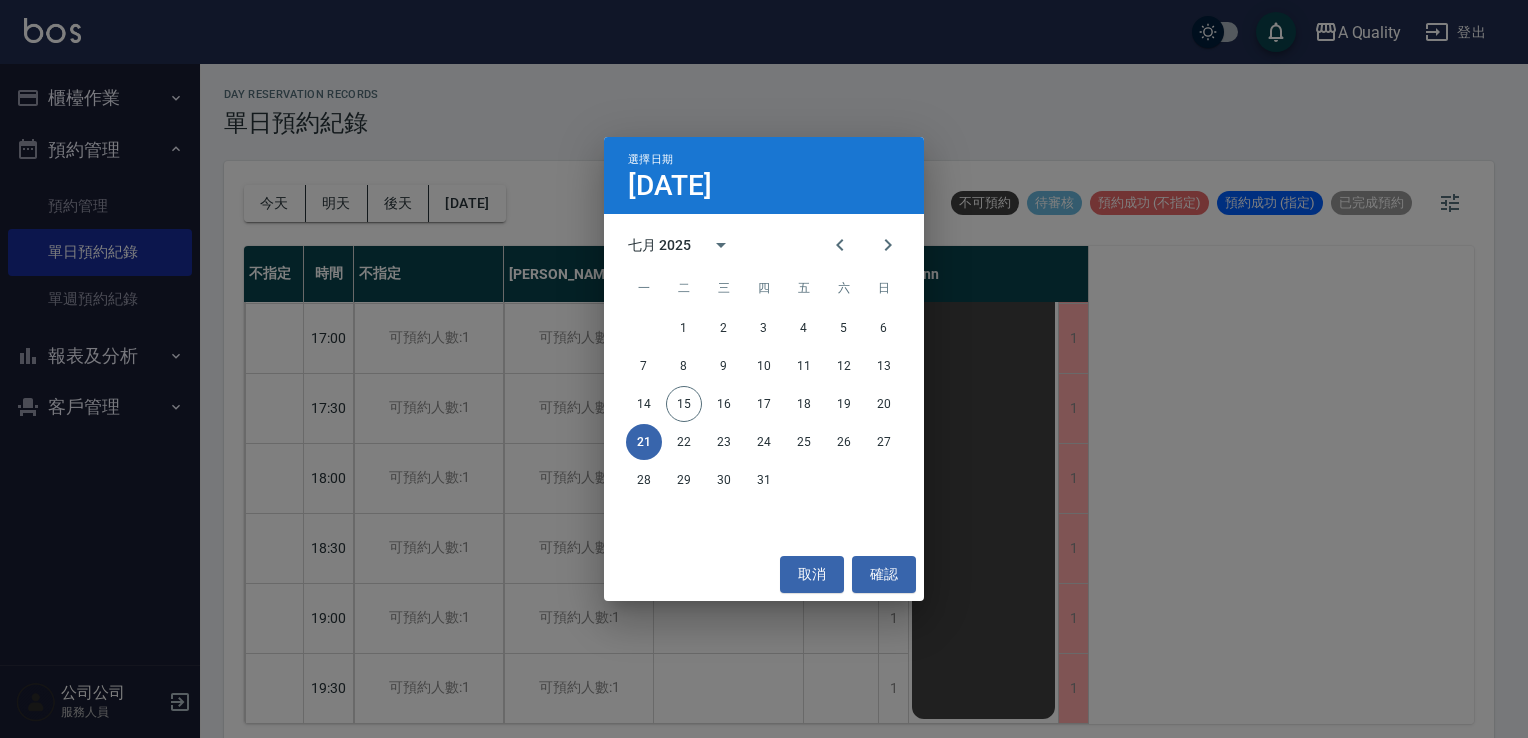 click on "21 22 23 24 25 26 27" at bounding box center [764, 442] 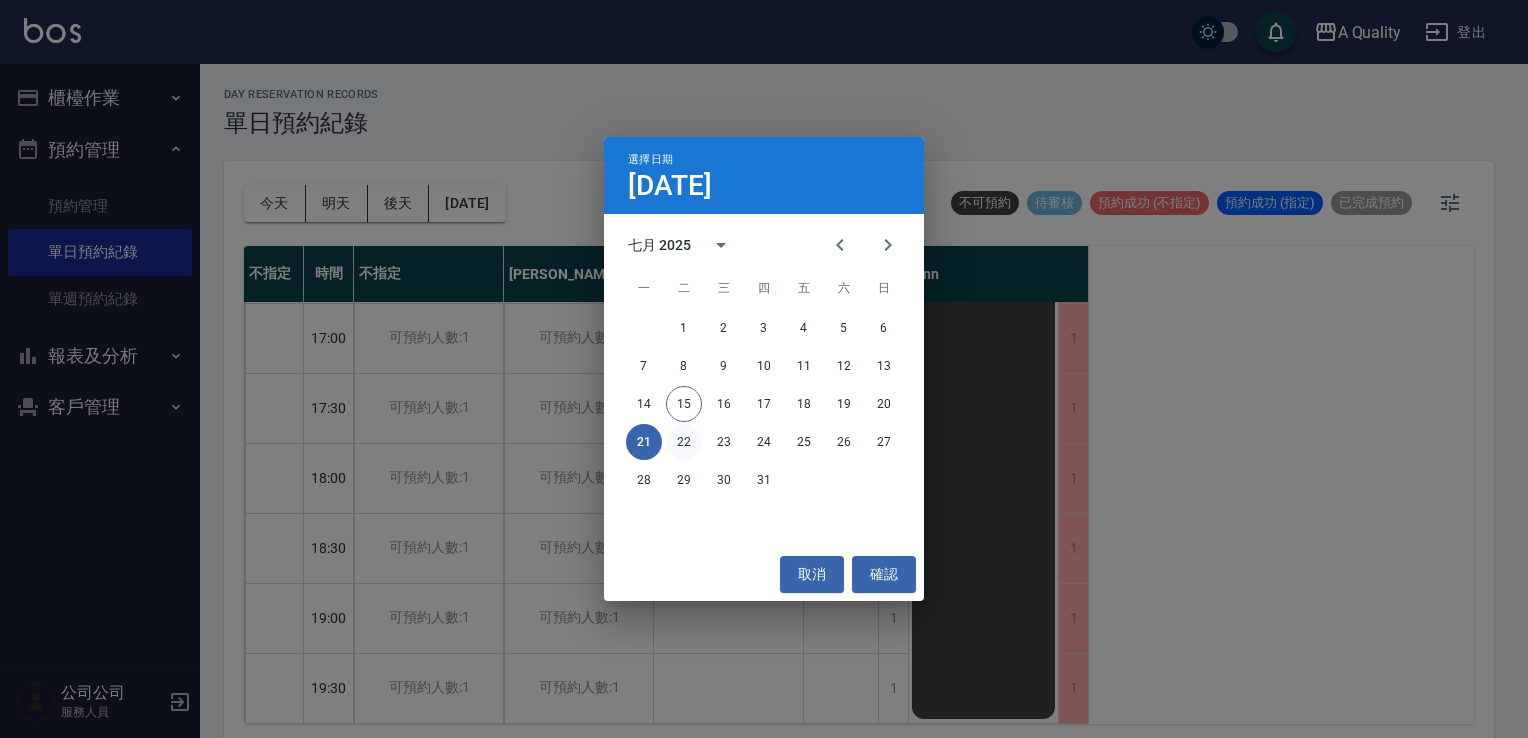 click on "22" at bounding box center [684, 442] 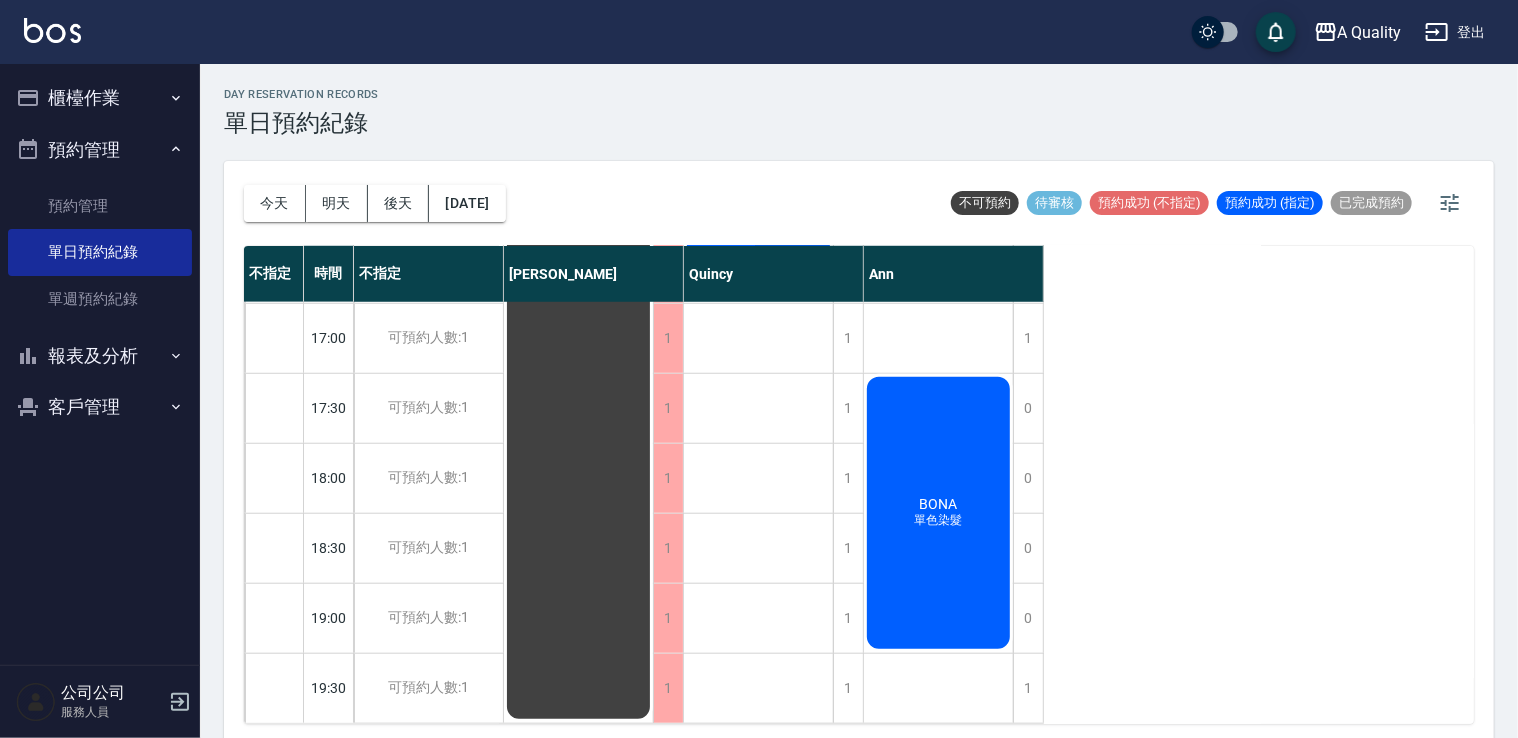 scroll, scrollTop: 0, scrollLeft: 0, axis: both 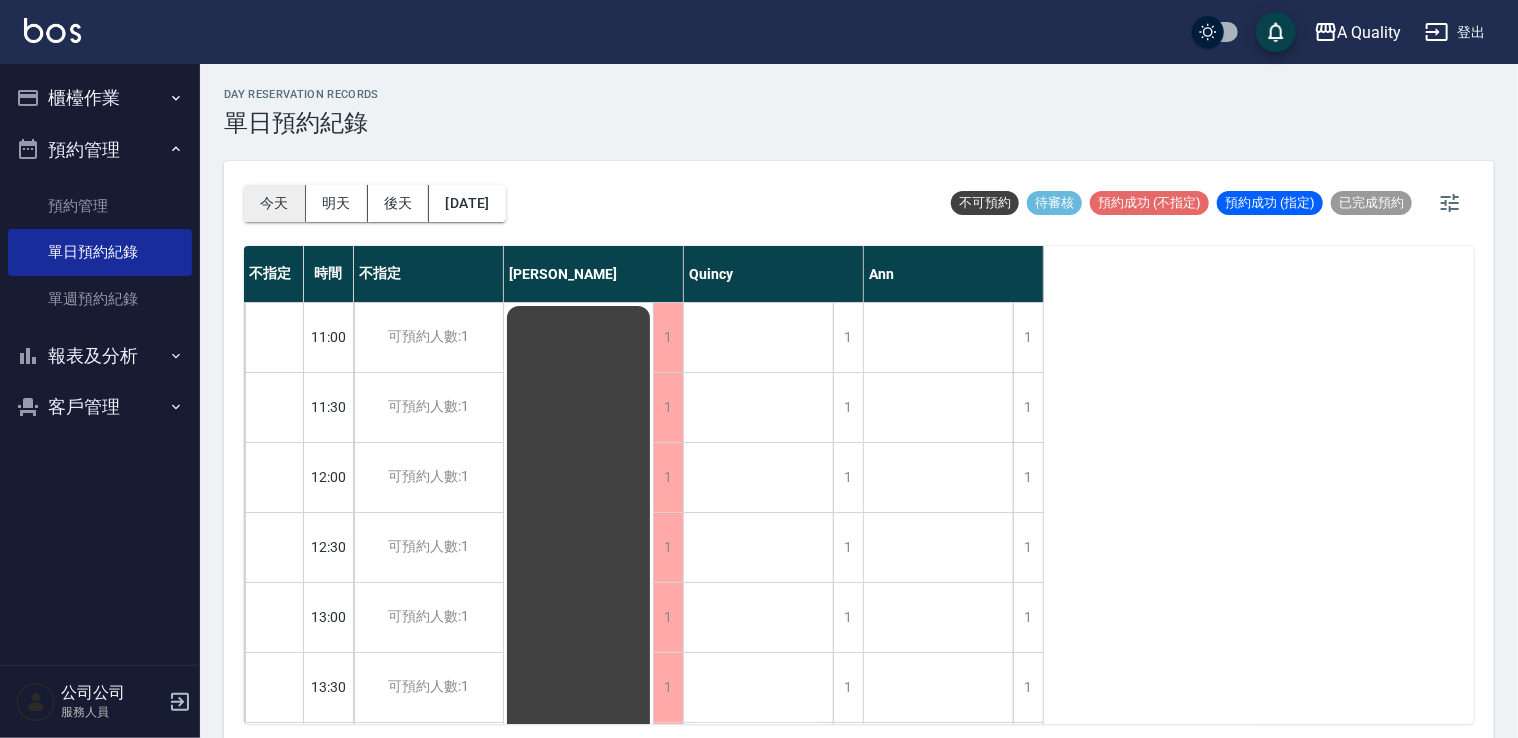 click on "今天" at bounding box center [275, 203] 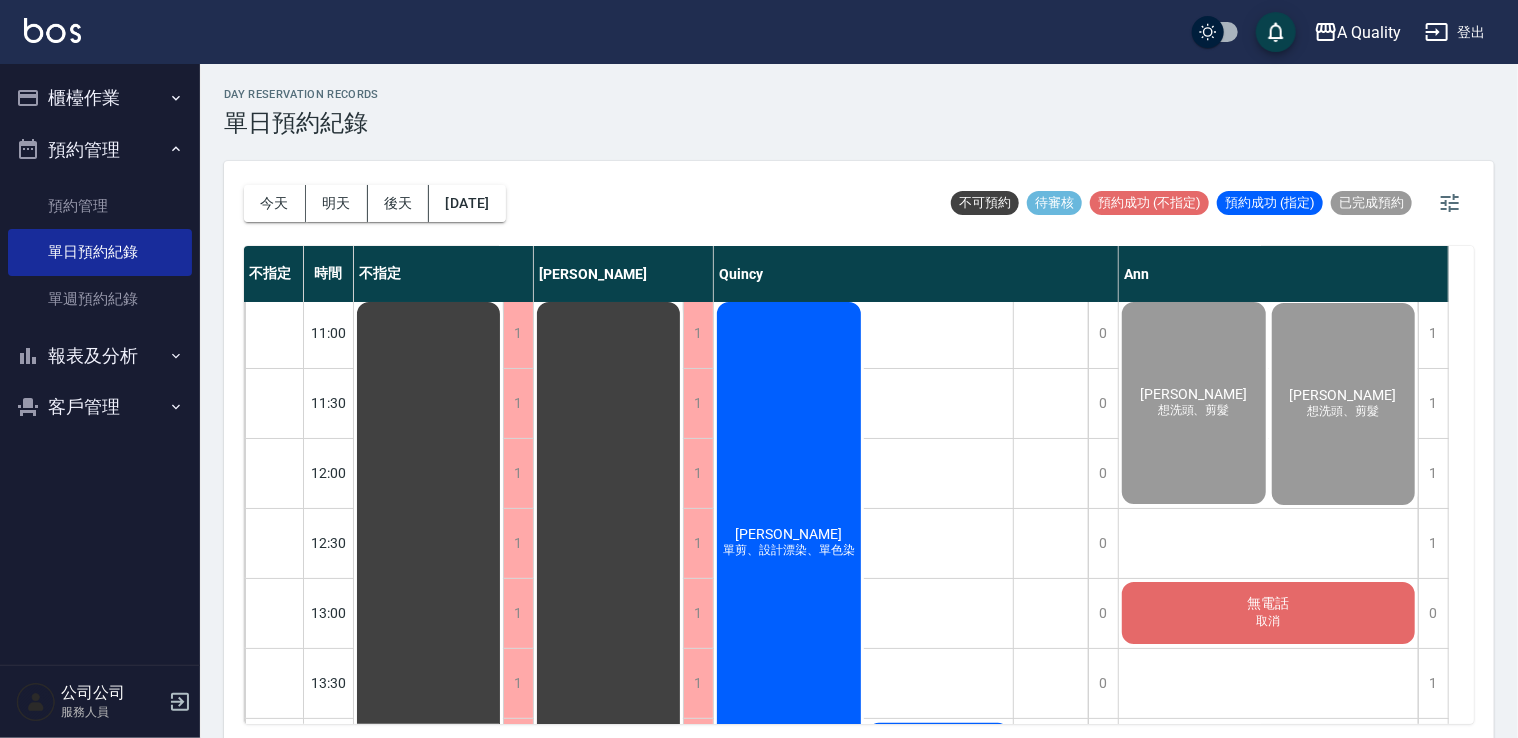 scroll, scrollTop: 0, scrollLeft: 0, axis: both 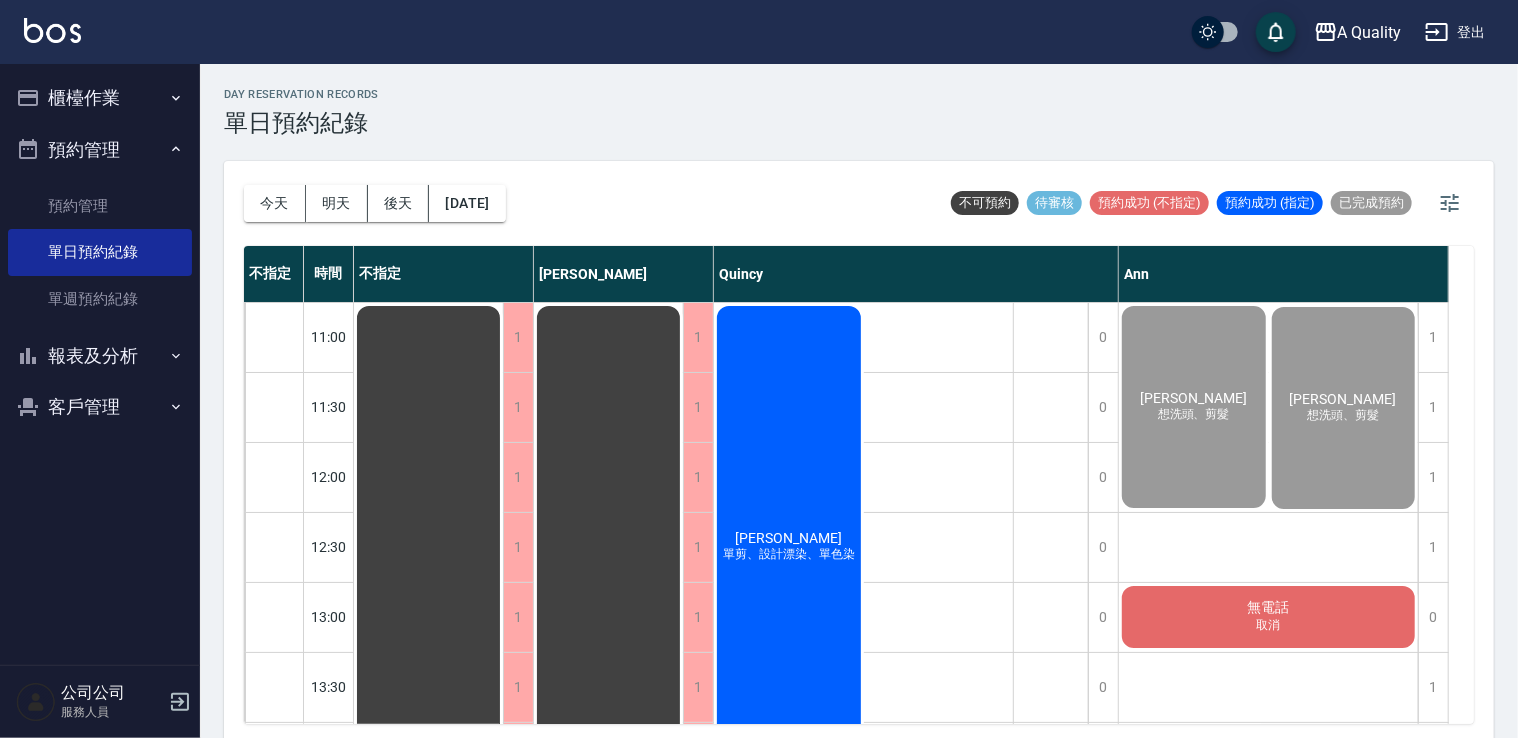 type 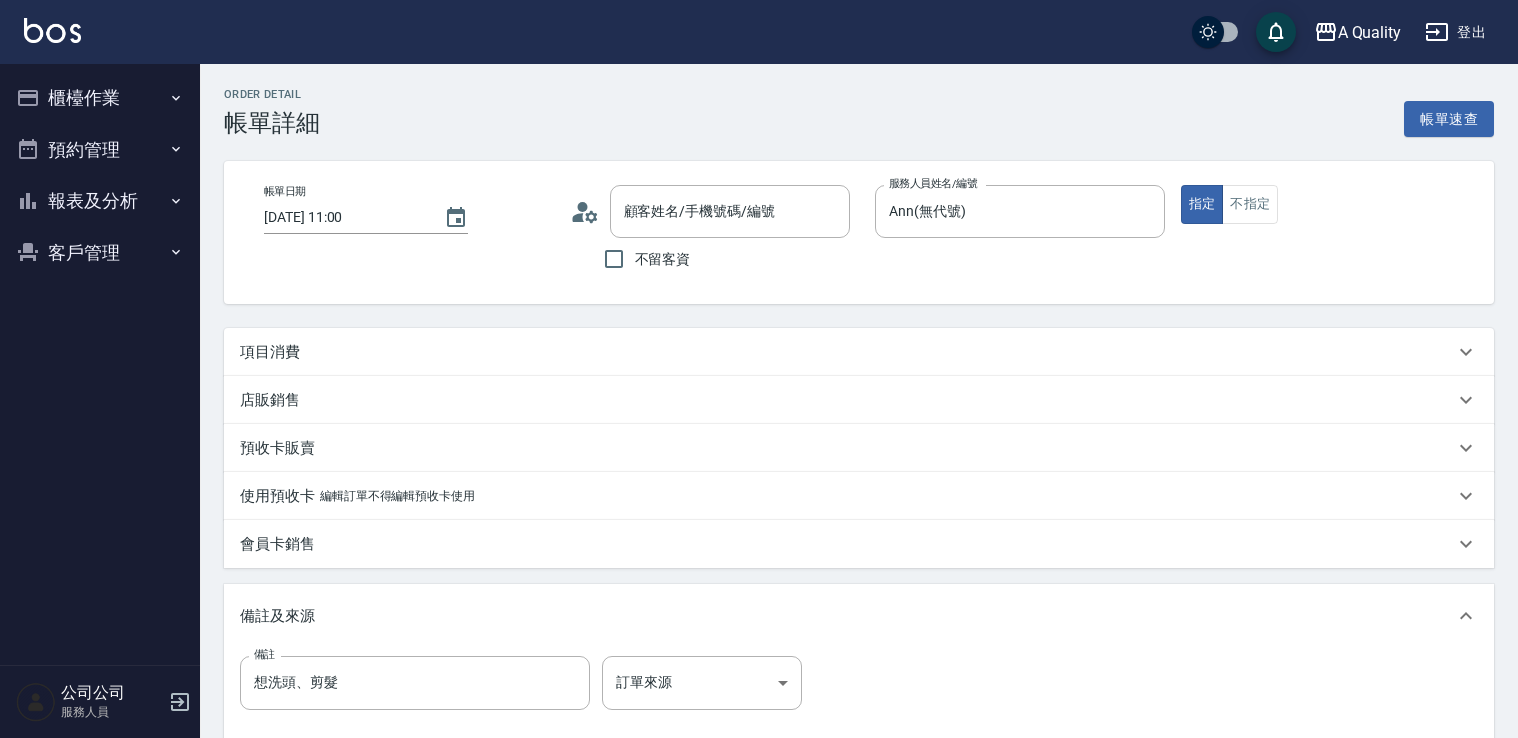 scroll, scrollTop: 0, scrollLeft: 0, axis: both 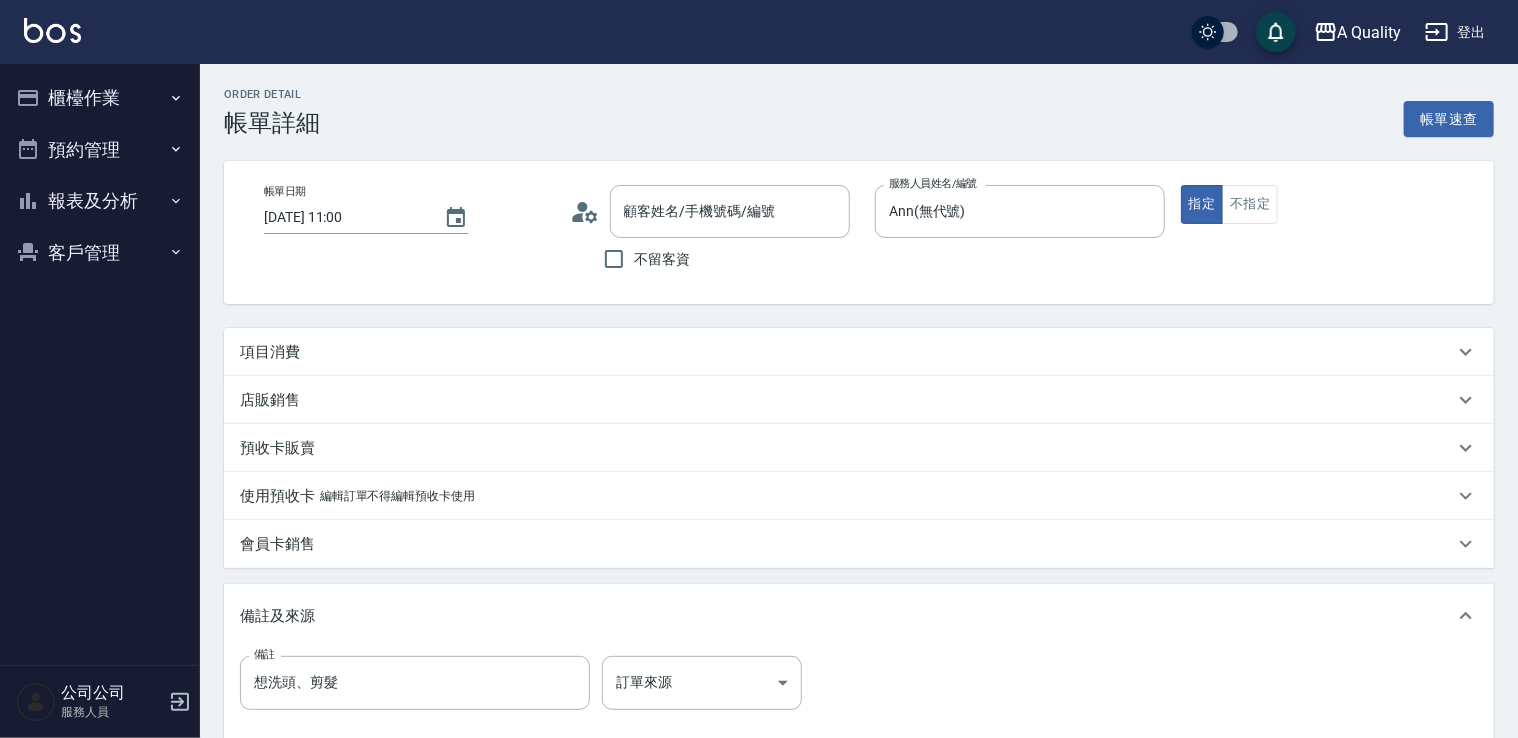 type on "游郁芝/0988839582/" 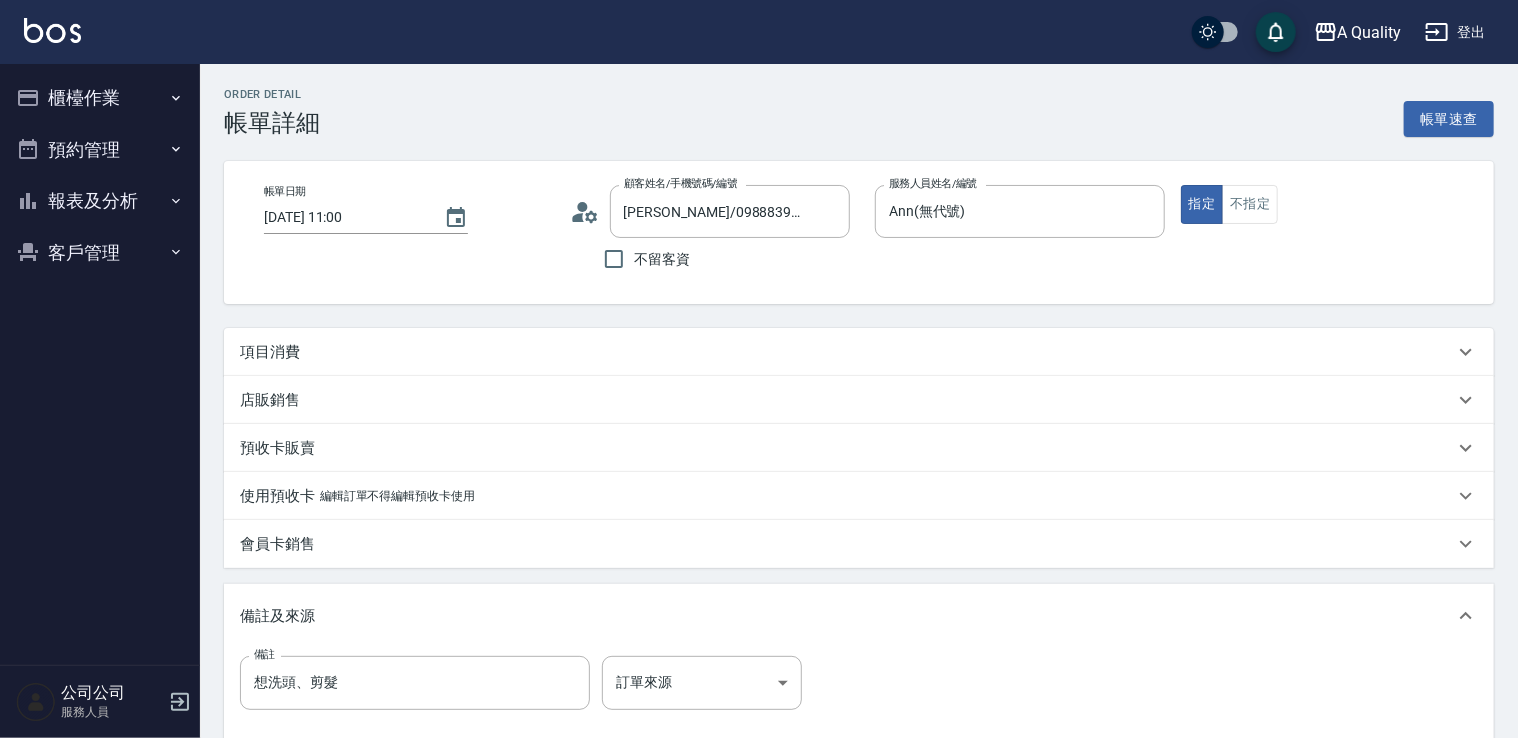 click on "項目消費" at bounding box center (847, 352) 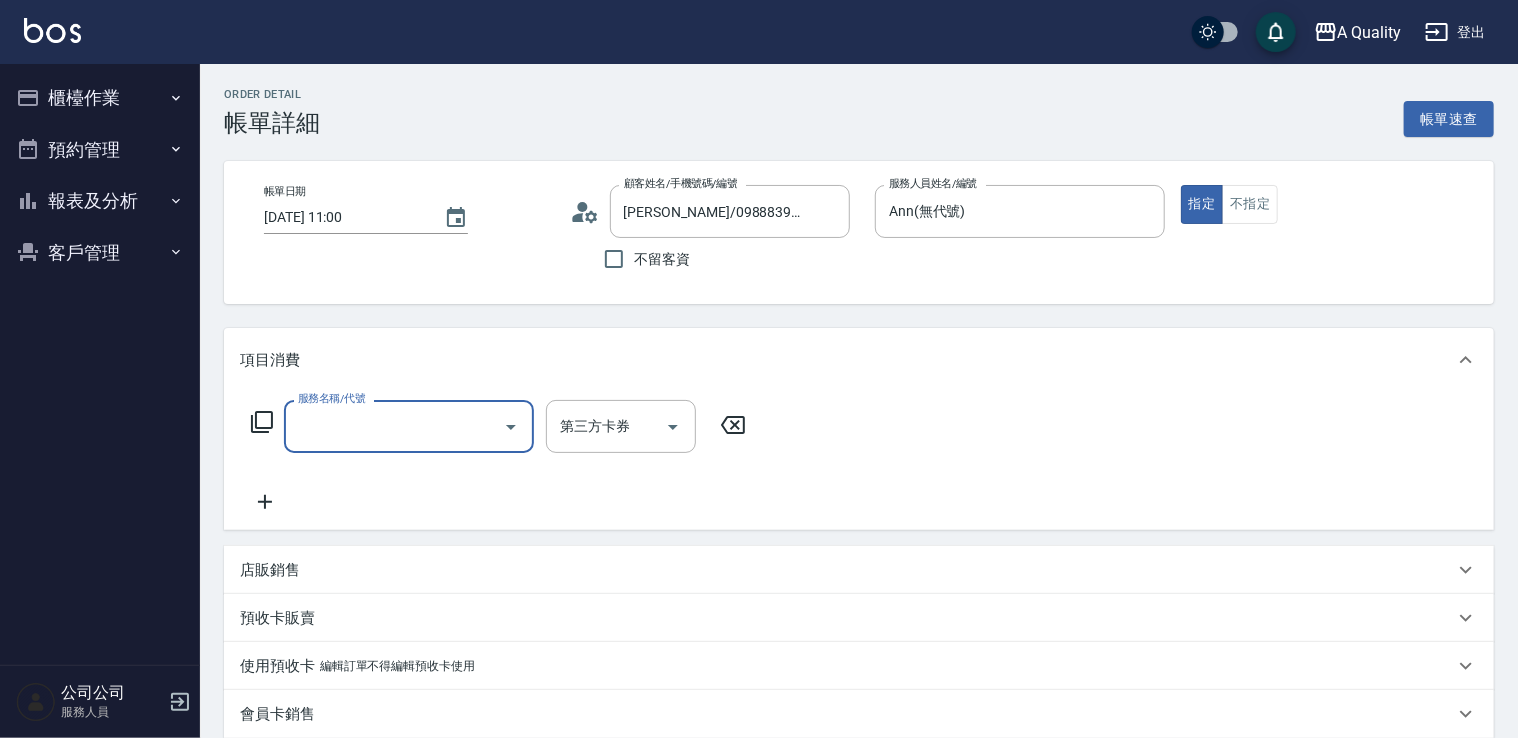 scroll, scrollTop: 0, scrollLeft: 0, axis: both 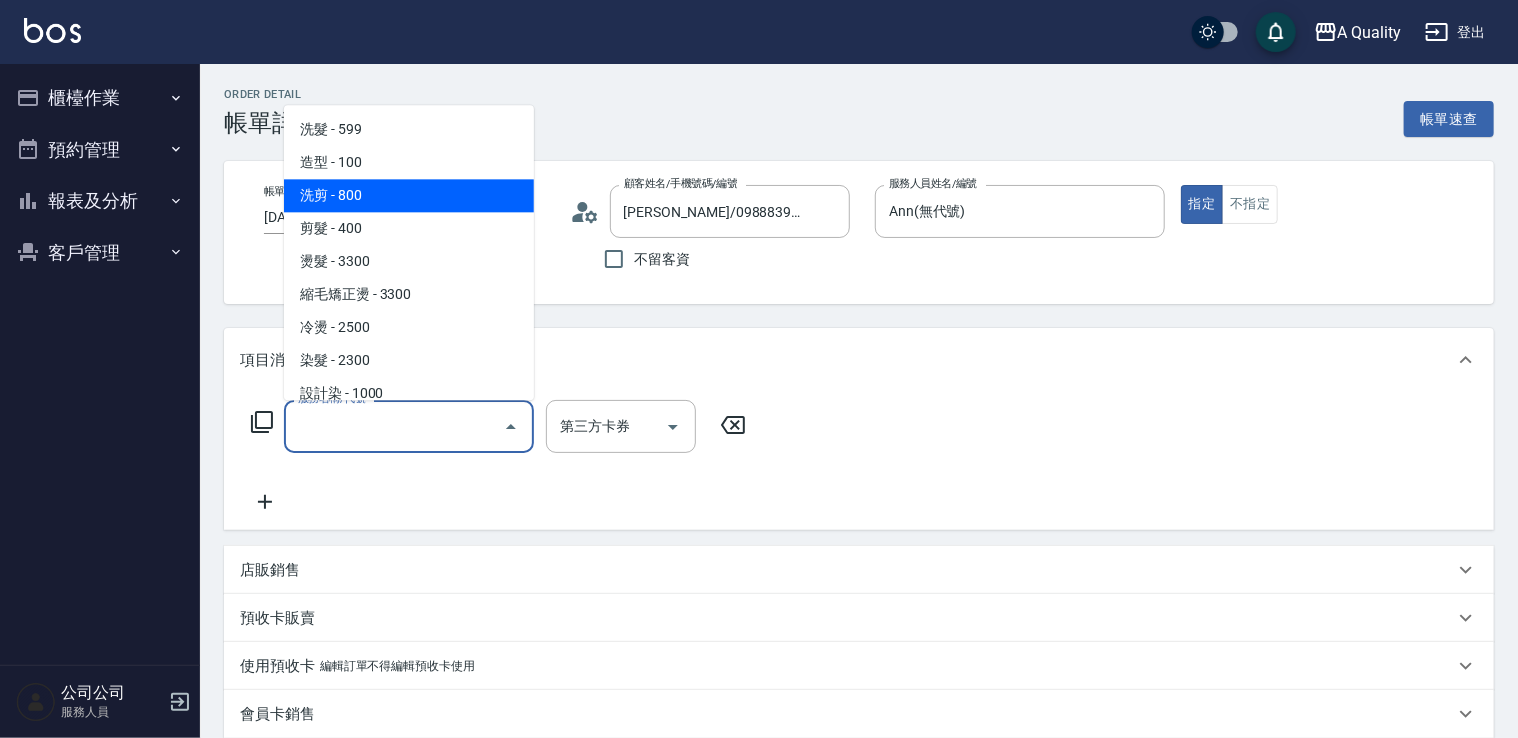 click on "洗剪 - 800" at bounding box center (409, 195) 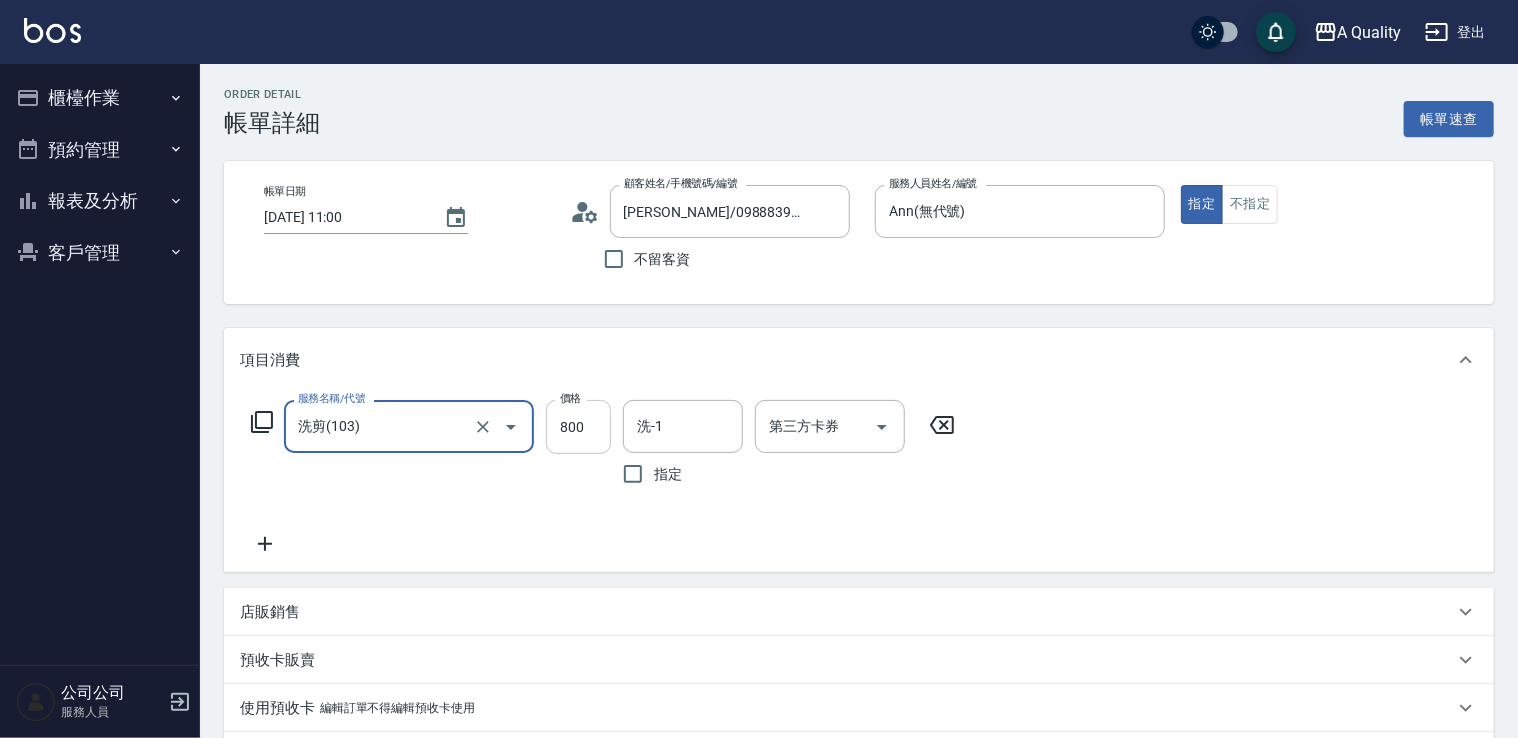 click on "800" at bounding box center [578, 427] 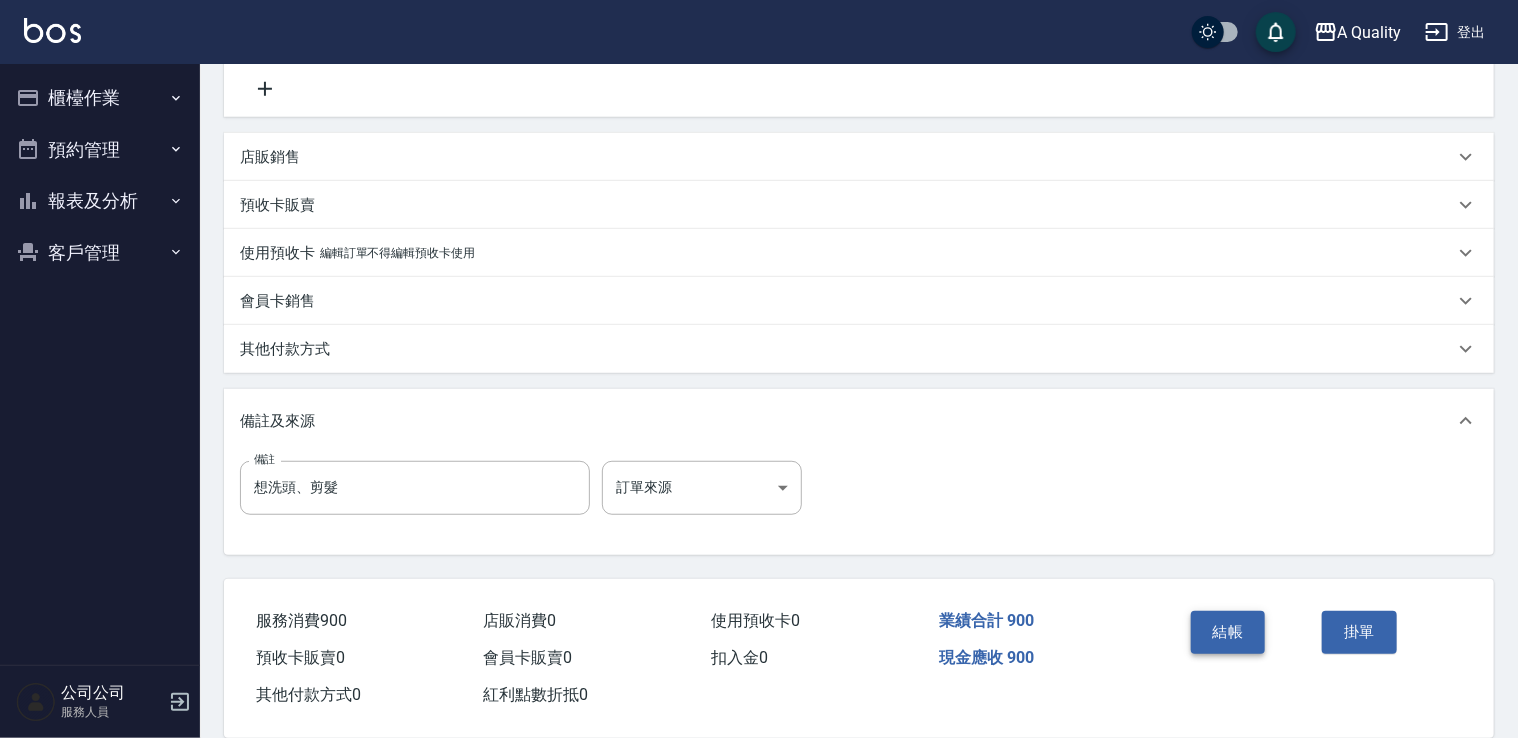 scroll, scrollTop: 485, scrollLeft: 0, axis: vertical 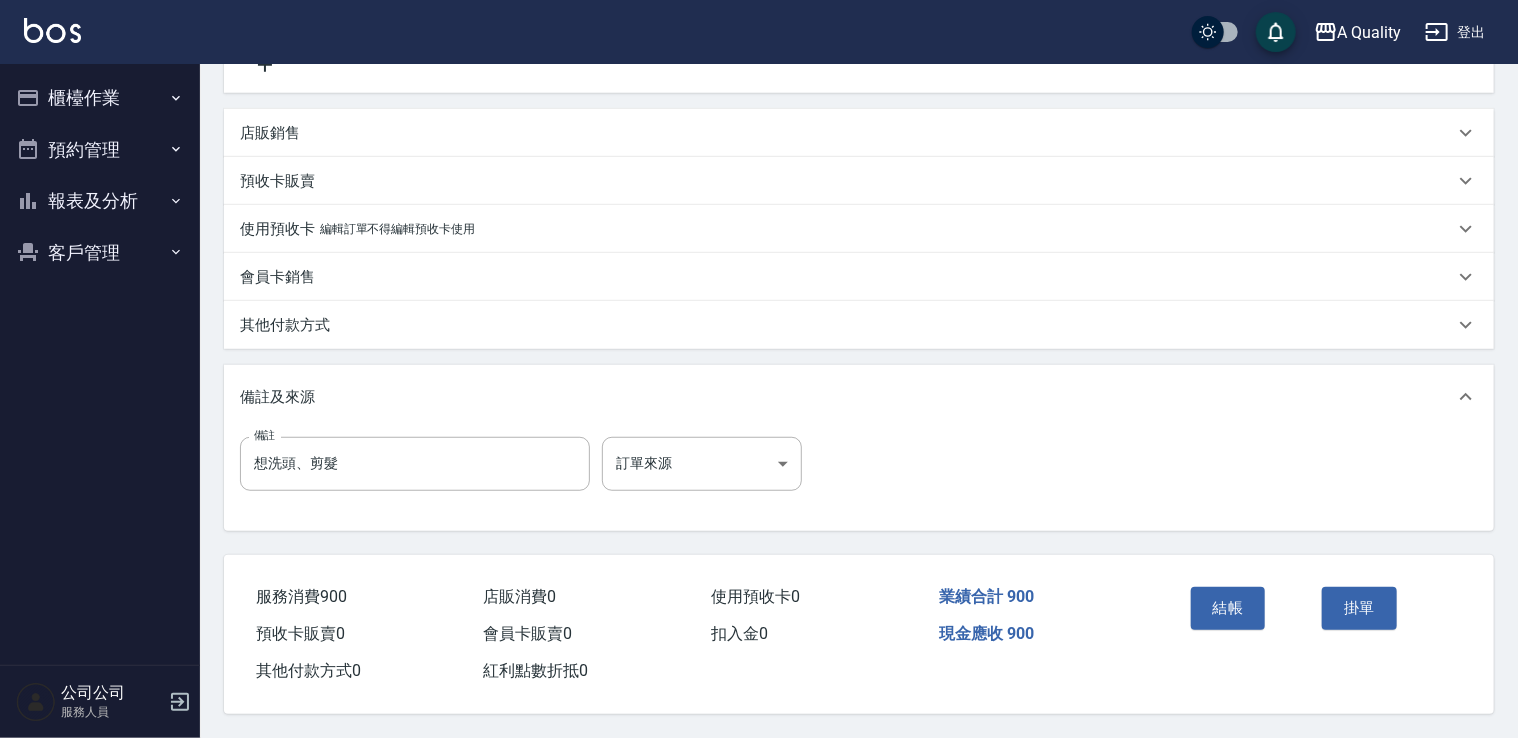 type on "900" 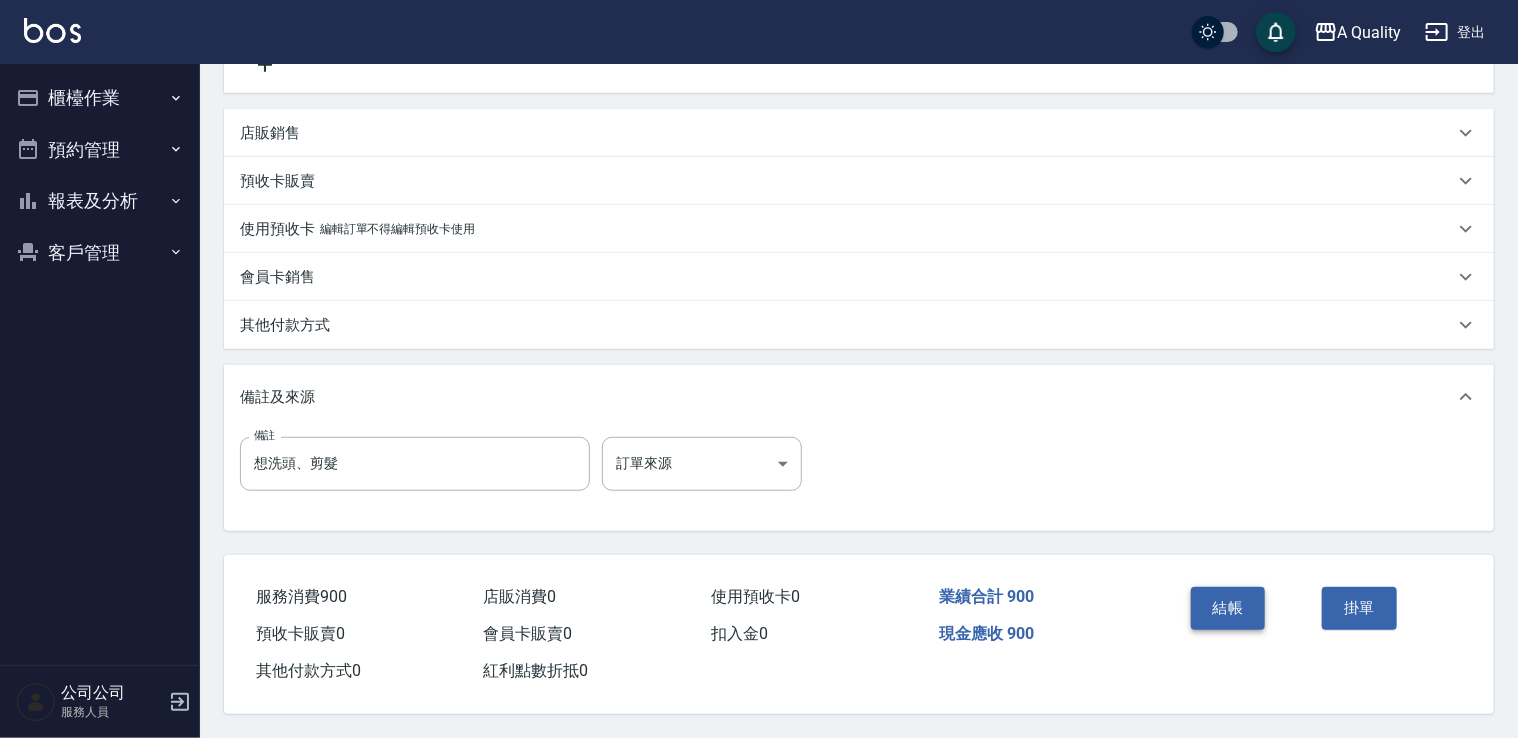 click on "結帳" at bounding box center [1228, 608] 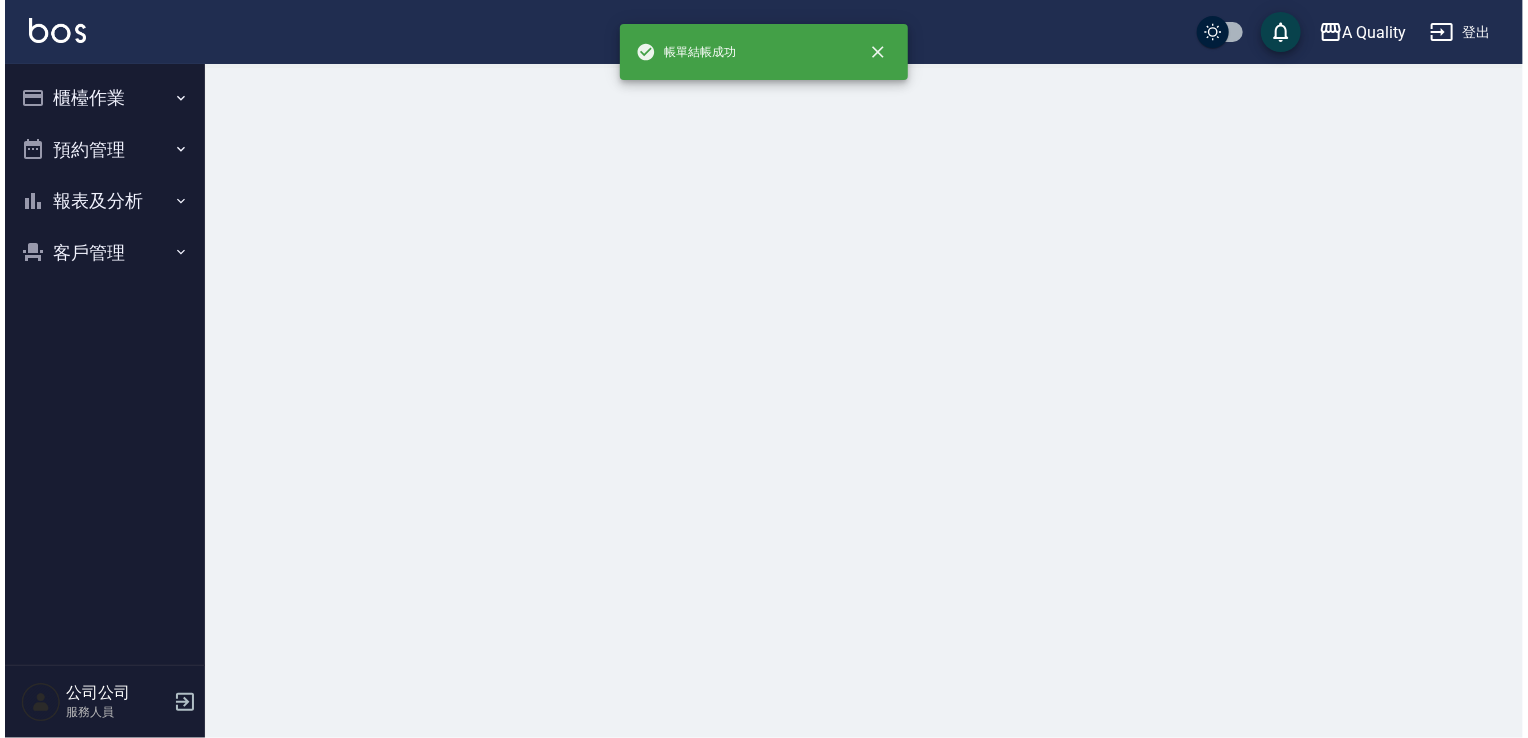 scroll, scrollTop: 0, scrollLeft: 0, axis: both 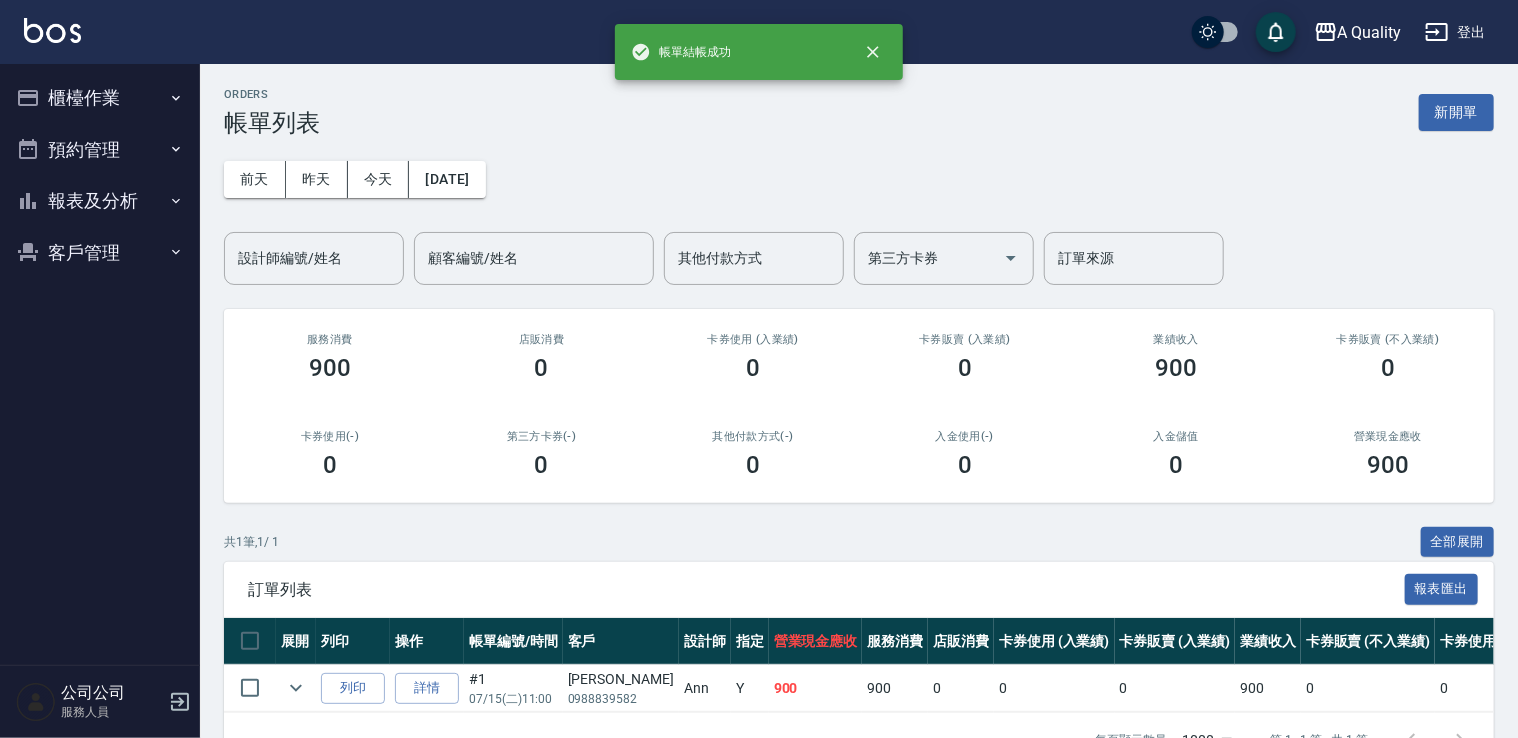 click on "預約管理" at bounding box center (100, 150) 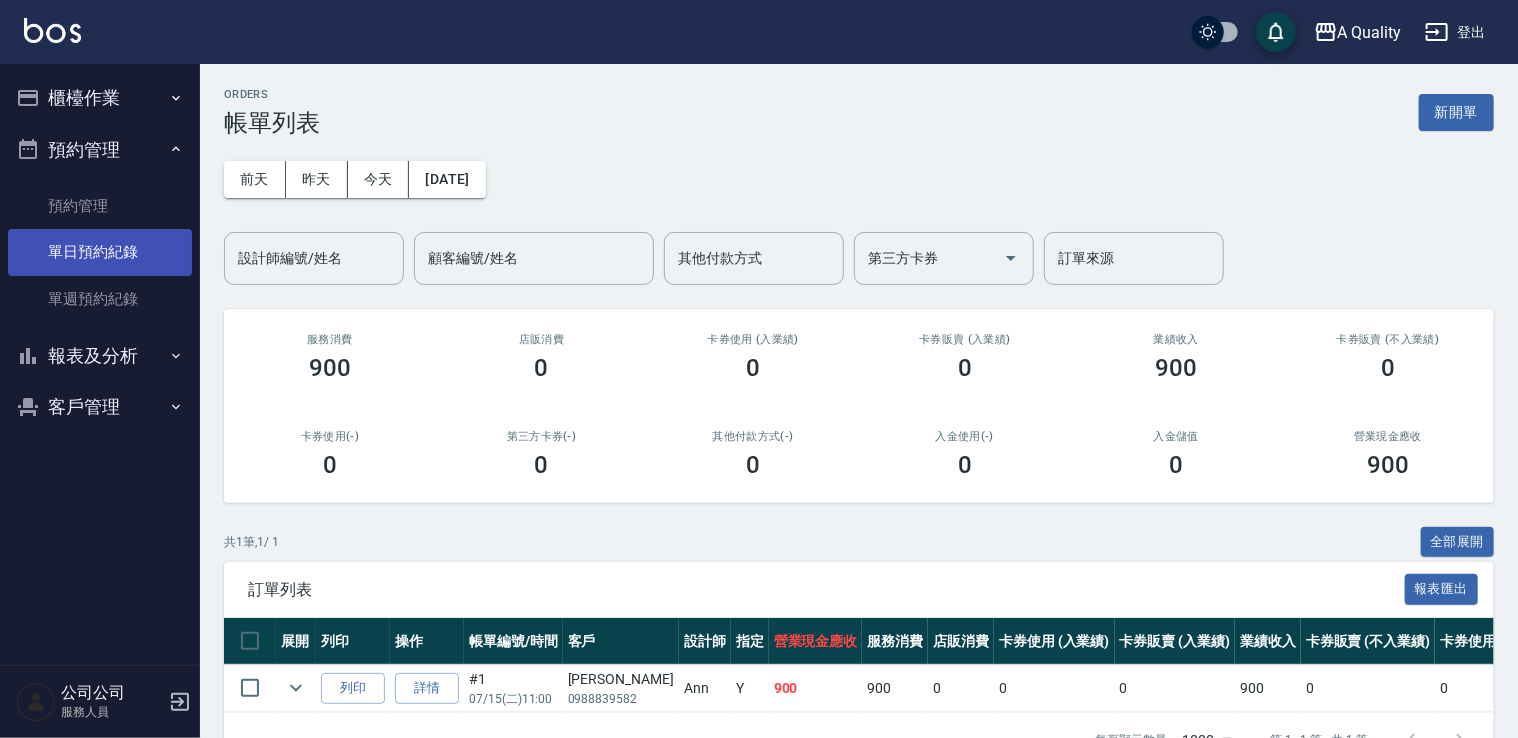 click on "單日預約紀錄" at bounding box center [100, 252] 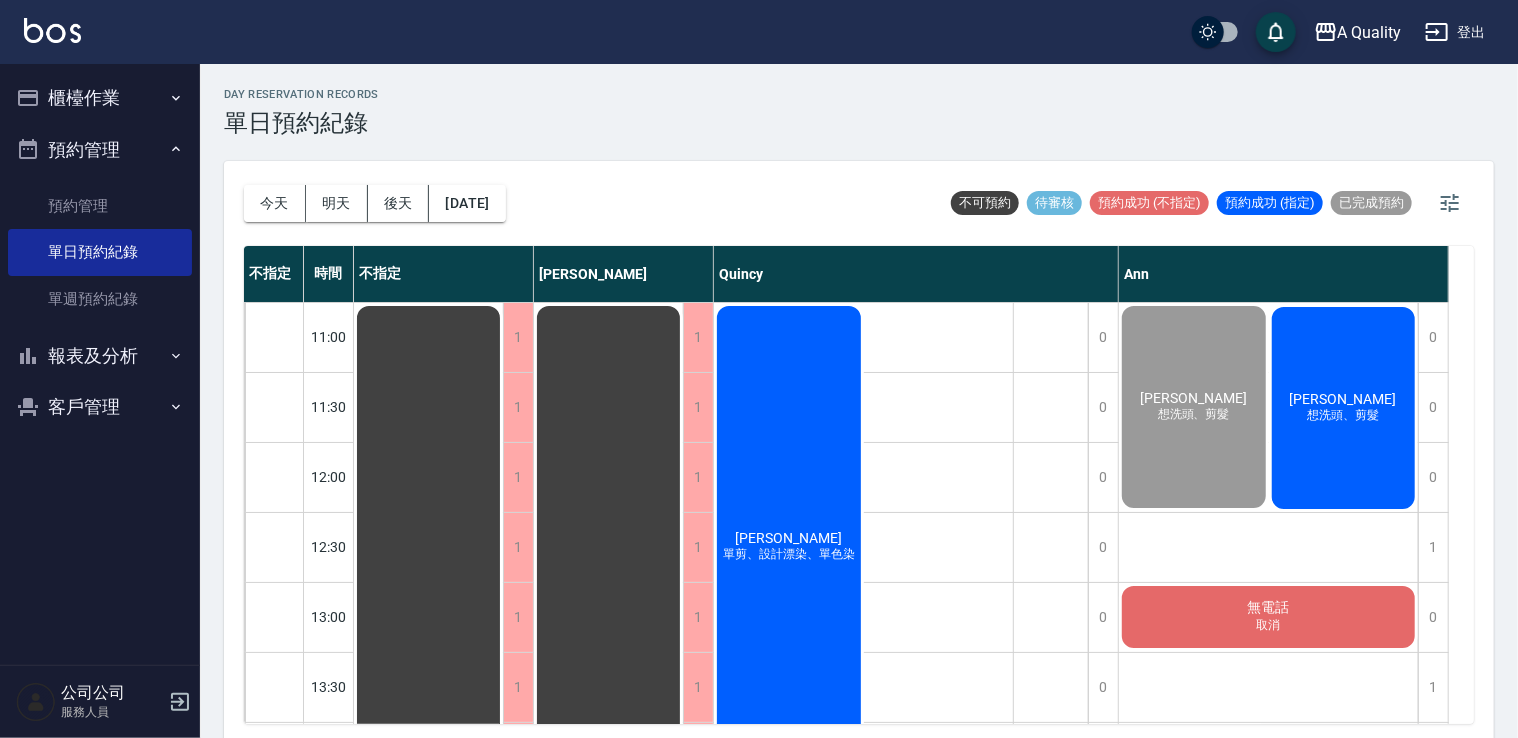 click on "[PERSON_NAME]" at bounding box center [429, 932] 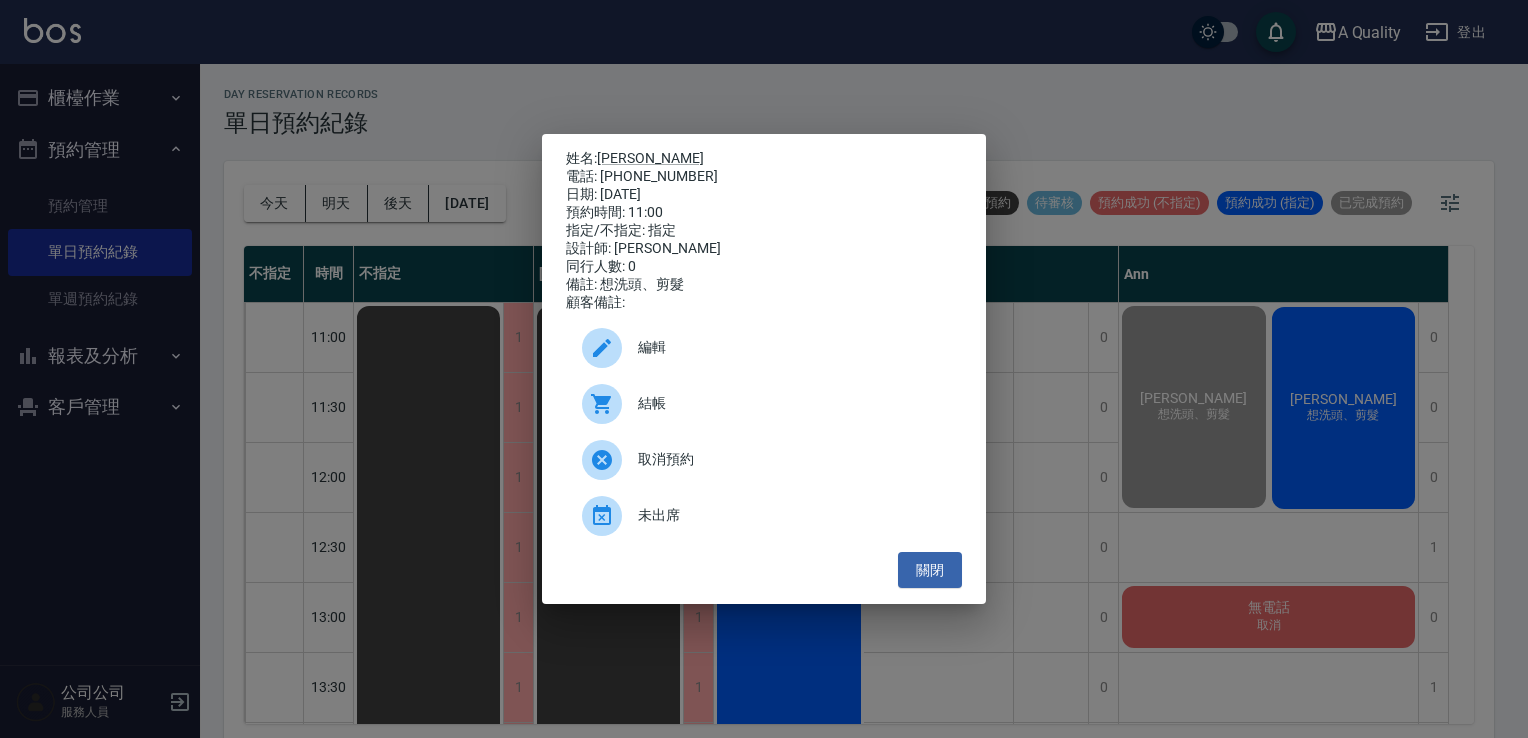 click on "結帳" at bounding box center (764, 404) 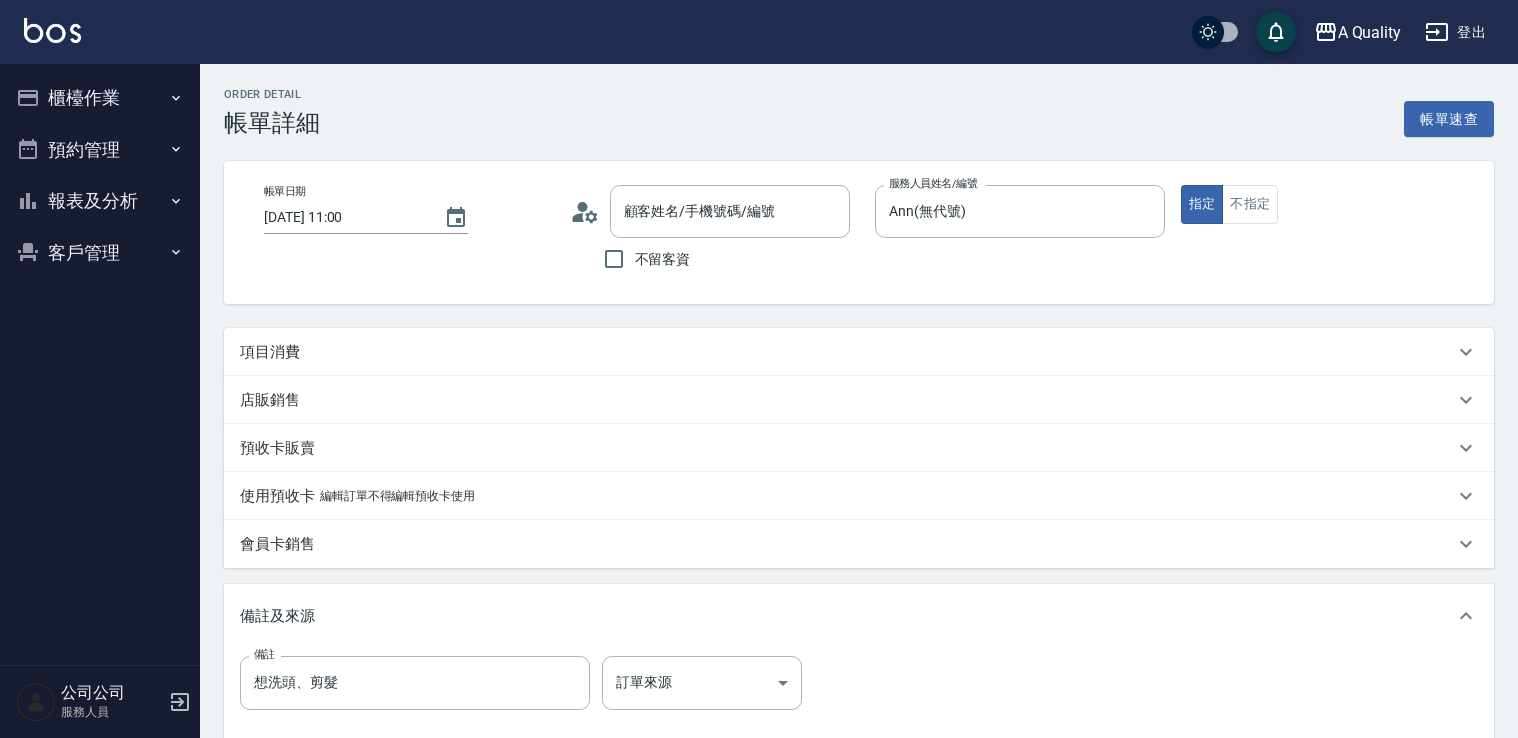 scroll, scrollTop: 0, scrollLeft: 0, axis: both 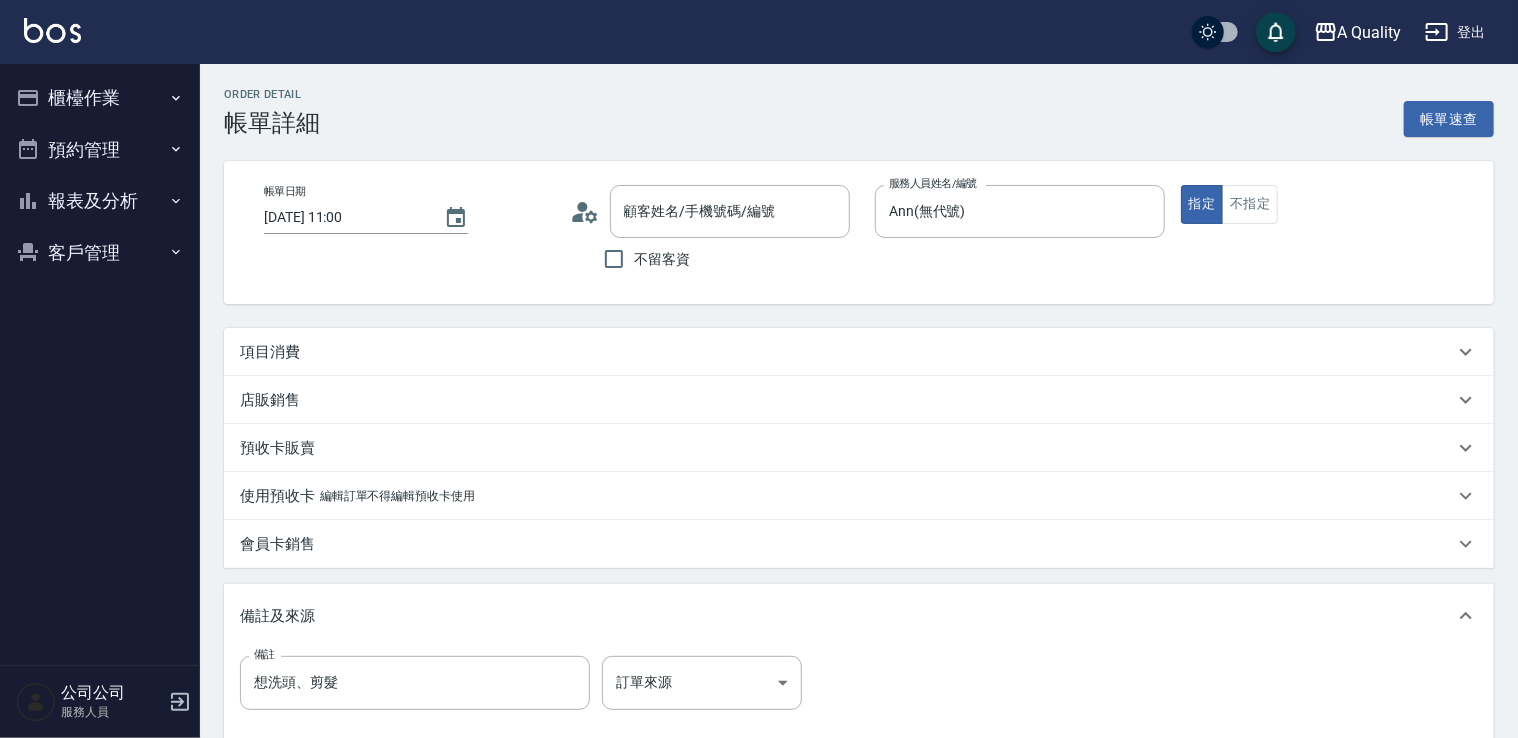 type on "[PERSON_NAME]/0911223143/" 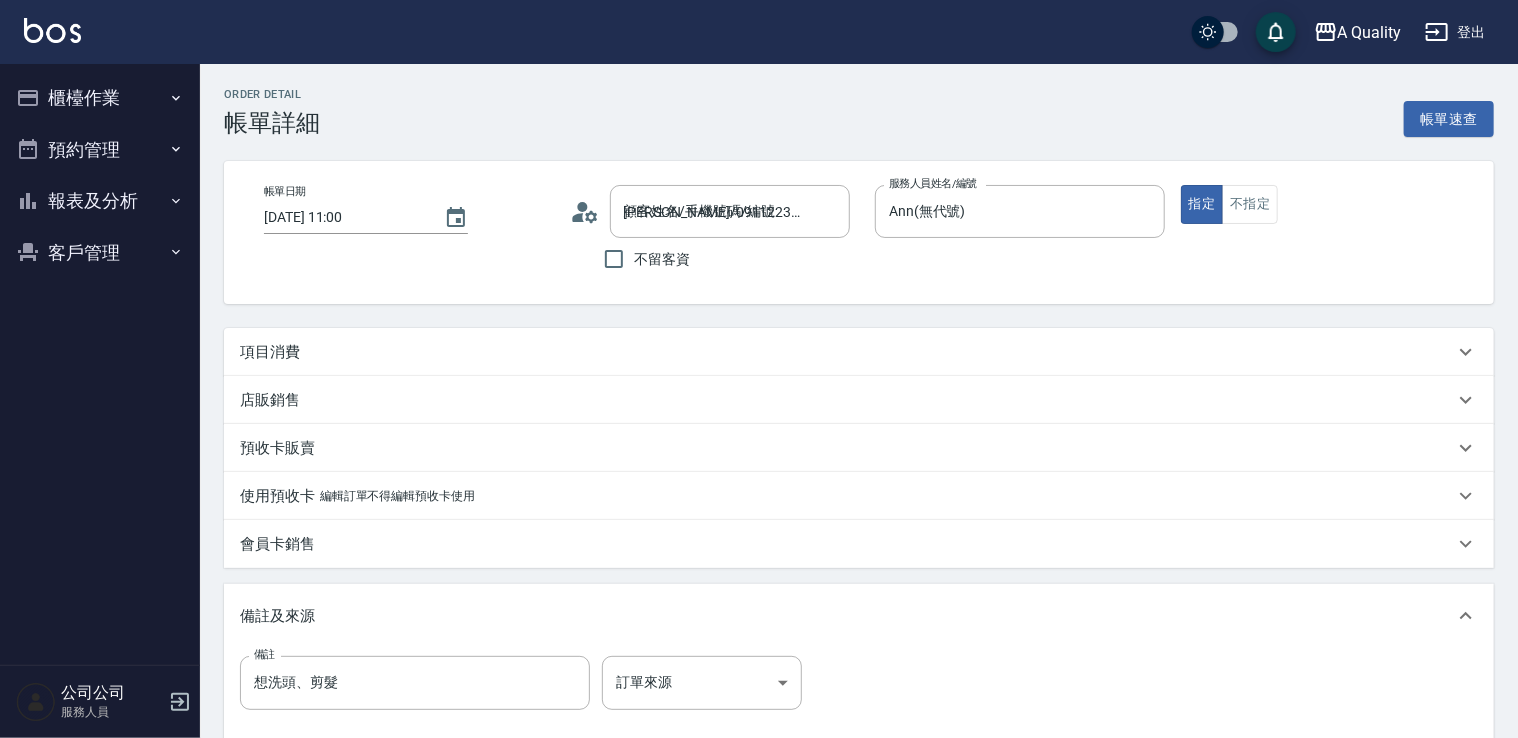 click on "項目消費" at bounding box center [847, 352] 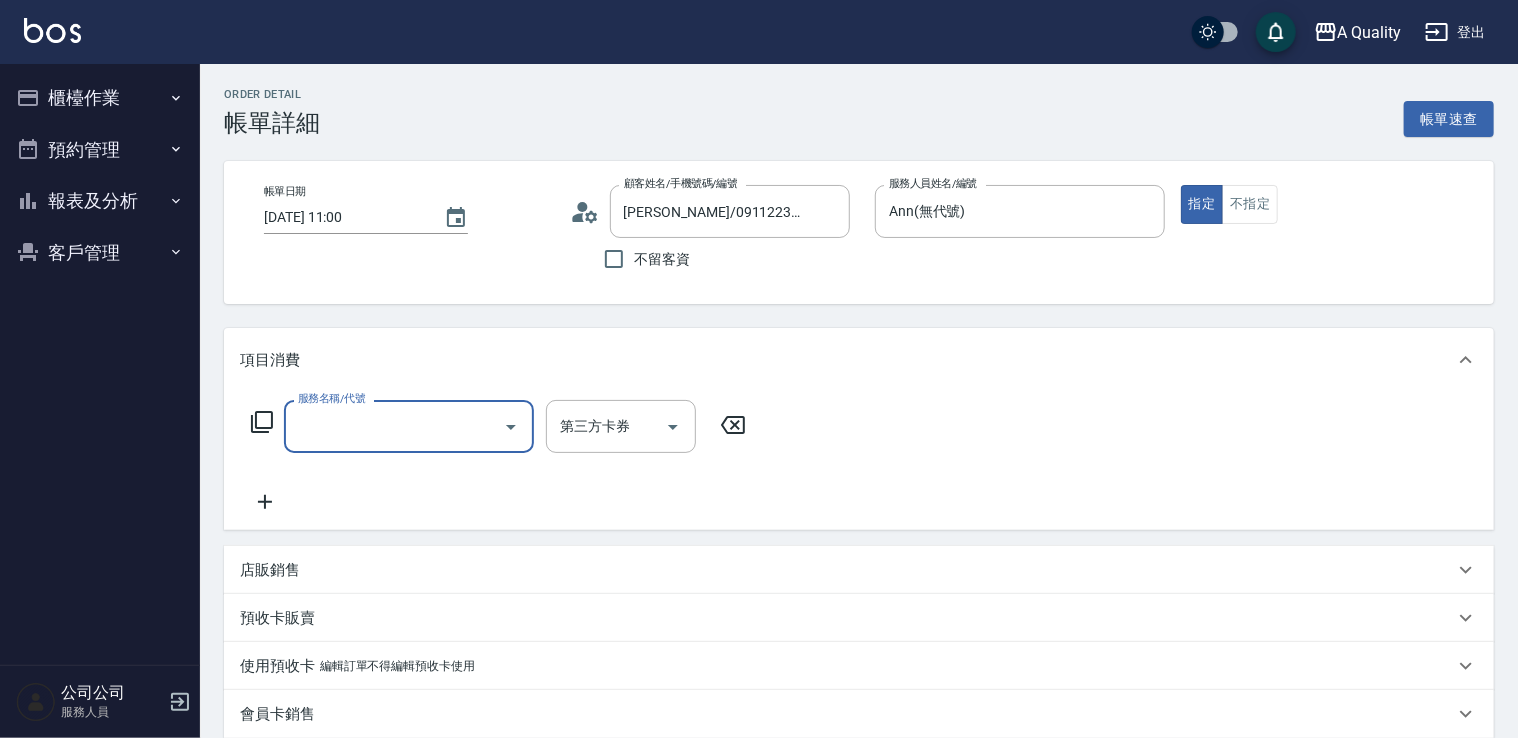 scroll, scrollTop: 34, scrollLeft: 0, axis: vertical 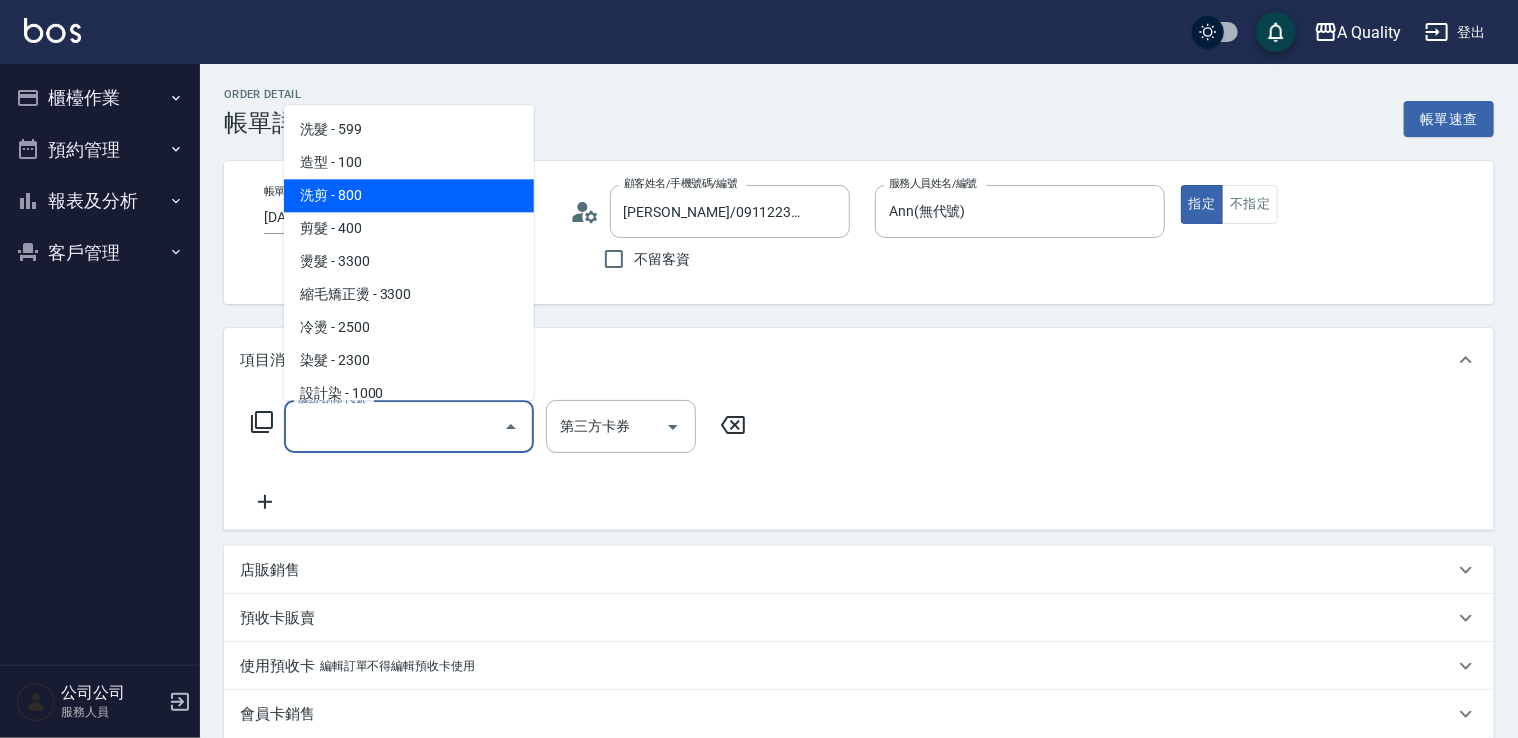 click on "洗剪 - 800" at bounding box center [409, 195] 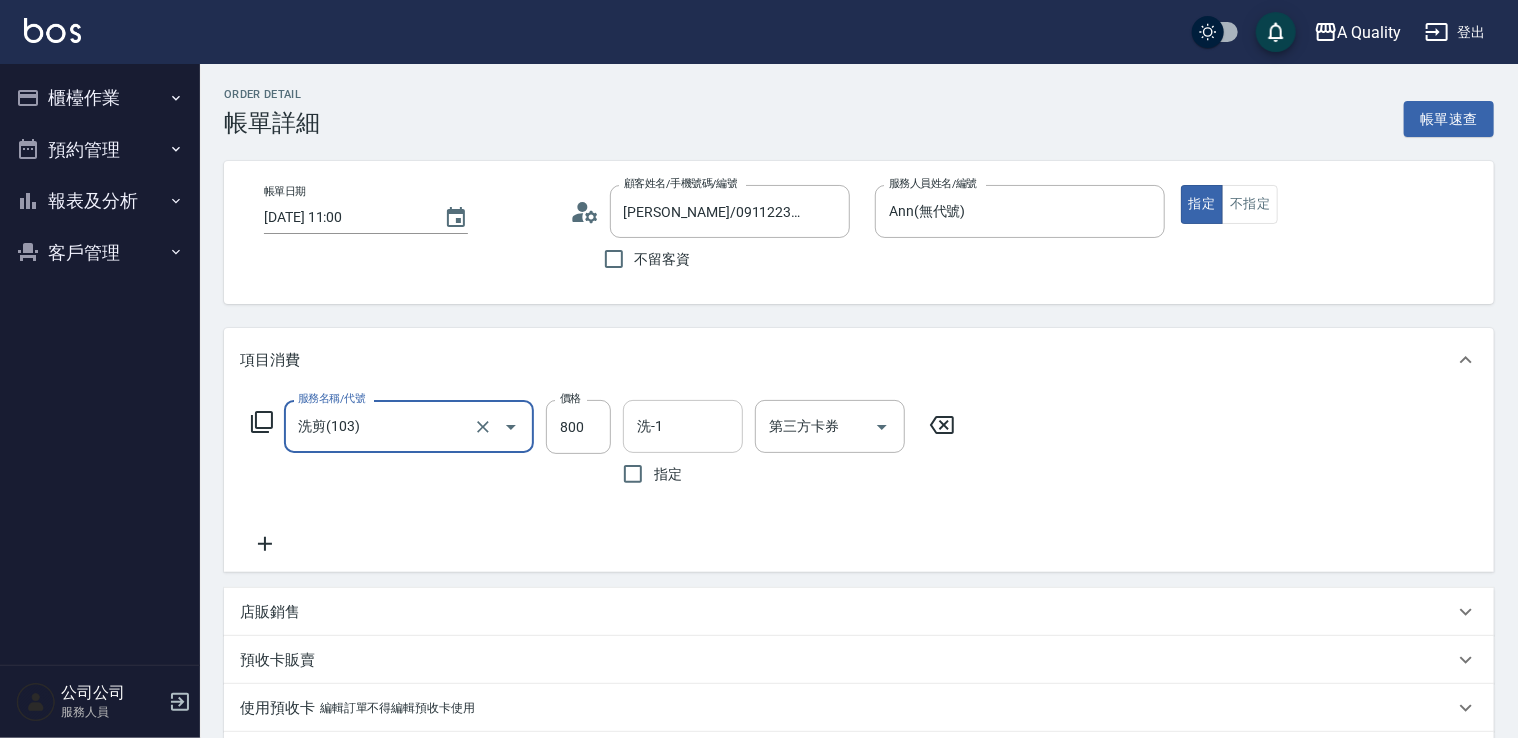 click on "洗-1" at bounding box center [683, 426] 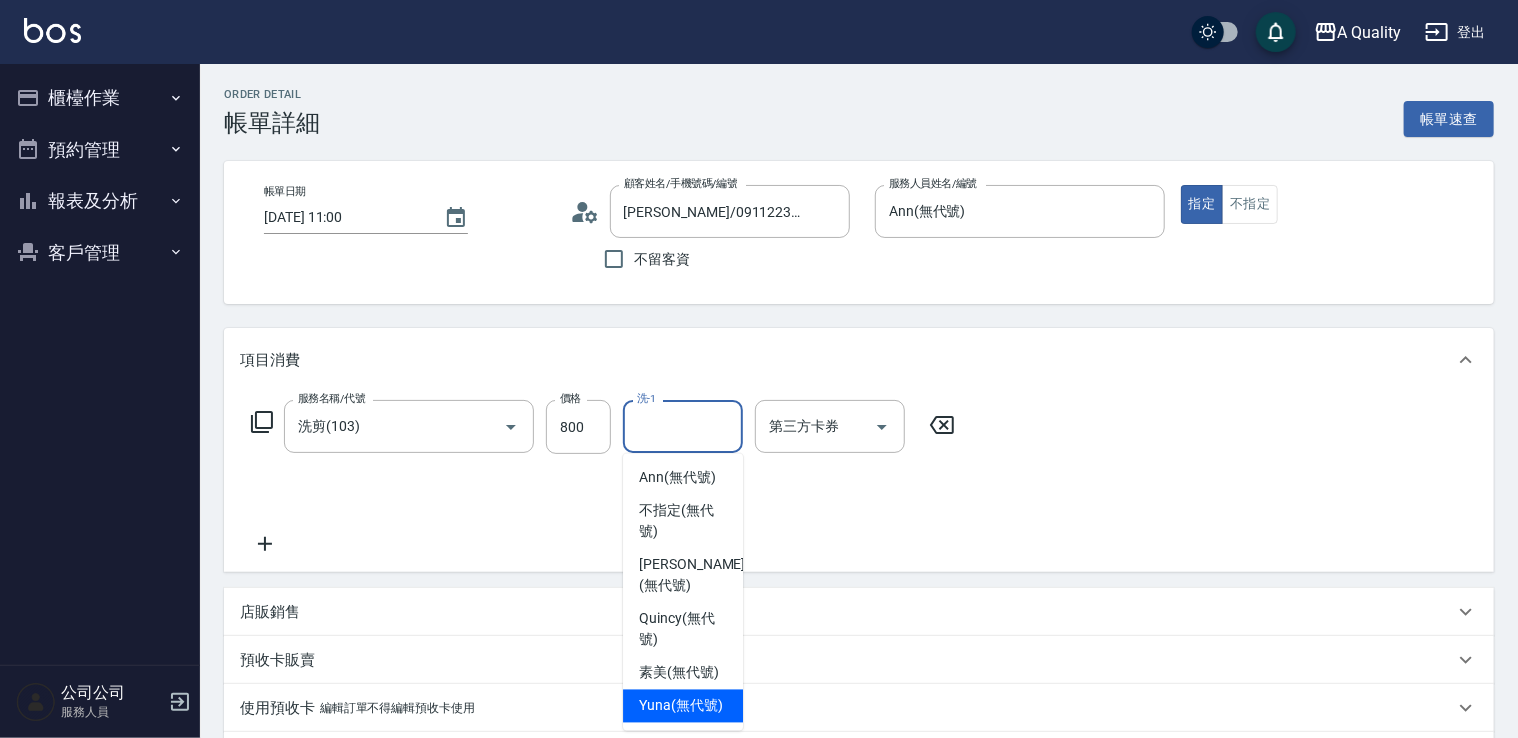 click on "Yuna (無代號)" at bounding box center [681, 706] 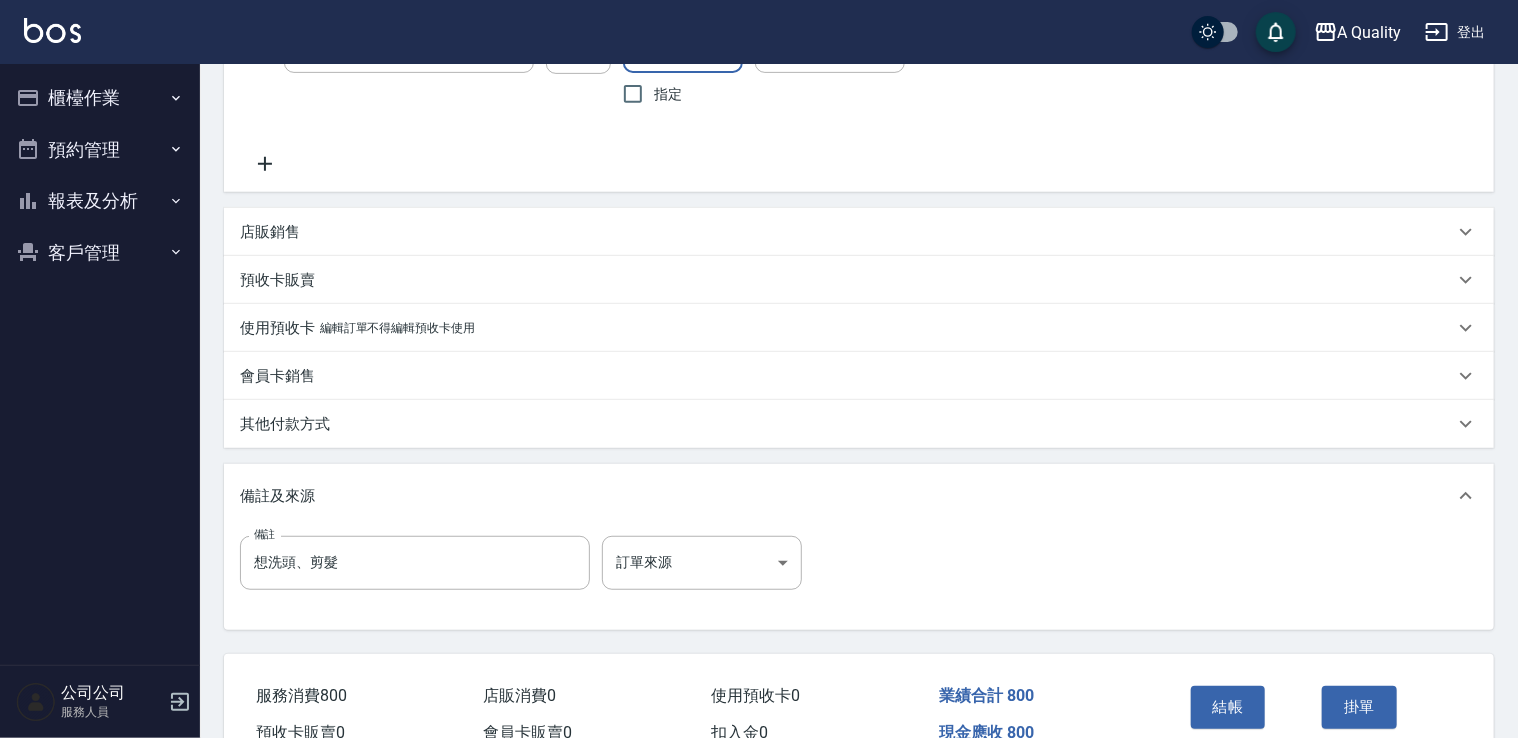 scroll, scrollTop: 485, scrollLeft: 0, axis: vertical 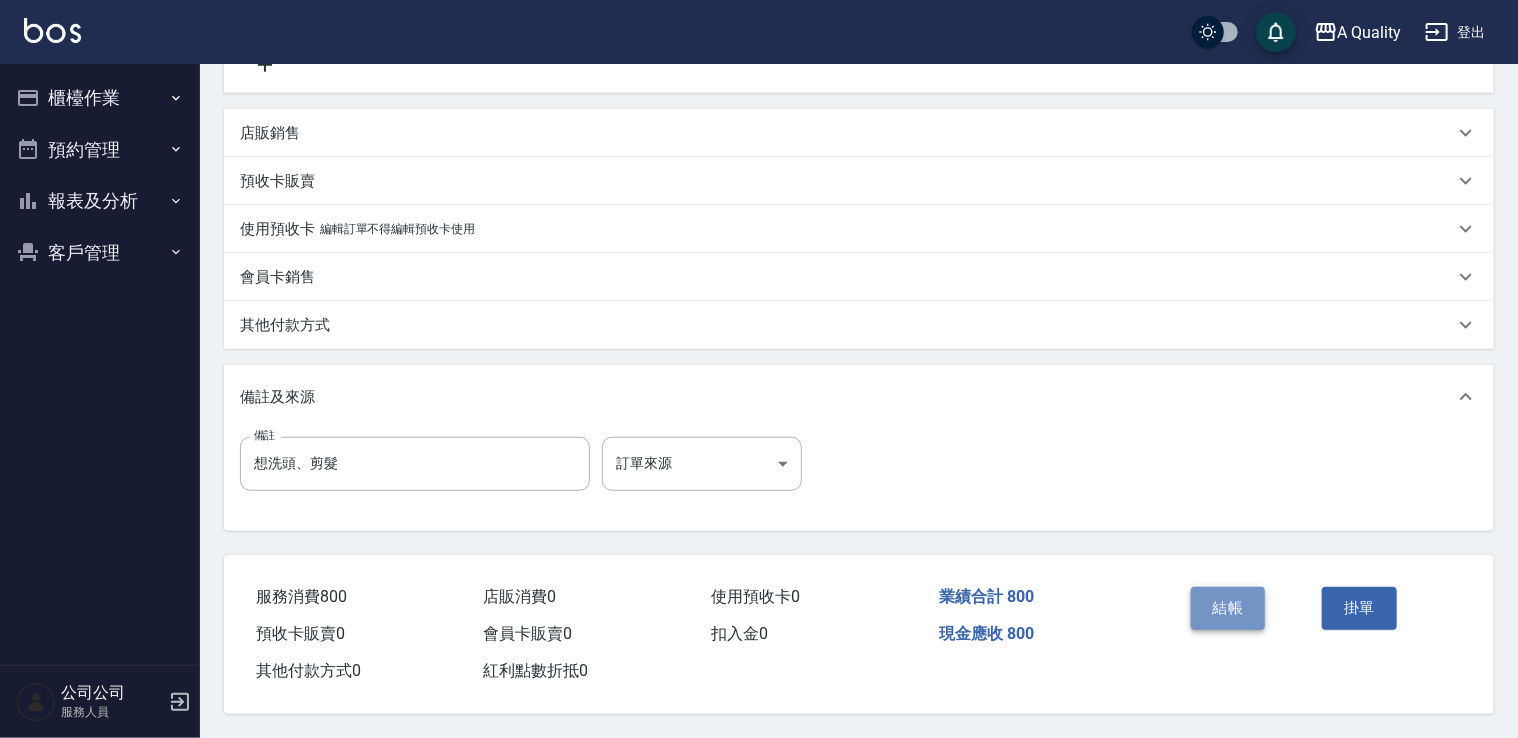 click on "結帳" at bounding box center (1228, 608) 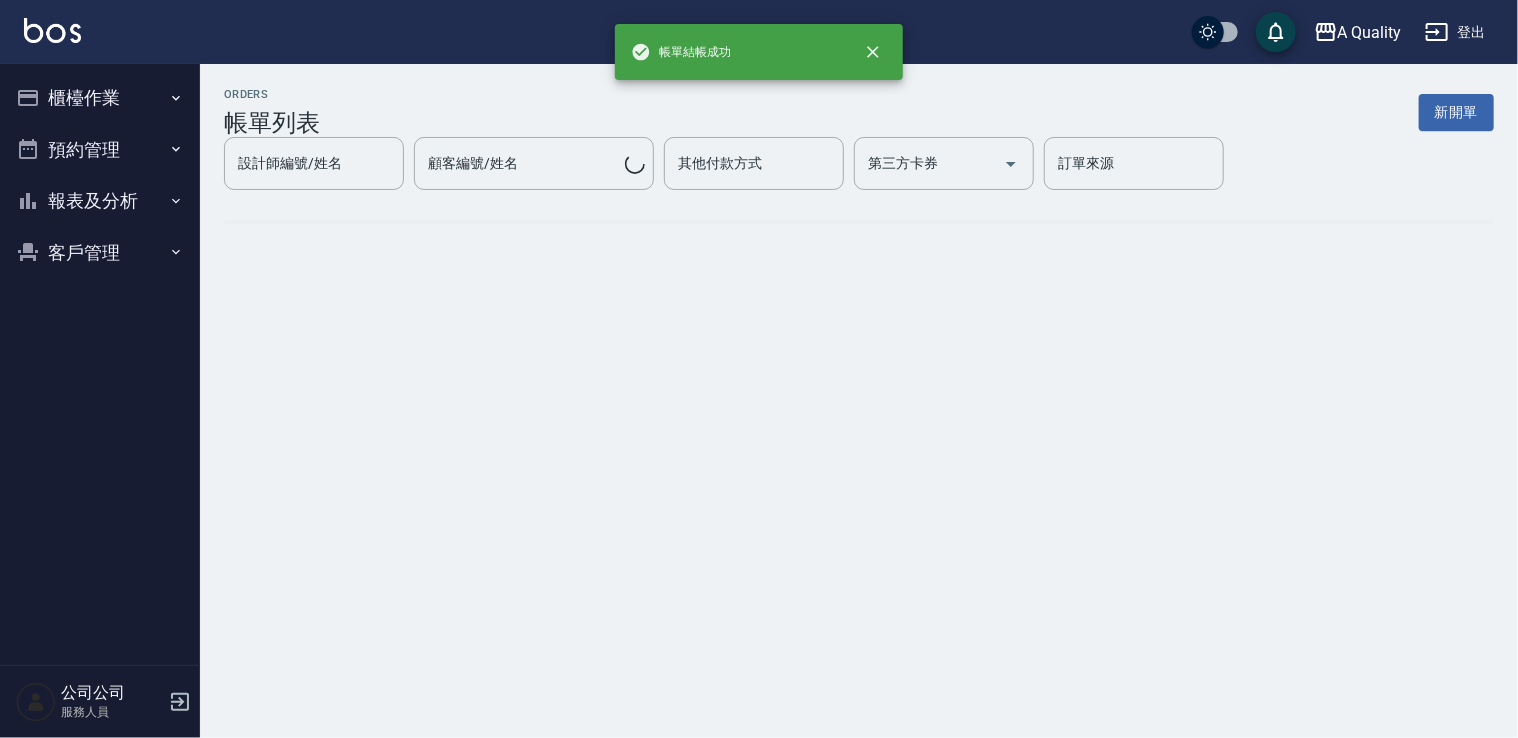scroll, scrollTop: 0, scrollLeft: 0, axis: both 